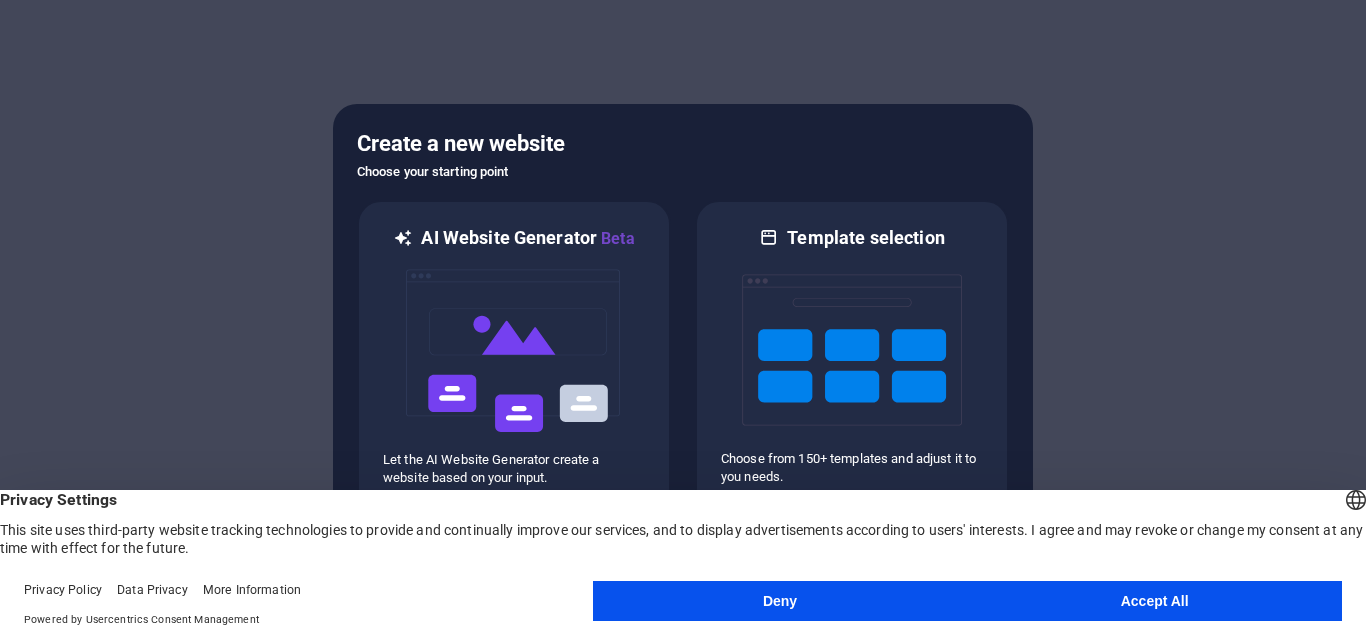 scroll, scrollTop: 0, scrollLeft: 0, axis: both 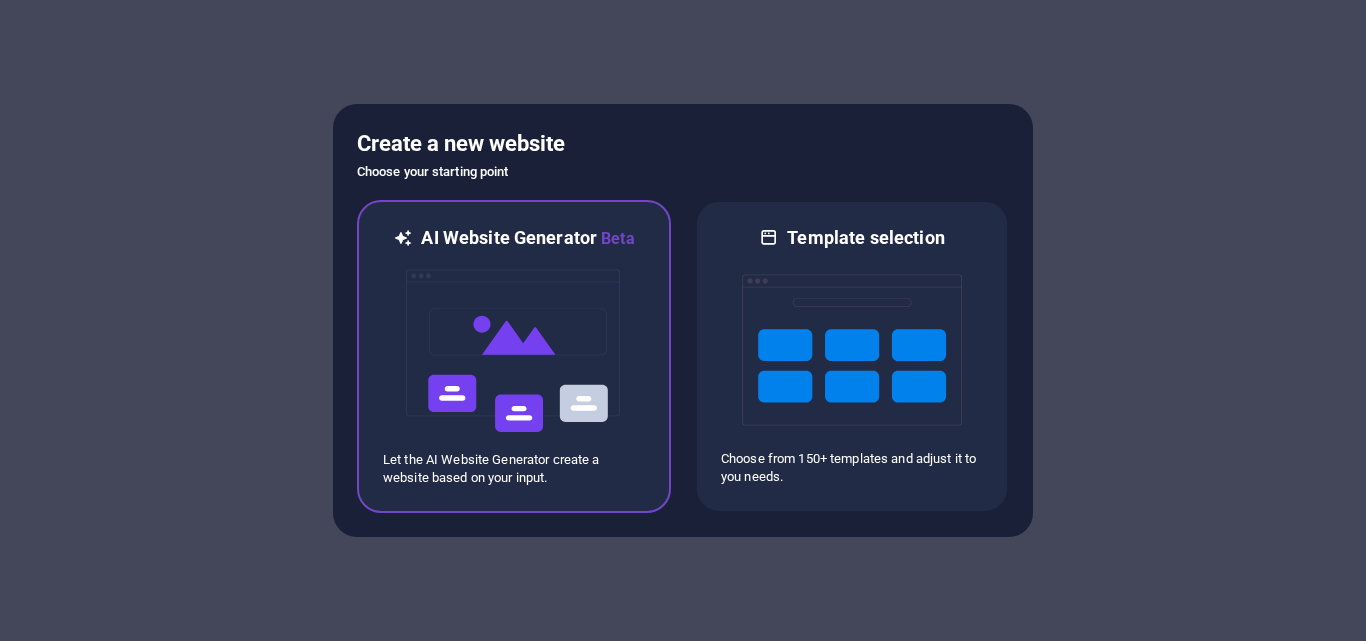 click at bounding box center [514, 351] 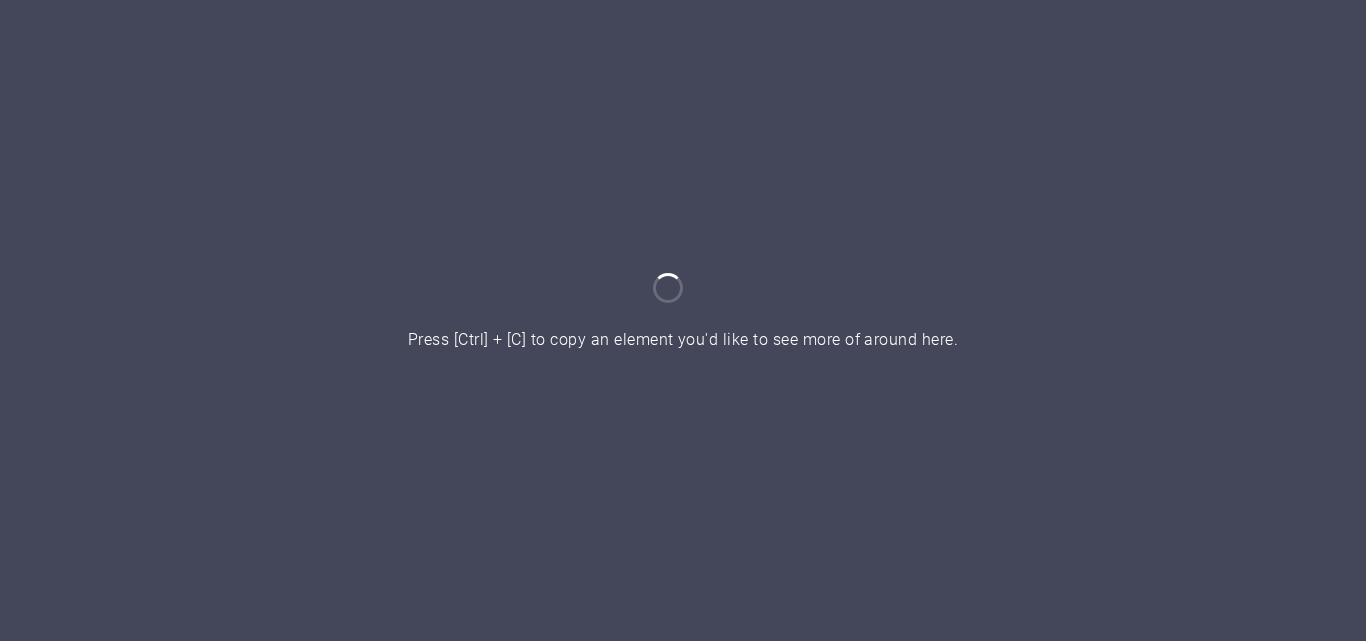 scroll, scrollTop: 0, scrollLeft: 0, axis: both 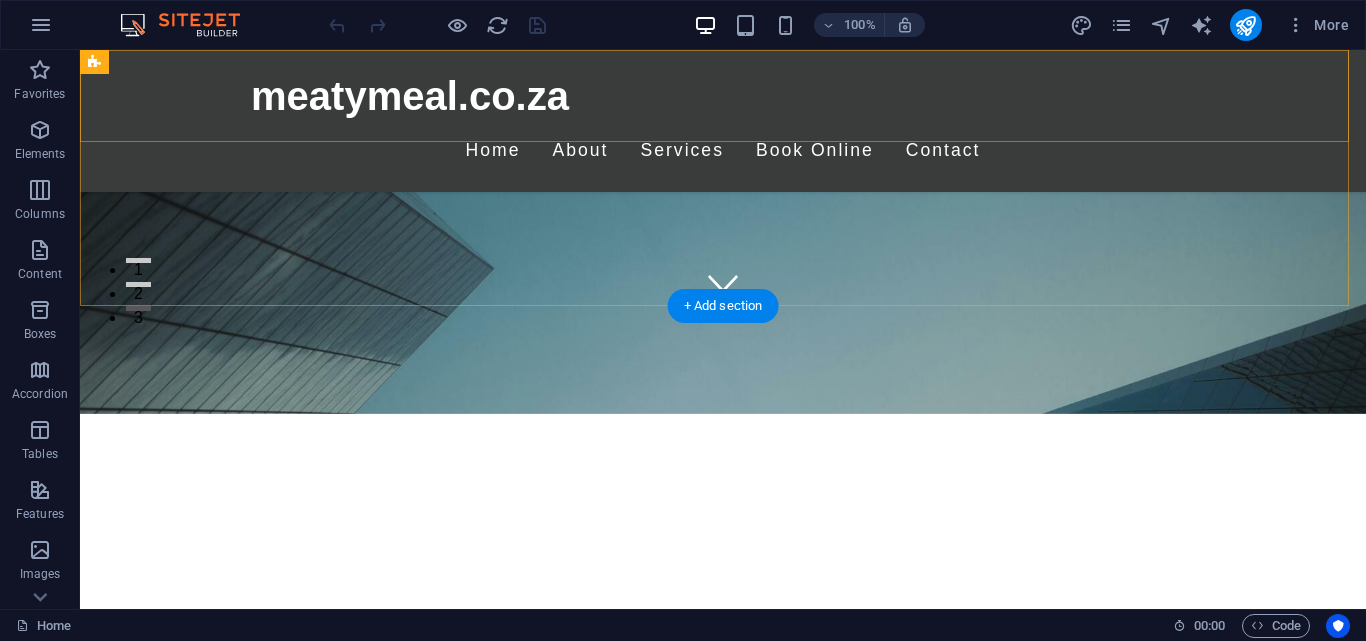 click on "meatymeal.co.za Home About Services Book Online Contact" at bounding box center [723, 121] 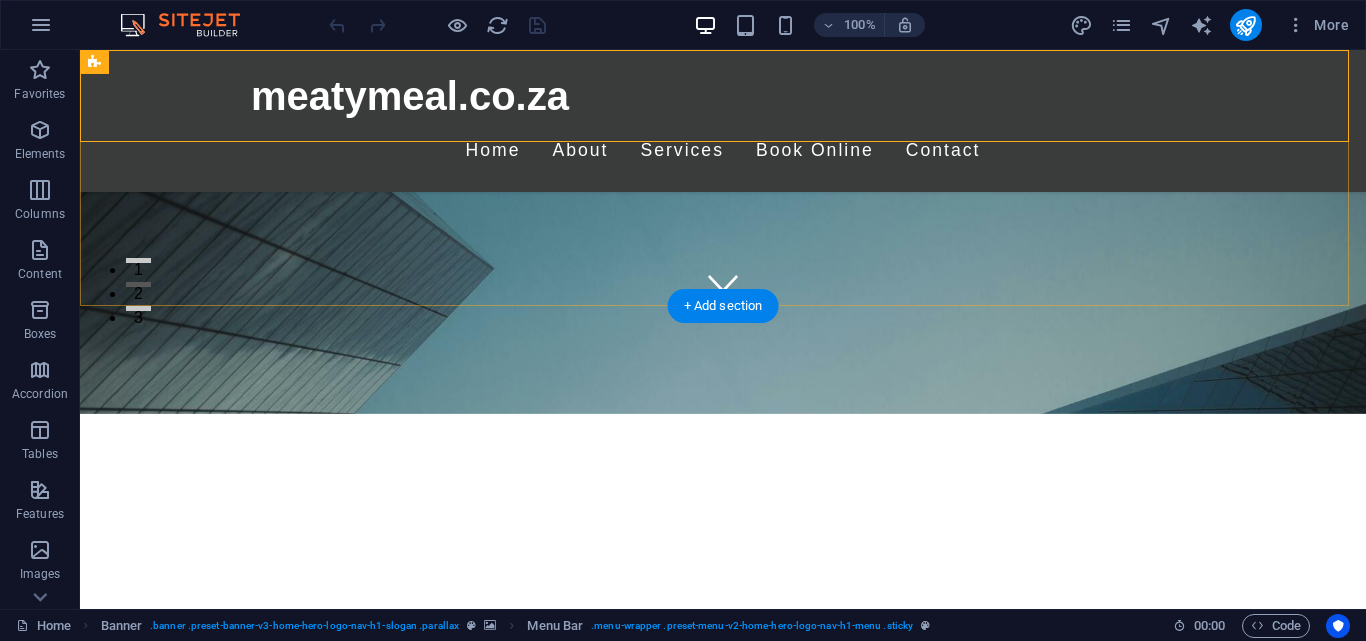 click on "meatymeal.co.za Home About Services Book Online Contact" at bounding box center [723, 121] 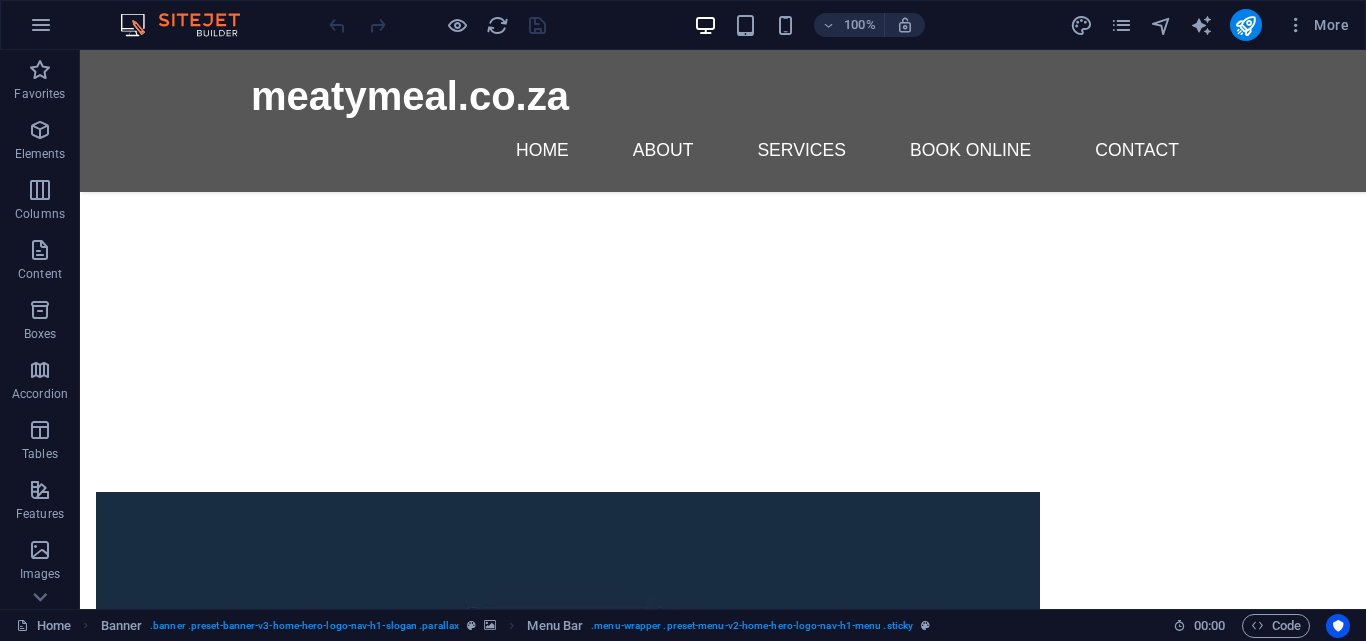 scroll, scrollTop: 1884, scrollLeft: 0, axis: vertical 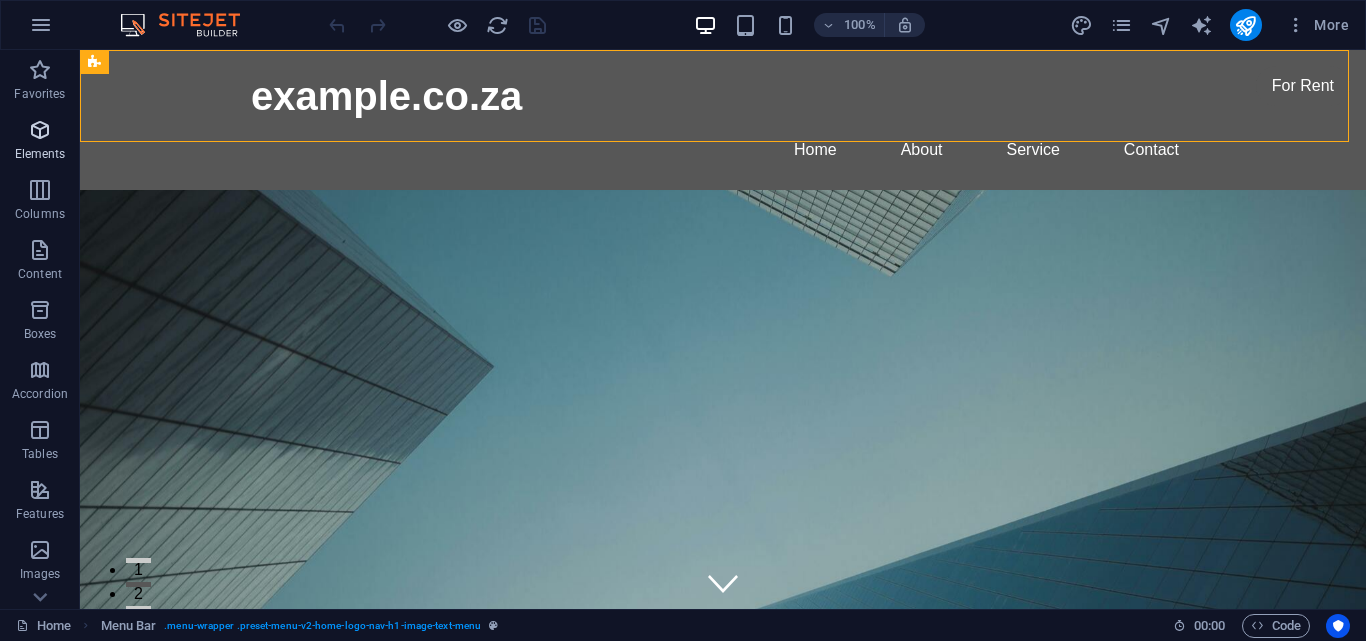 click at bounding box center (40, 130) 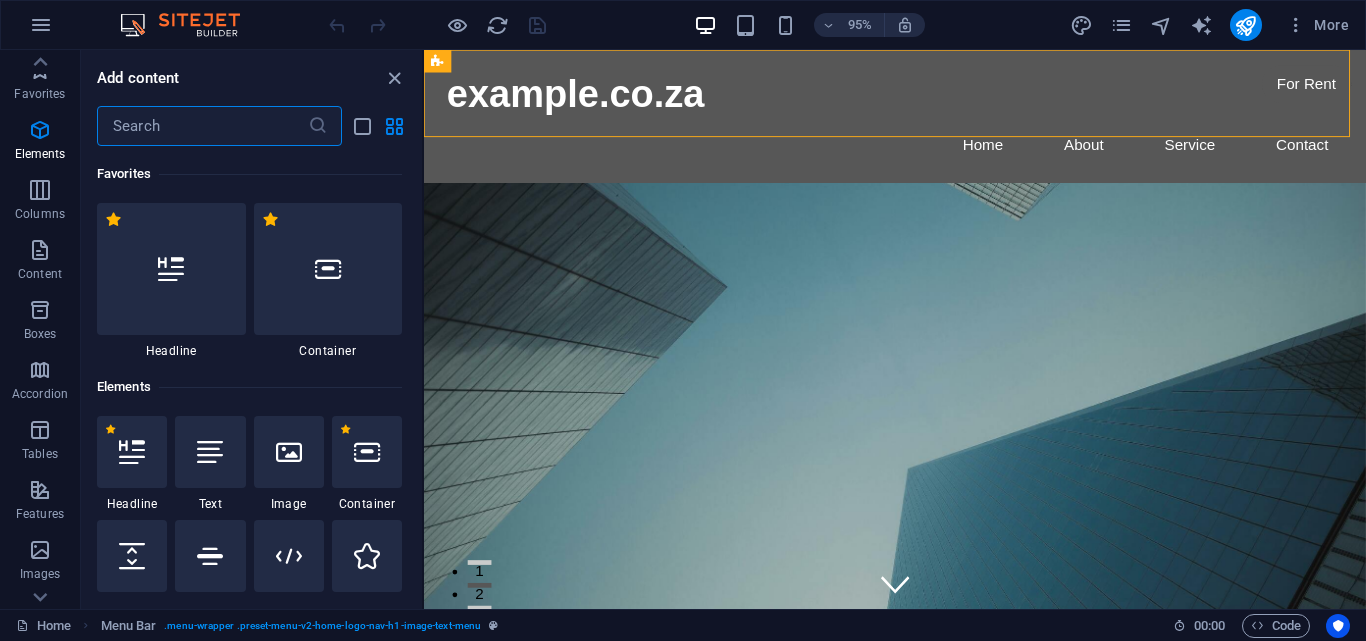 scroll, scrollTop: 200, scrollLeft: 0, axis: vertical 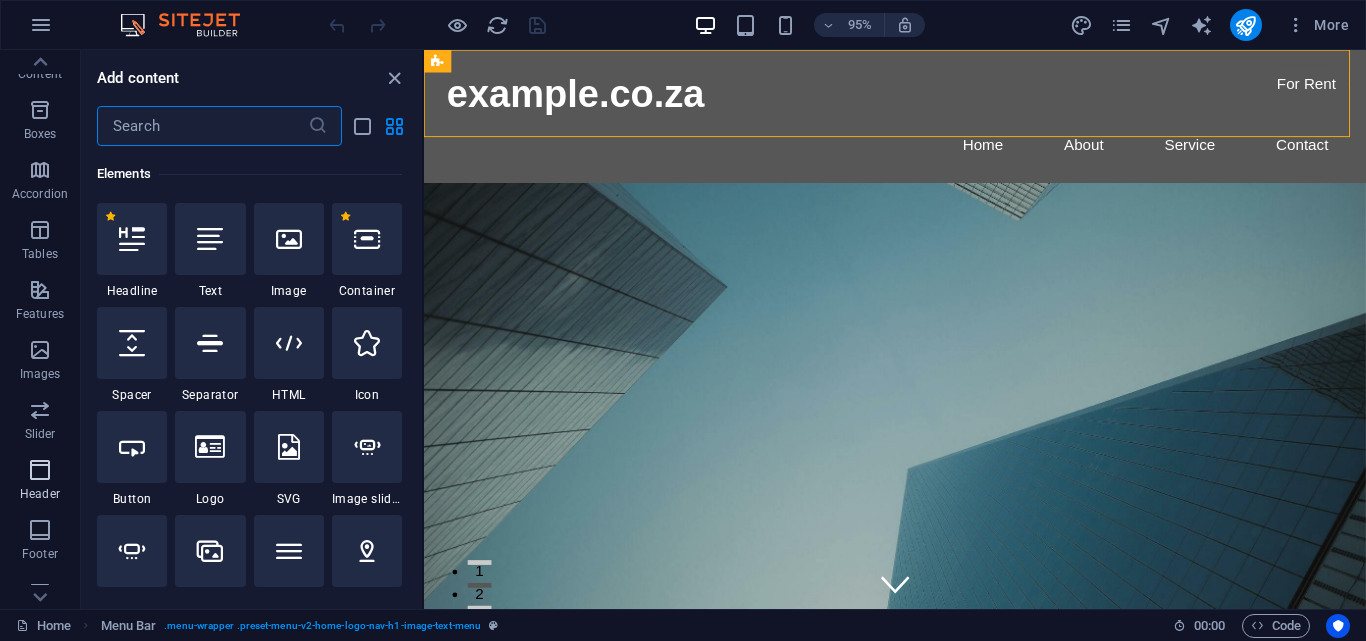 click at bounding box center [40, 470] 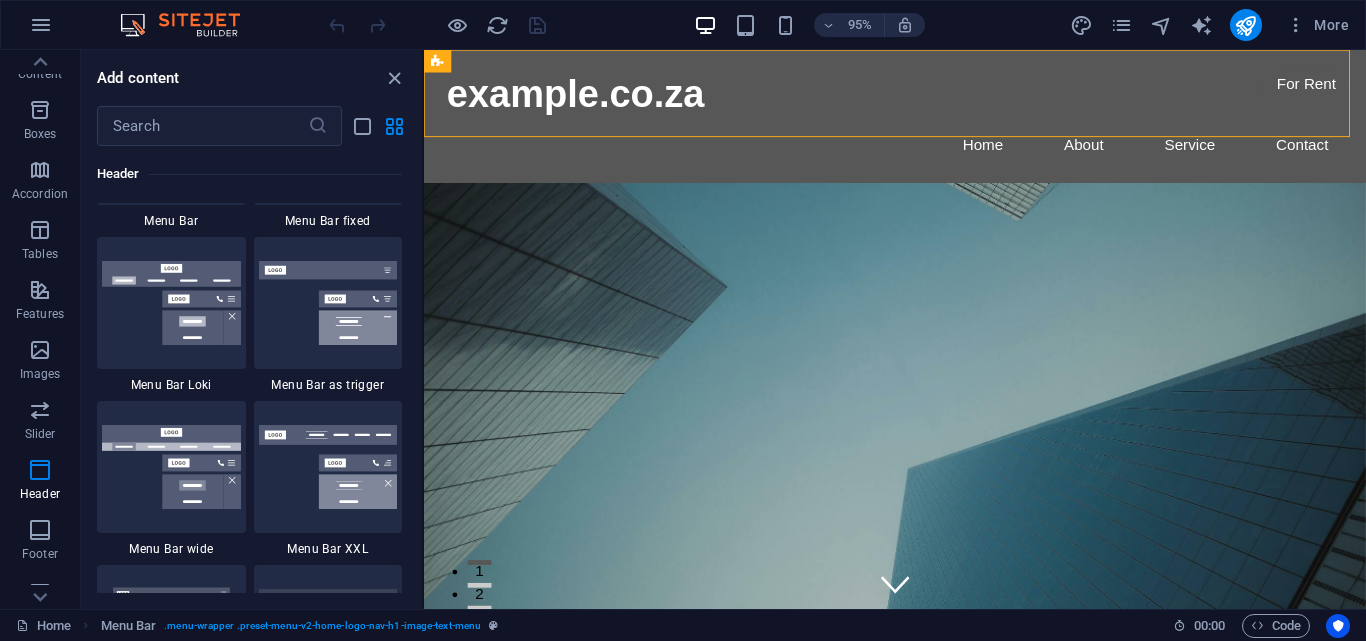 scroll, scrollTop: 12042, scrollLeft: 0, axis: vertical 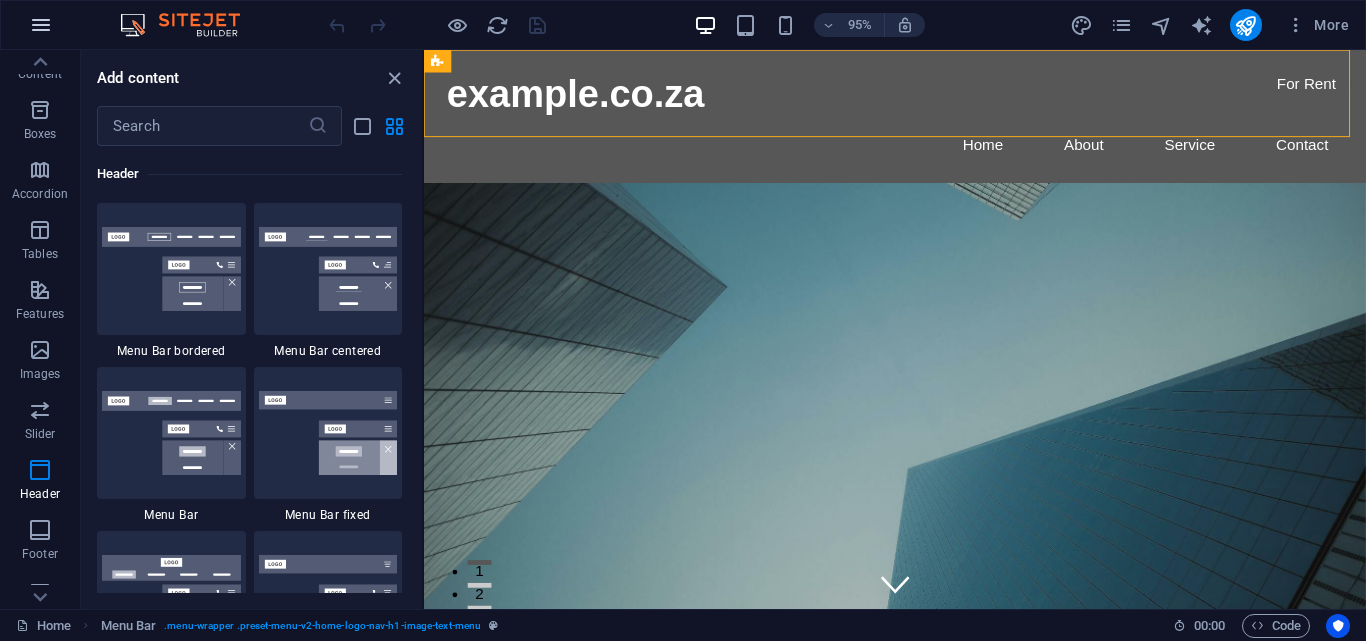 click at bounding box center [41, 25] 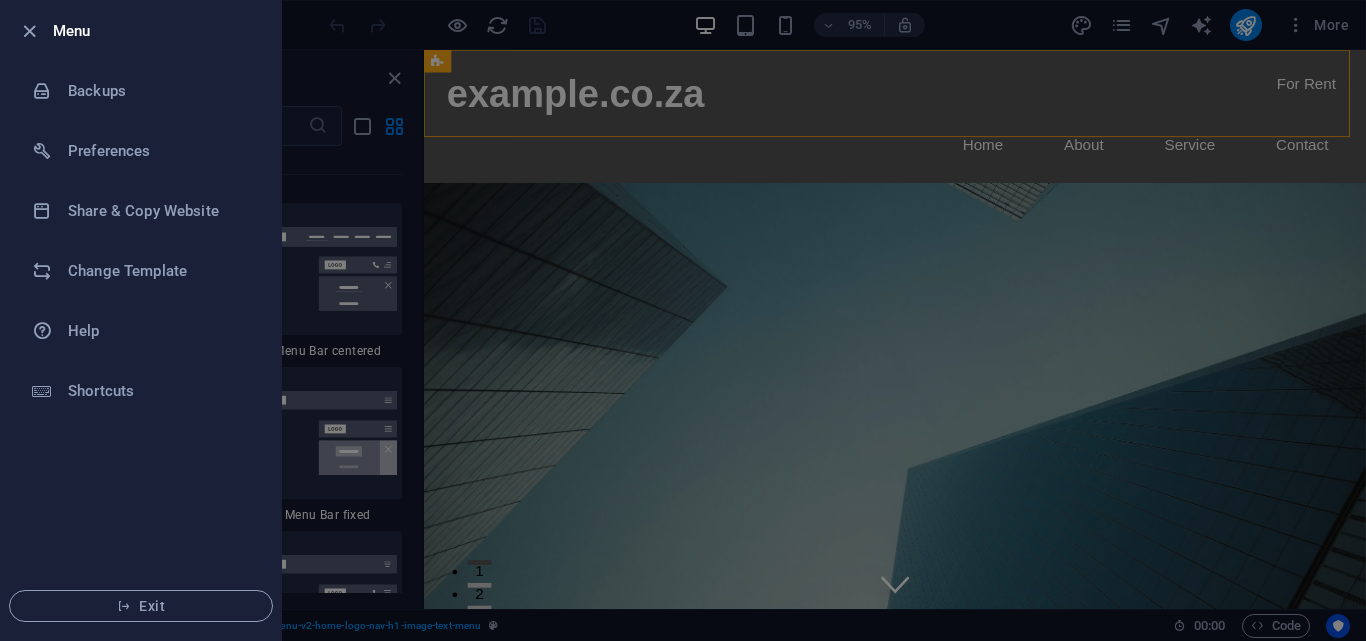 click at bounding box center [683, 320] 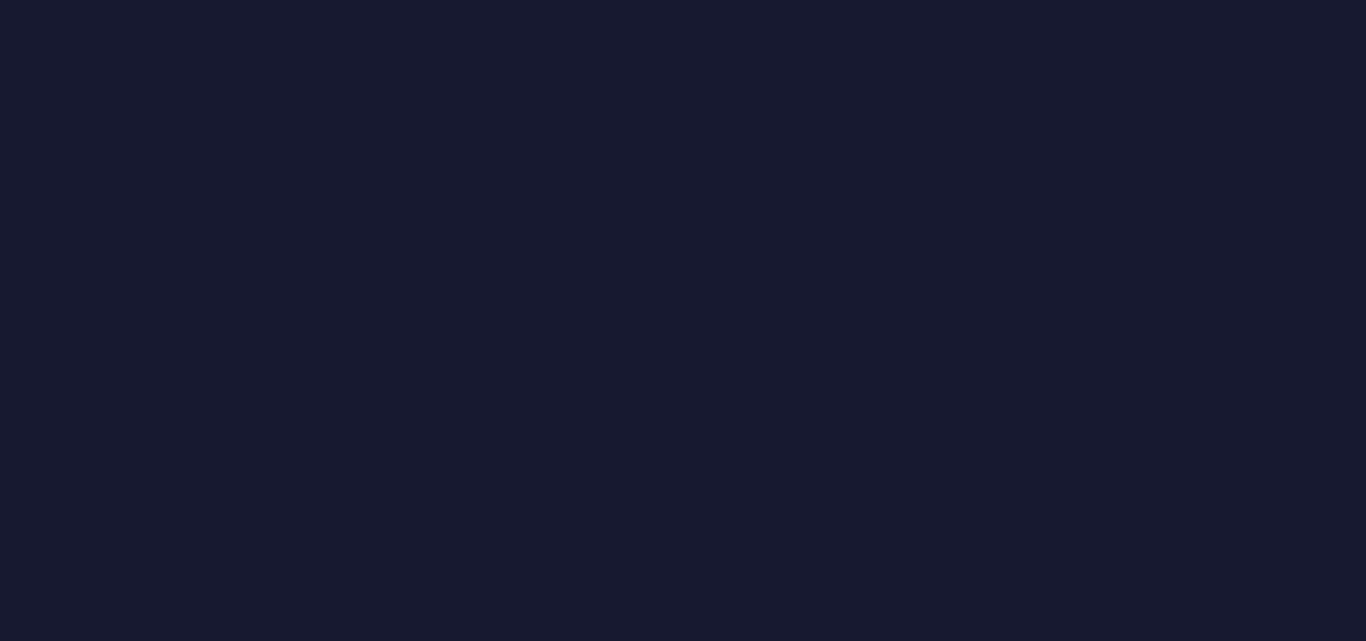 scroll, scrollTop: 0, scrollLeft: 0, axis: both 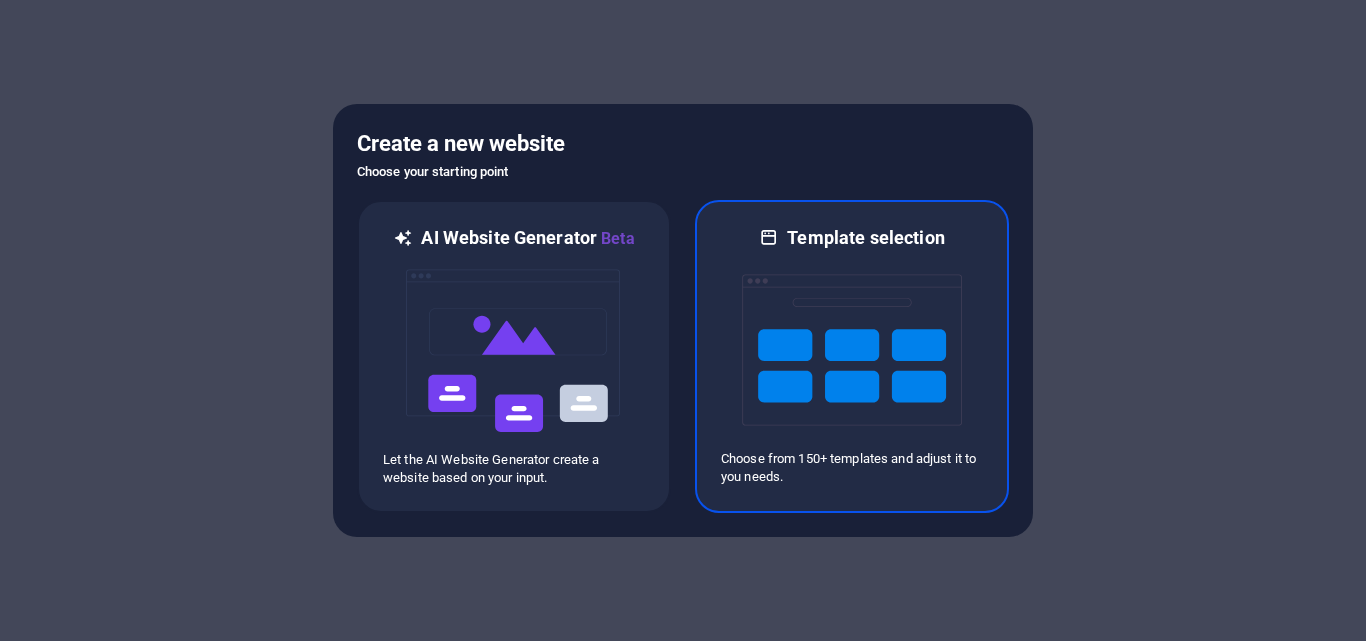 click at bounding box center (852, 350) 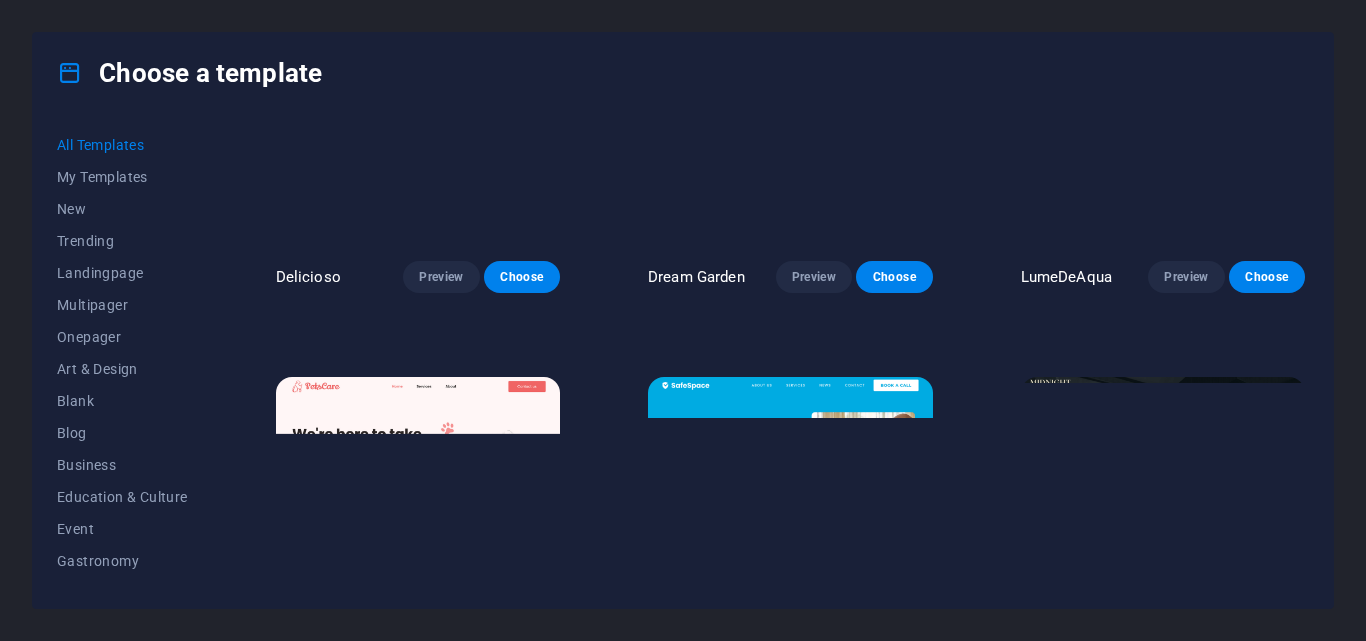scroll, scrollTop: 3400, scrollLeft: 0, axis: vertical 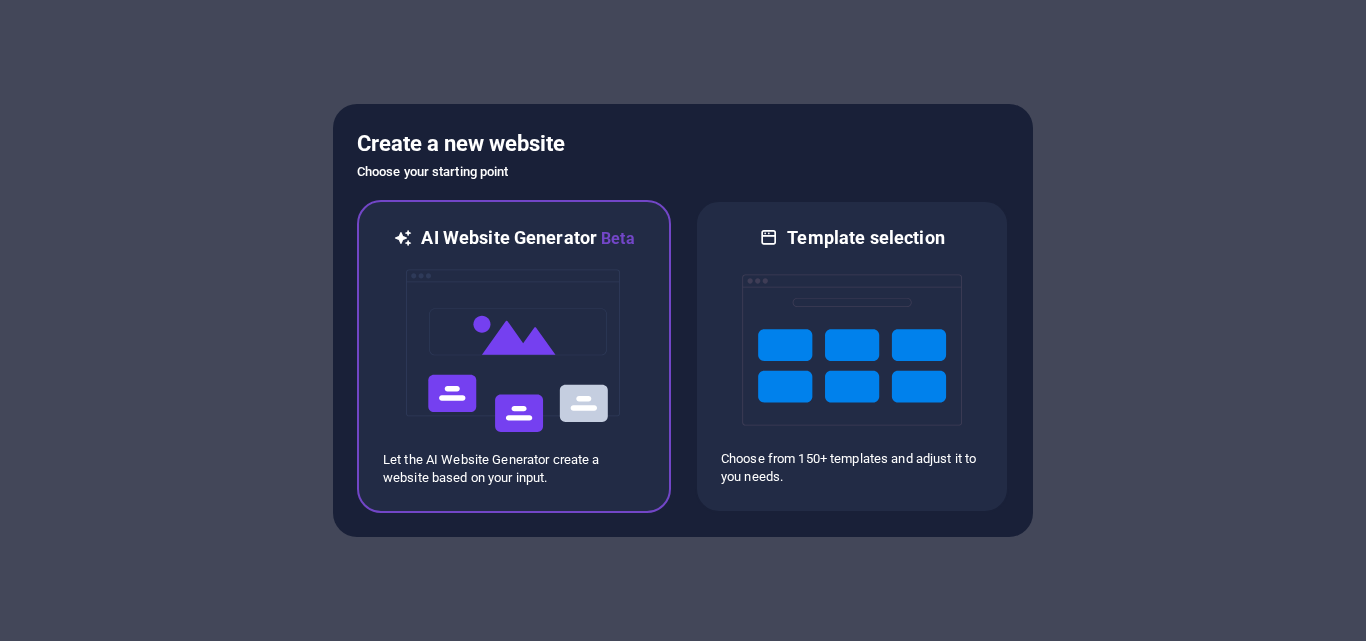 click at bounding box center (514, 351) 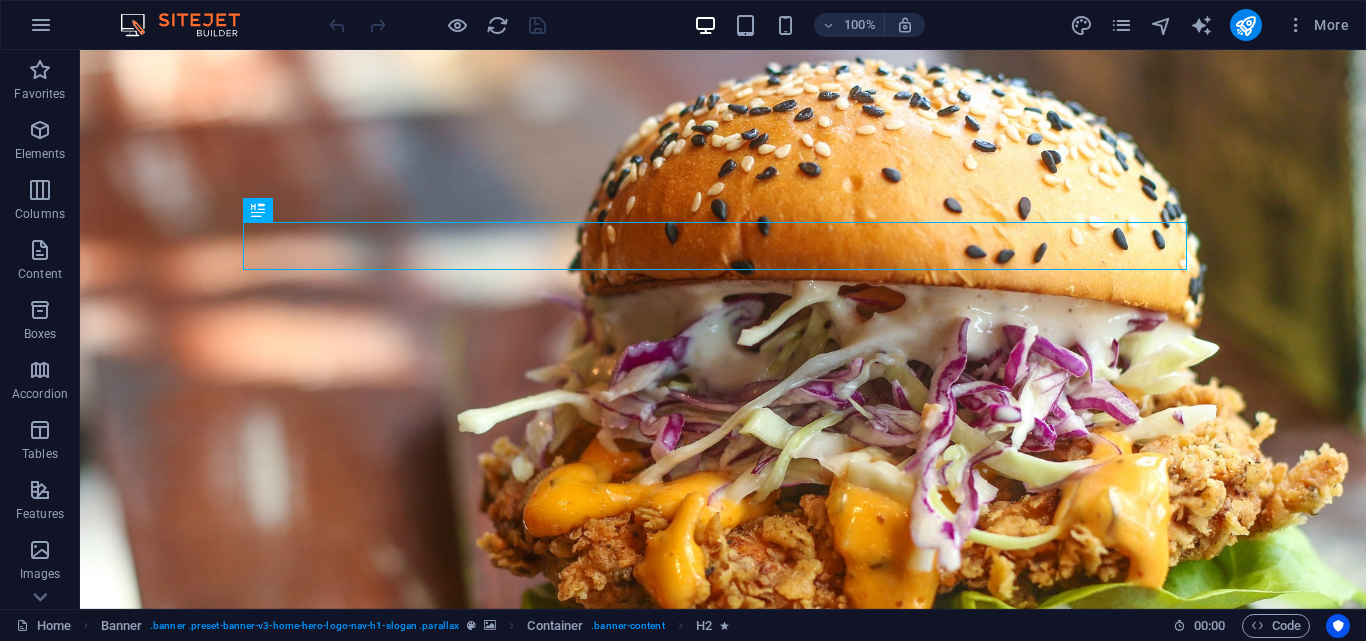 scroll, scrollTop: 0, scrollLeft: 0, axis: both 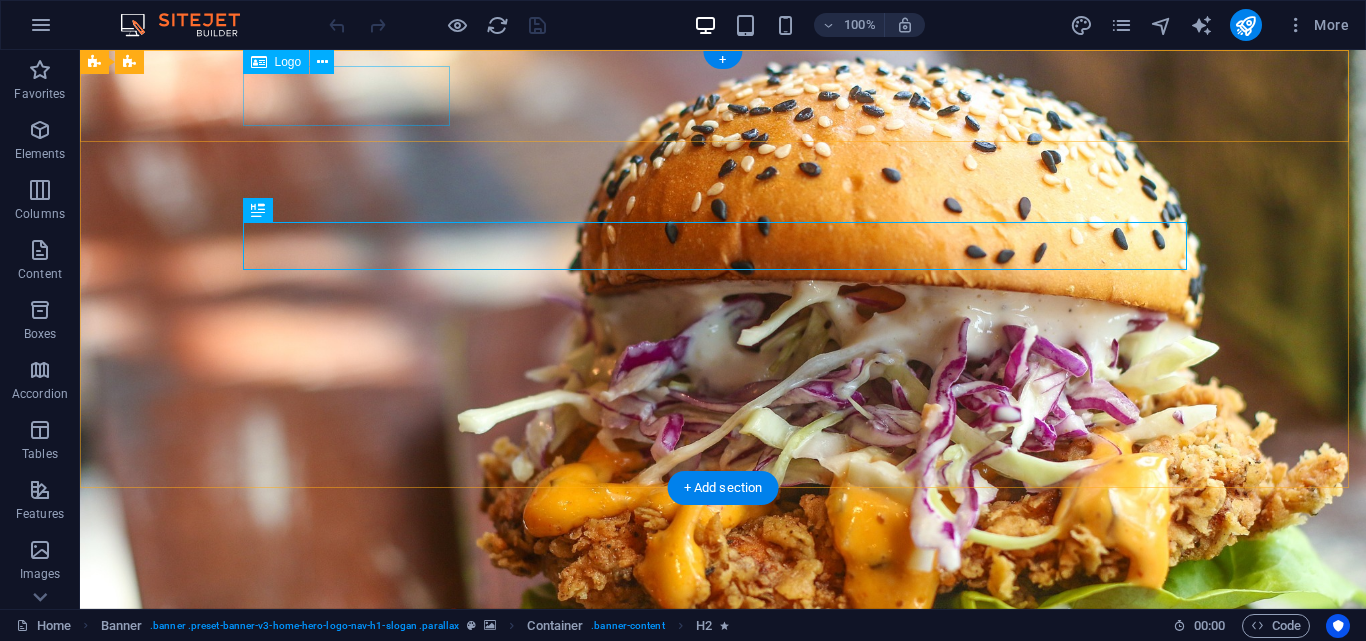 click on "Meaty Meal" at bounding box center (723, 625) 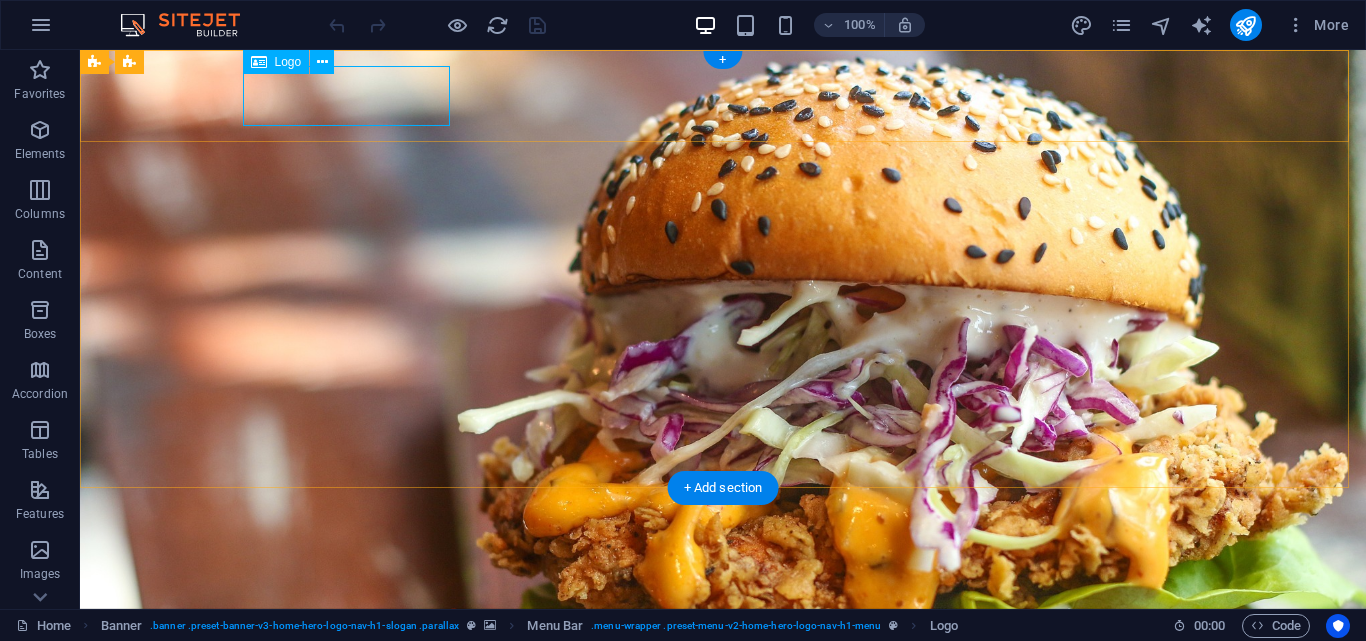click on "Meaty Meal" at bounding box center (723, 625) 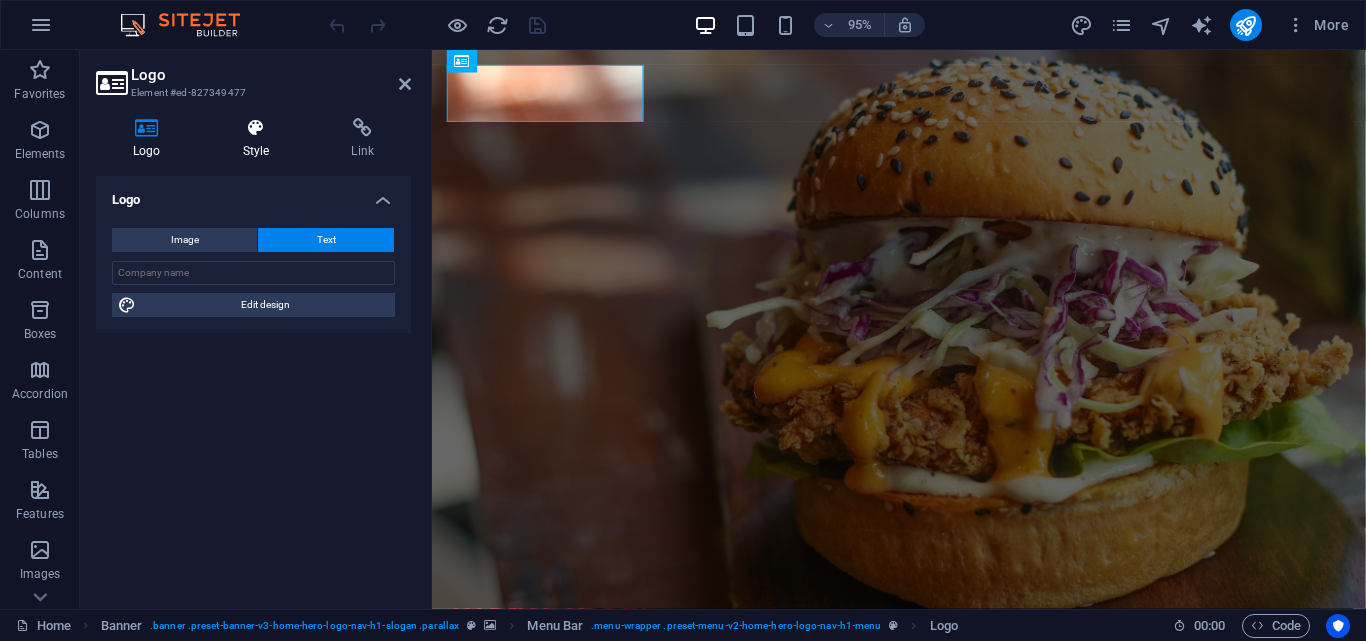 click on "Style" at bounding box center [260, 139] 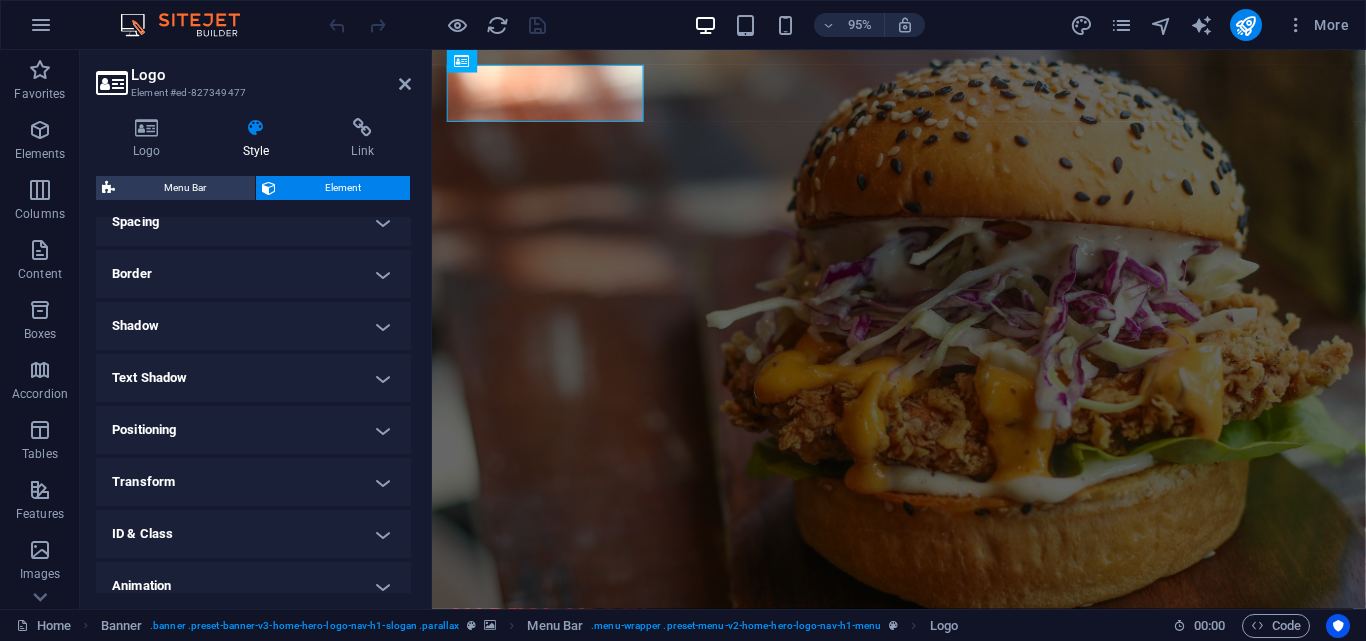 scroll, scrollTop: 469, scrollLeft: 0, axis: vertical 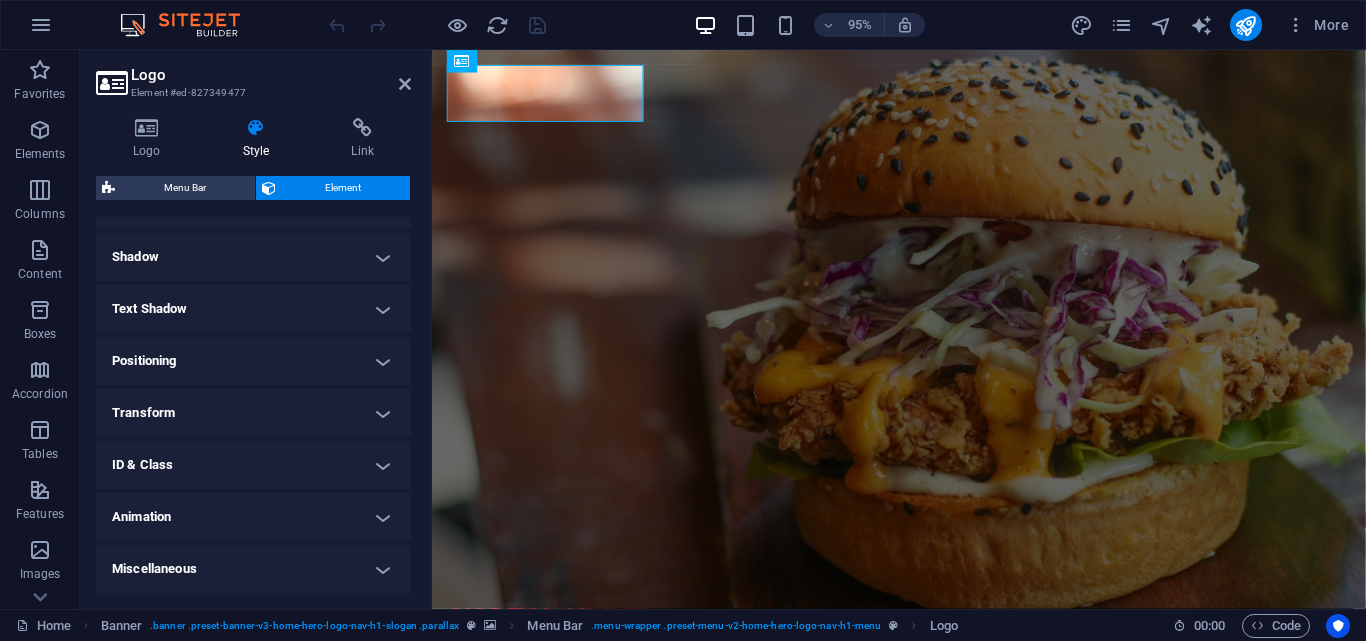 click on "Animation" at bounding box center [253, 517] 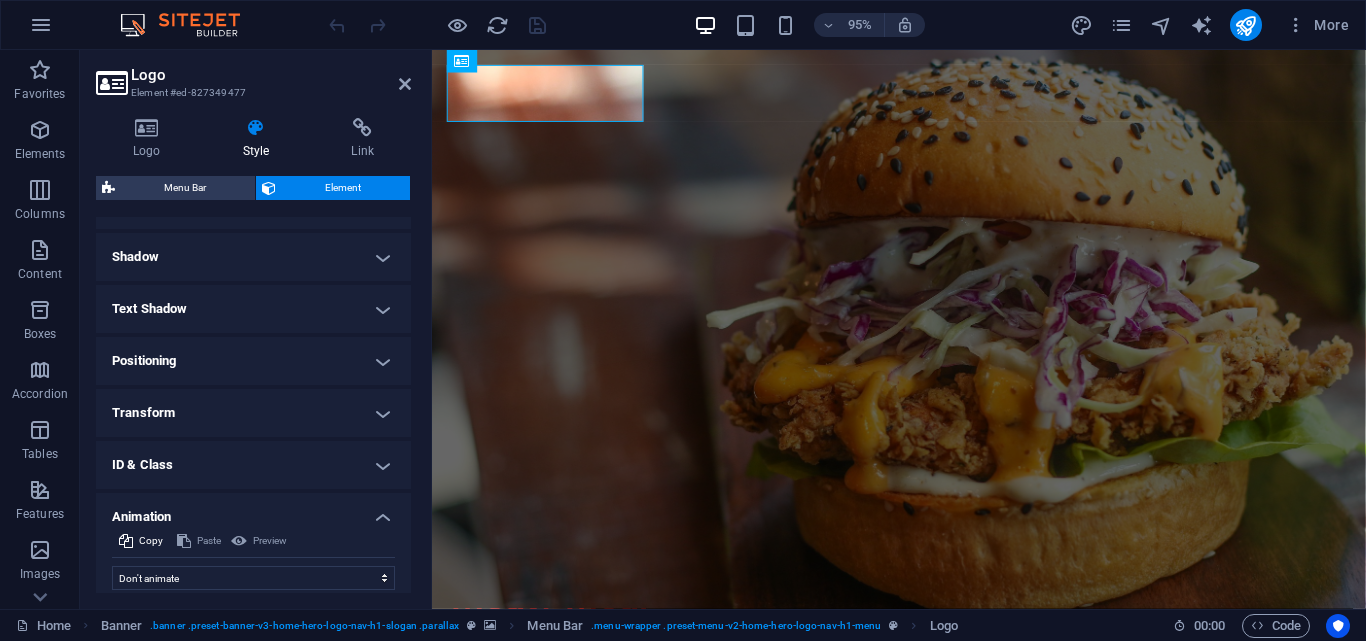 scroll, scrollTop: 534, scrollLeft: 0, axis: vertical 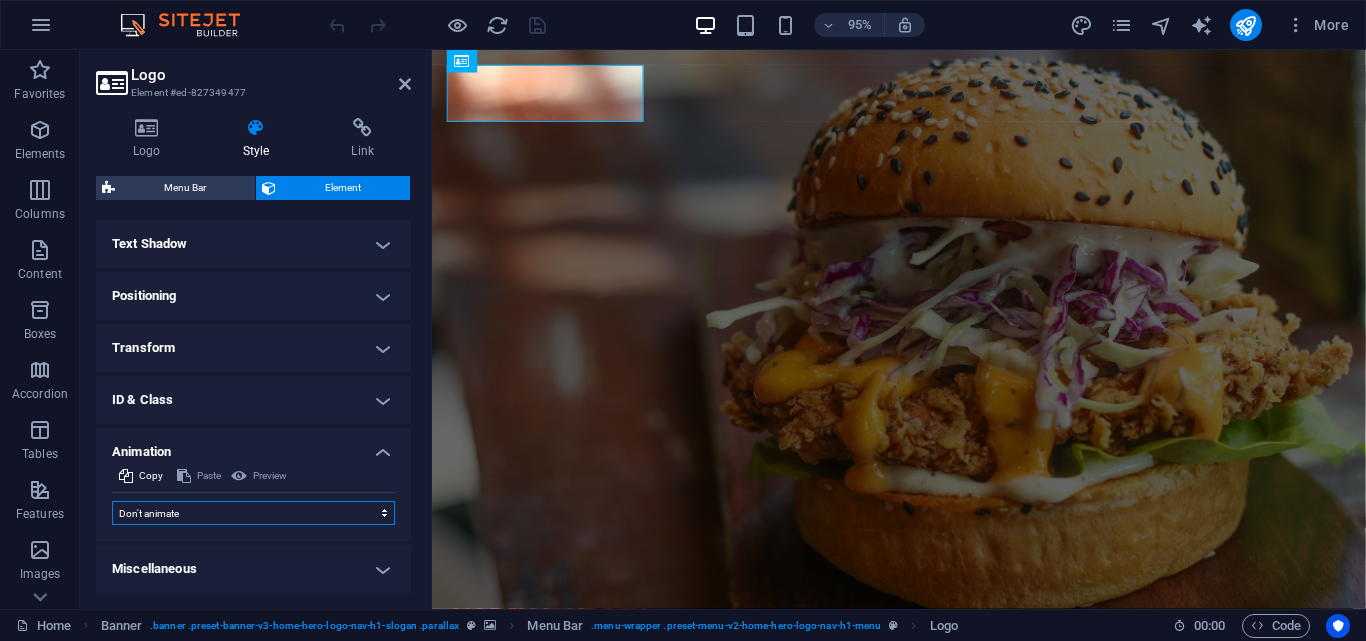 click on "Don't animate Show / Hide Slide up/down Zoom in/out Slide left to right Slide right to left Slide top to bottom Slide bottom to top Pulse Blink Open as overlay" at bounding box center [253, 513] 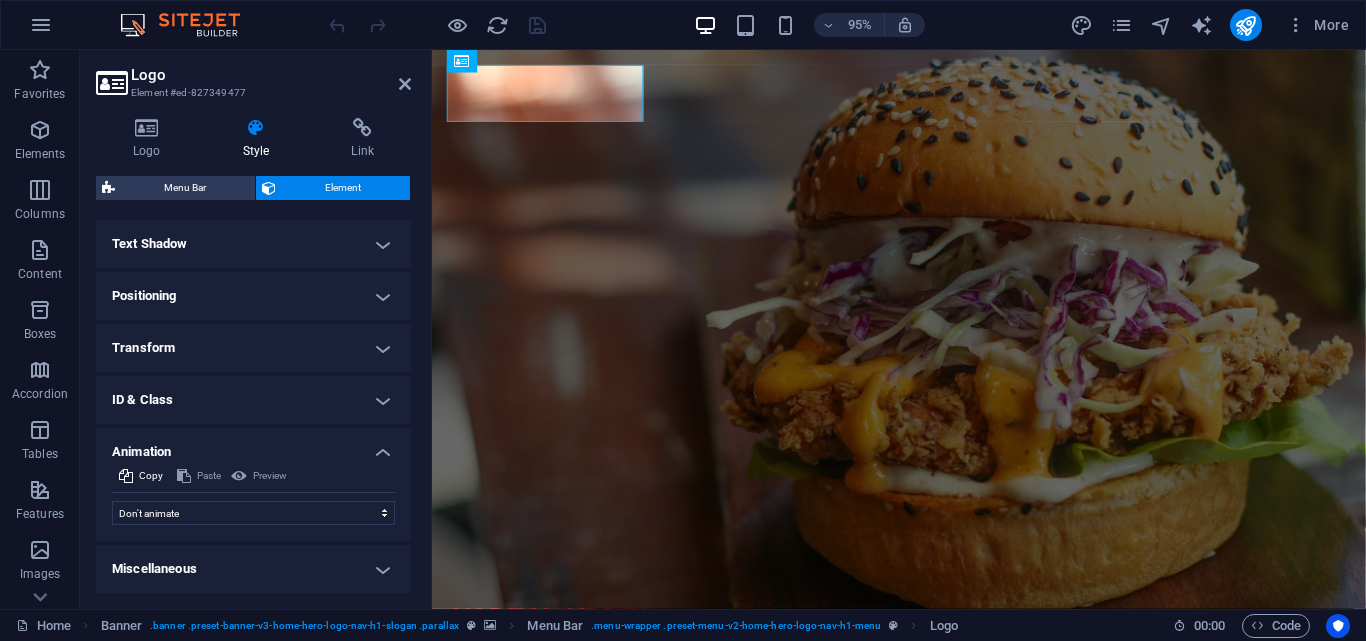 click on "Text Shadow" at bounding box center (253, 244) 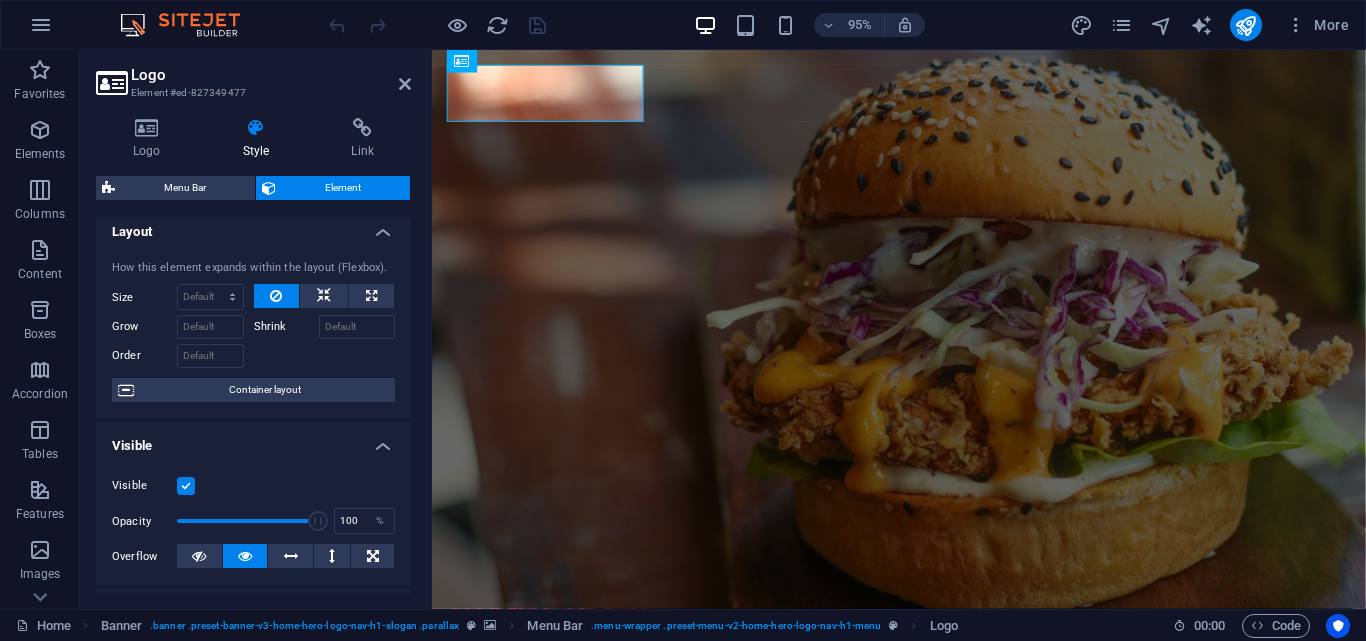 scroll, scrollTop: 0, scrollLeft: 0, axis: both 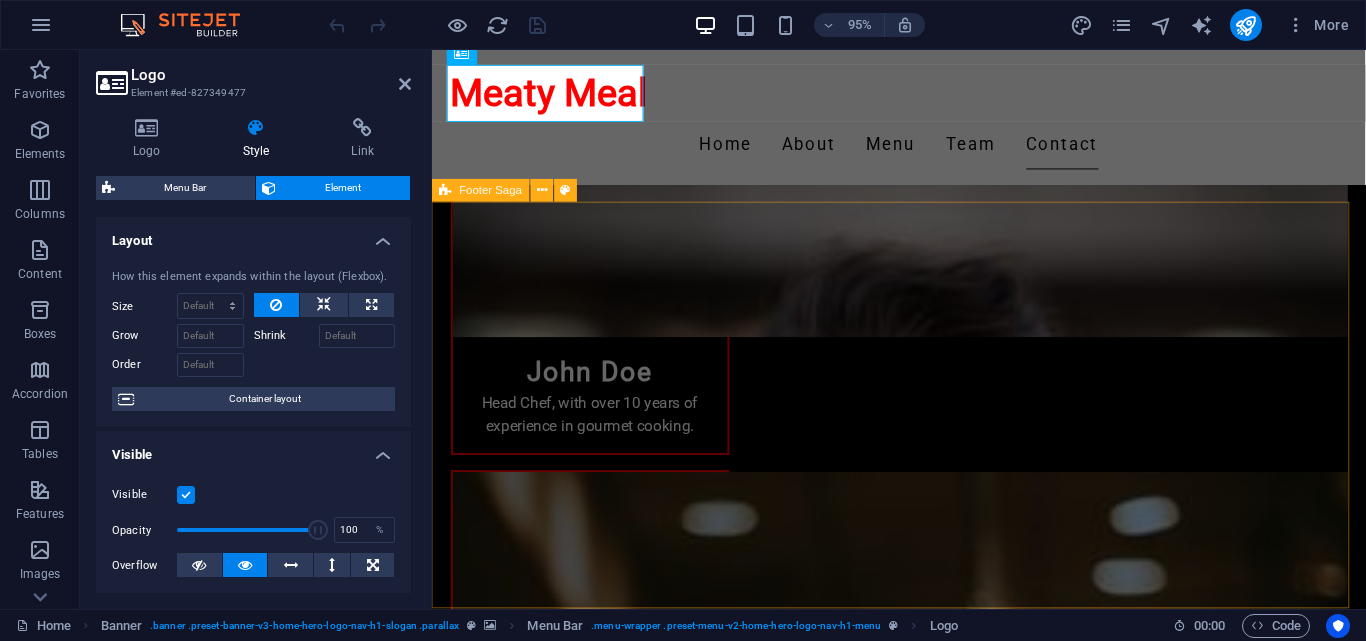 click on "Meaty Meal At Meaty Meal, we are dedicated to delivering the finest frozen pies. From peppersteak to creamy chicken, our flavors are beloved by many. Contact us for inquiries, delivery details, and catering options. Contact [NUMBER] [STREET] [POSTAL_CODE]   [CITY] Phone:  ([AREA_CODE]) [PHONE] Mobile:  Email:  [EMAIL] Navigation Home About Menu Team Contact Legal Notice Privacy Policy Social media Facebook X Instagram" at bounding box center (923, 3251) 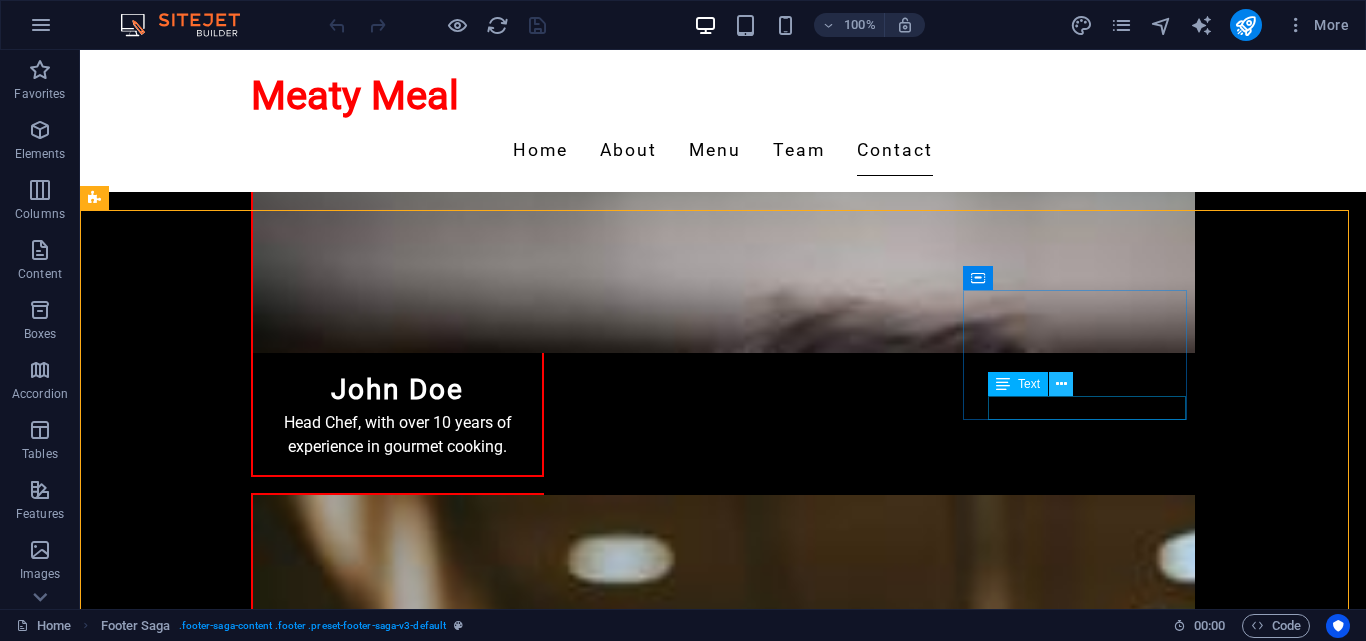 click at bounding box center (1061, 384) 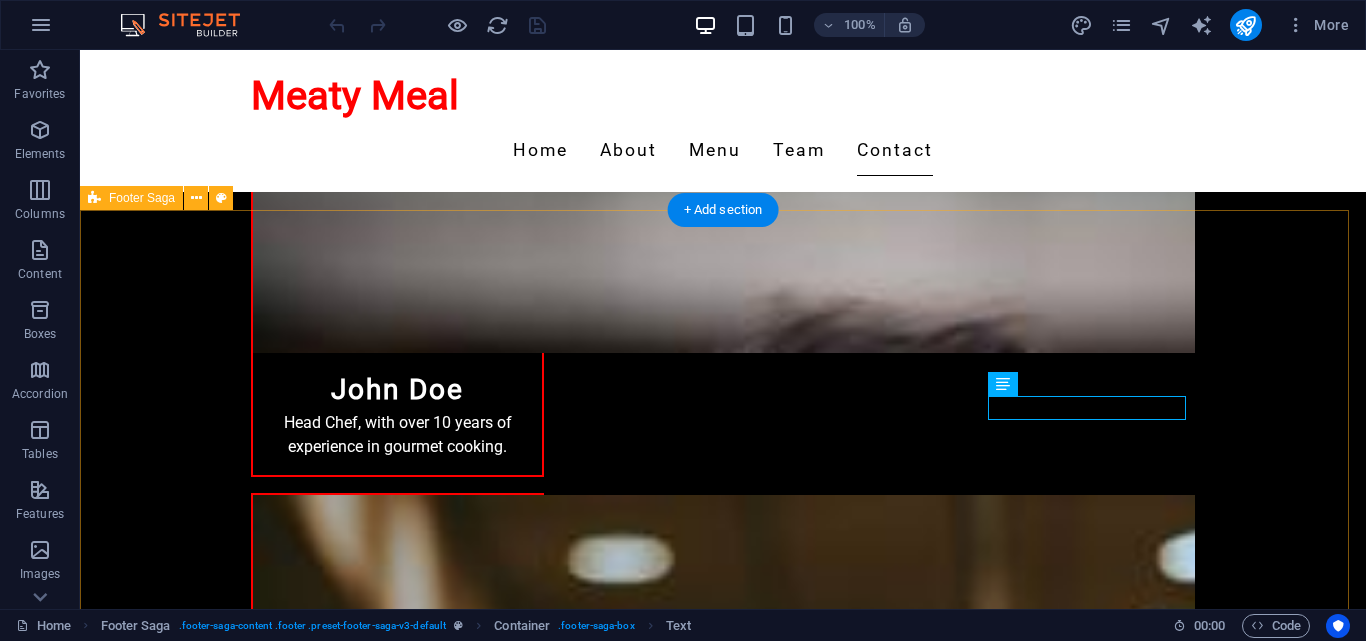 click on "Meaty Meal At Meaty Meal, we are dedicated to delivering the finest frozen pies. From peppersteak to creamy chicken, our flavors are beloved by many. Contact us for inquiries, delivery details, and catering options. Contact [NUMBER] [STREET] [POSTAL_CODE]   [CITY] Phone:  ([AREA_CODE]) [PHONE] Mobile:  Email:  [EMAIL] Navigation Home About Menu Team Contact Legal Notice Privacy Policy Social media Facebook X Instagram" at bounding box center [723, 3251] 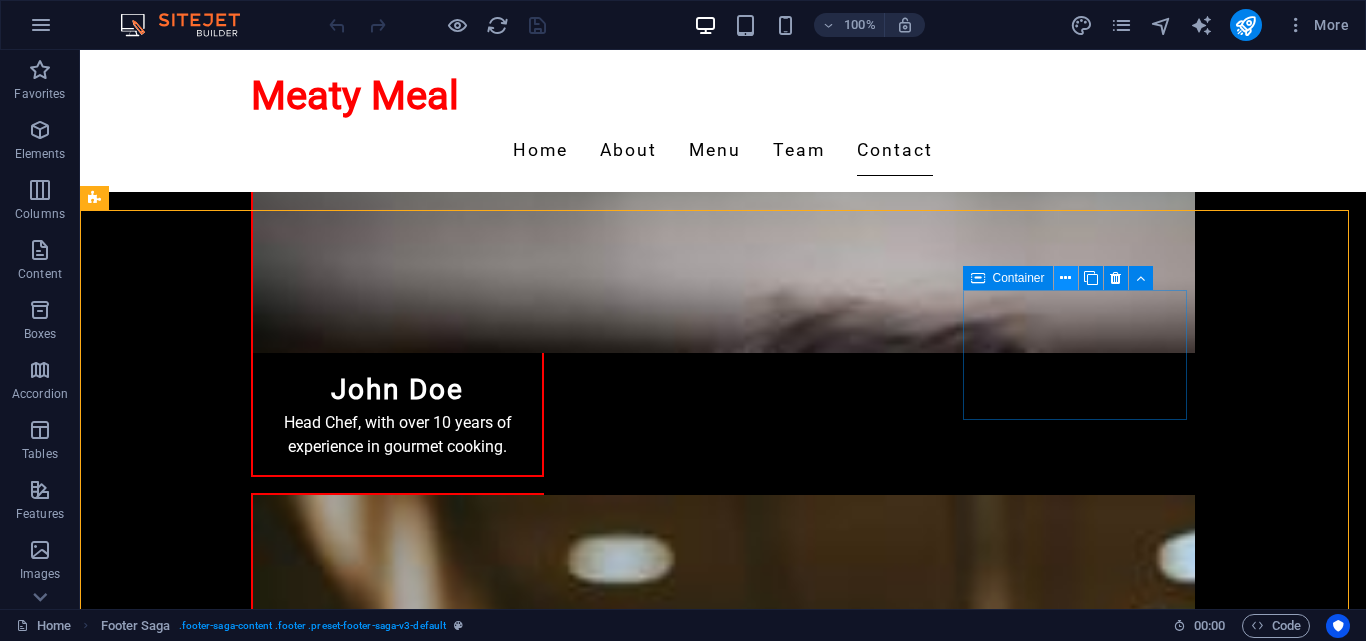 click at bounding box center (1065, 278) 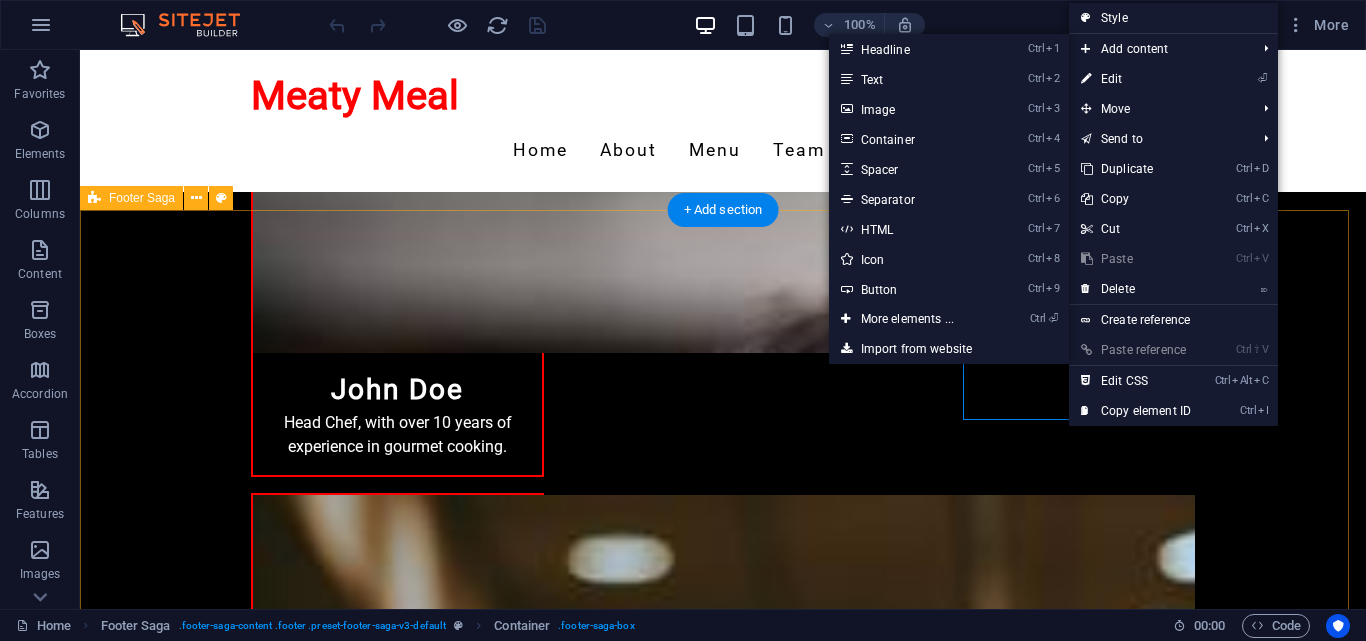 click on "Meaty Meal At Meaty Meal, we are dedicated to delivering the finest frozen pies. From peppersteak to creamy chicken, our flavors are beloved by many. Contact us for inquiries, delivery details, and catering options. Contact [NUMBER] [STREET] [POSTAL_CODE]   [CITY] Phone:  ([AREA_CODE]) [PHONE] Mobile:  Email:  [EMAIL] Navigation Home About Menu Team Contact Legal Notice Privacy Policy Social media Facebook X Instagram" at bounding box center [723, 3251] 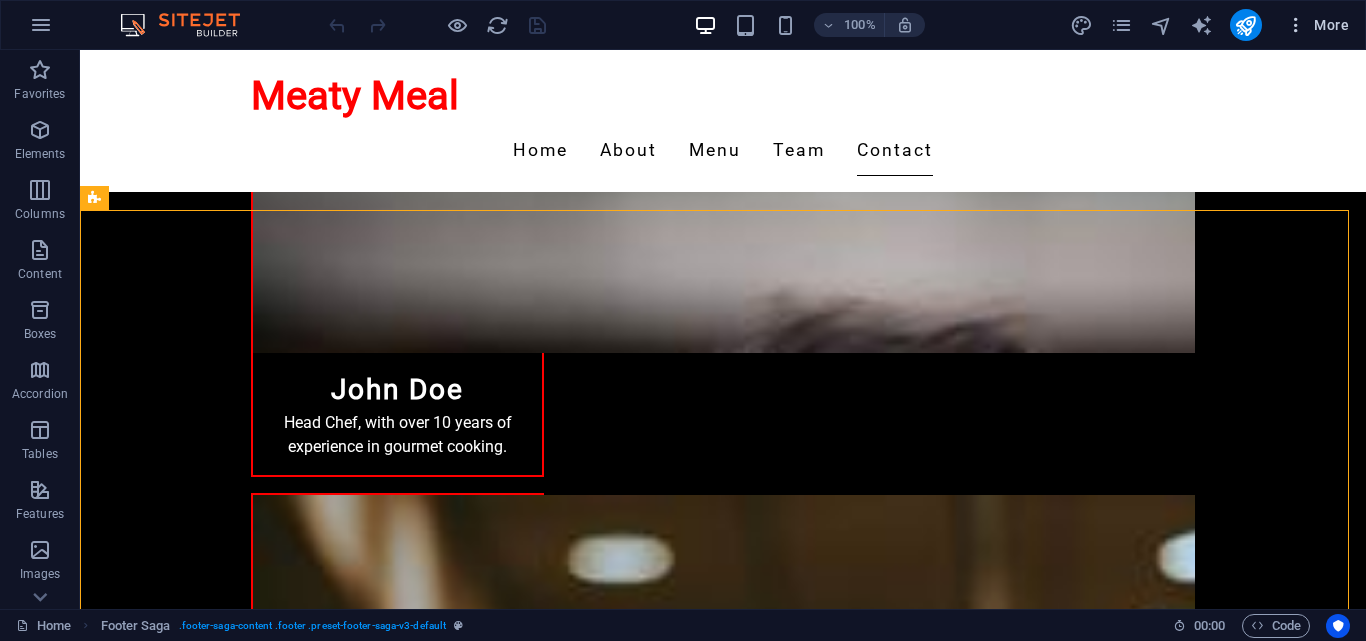 click on "More" at bounding box center [1317, 25] 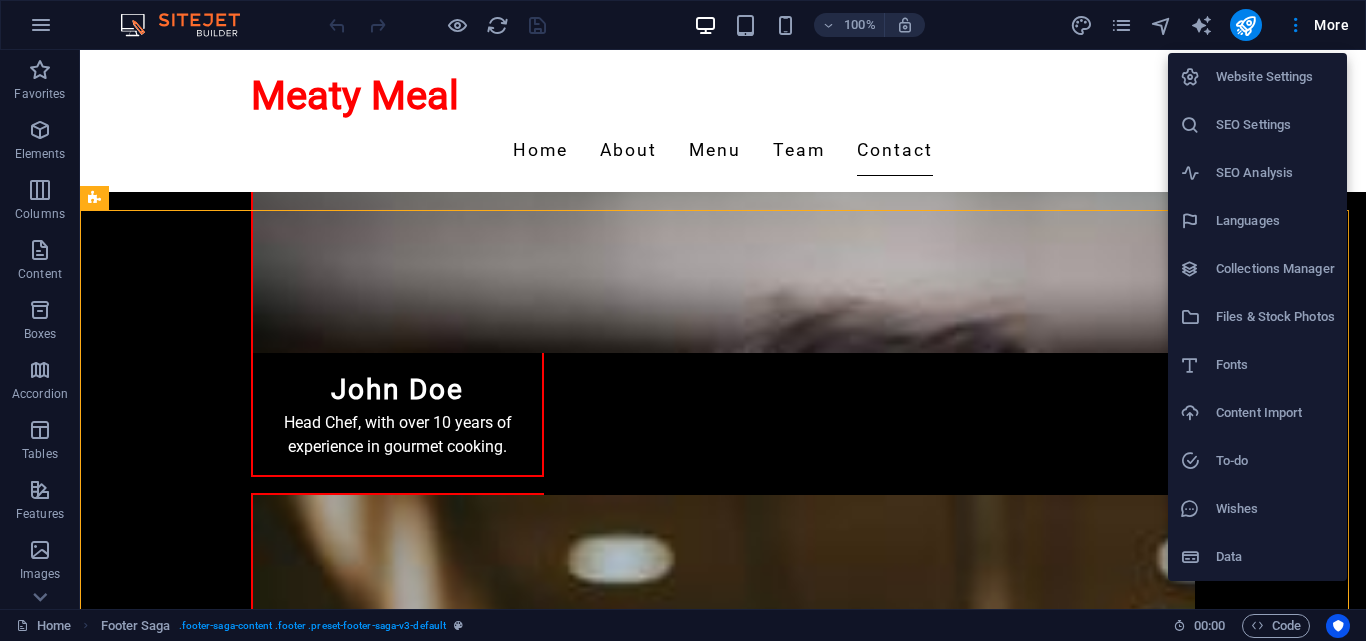 click on "SEO Settings" at bounding box center (1275, 125) 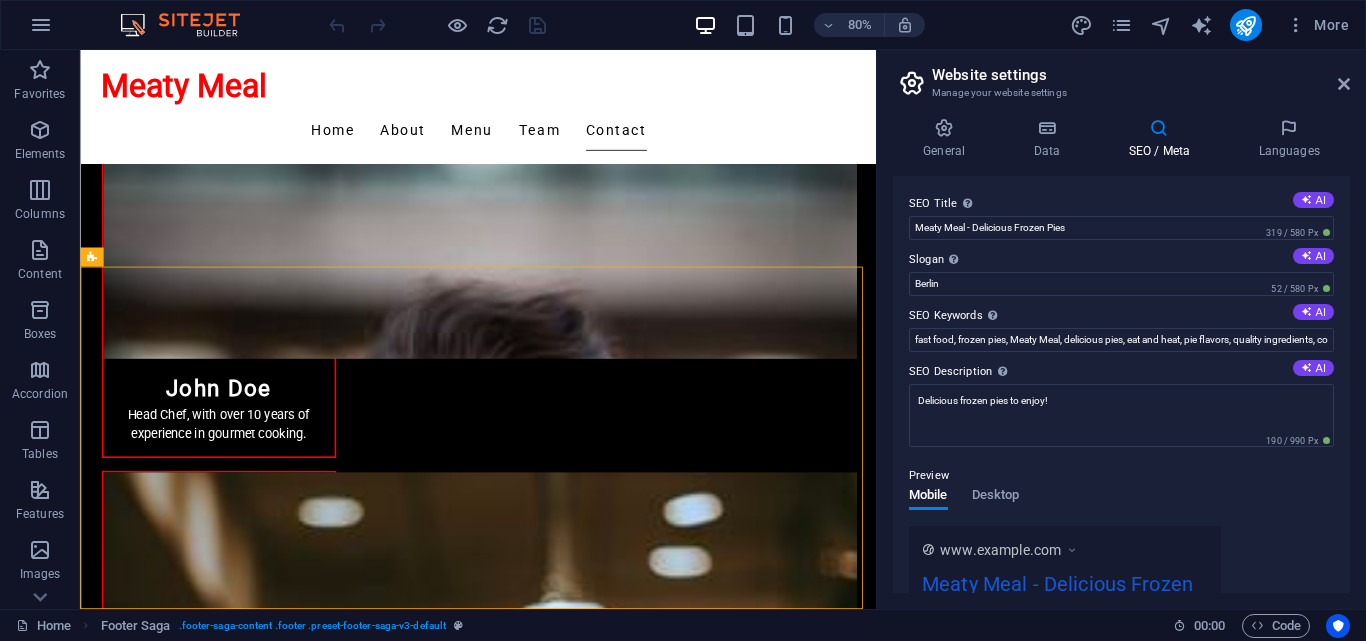 scroll, scrollTop: 3064, scrollLeft: 0, axis: vertical 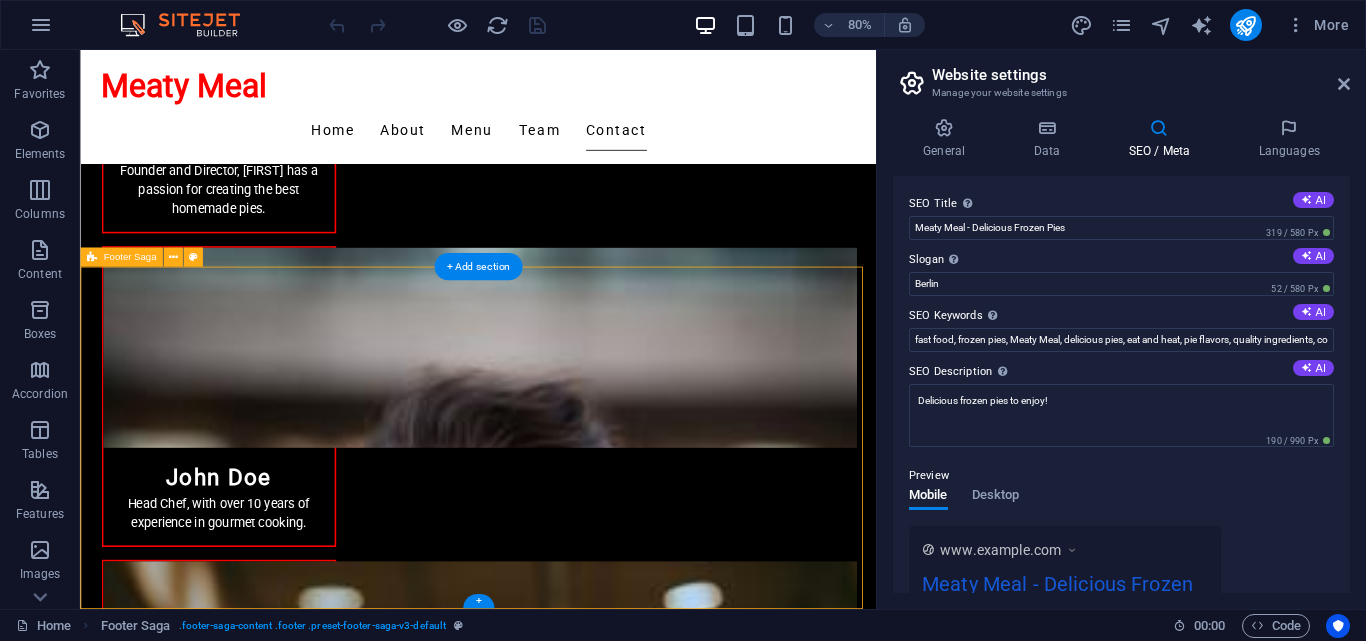 click on "Meaty Meal At Meaty Meal, we are dedicated to delivering the finest frozen pies. From peppersteak to creamy chicken, our flavors are beloved by many. Contact us for inquiries, delivery details, and catering options. Contact [NUMBER] [STREET] [POSTAL_CODE]   [CITY] Phone:  ([AREA_CODE]) [PHONE] Mobile:  Email:  [EMAIL] Navigation Home About Menu Team Contact Legal Notice Privacy Policy Social media Facebook X Instagram" at bounding box center (577, 3445) 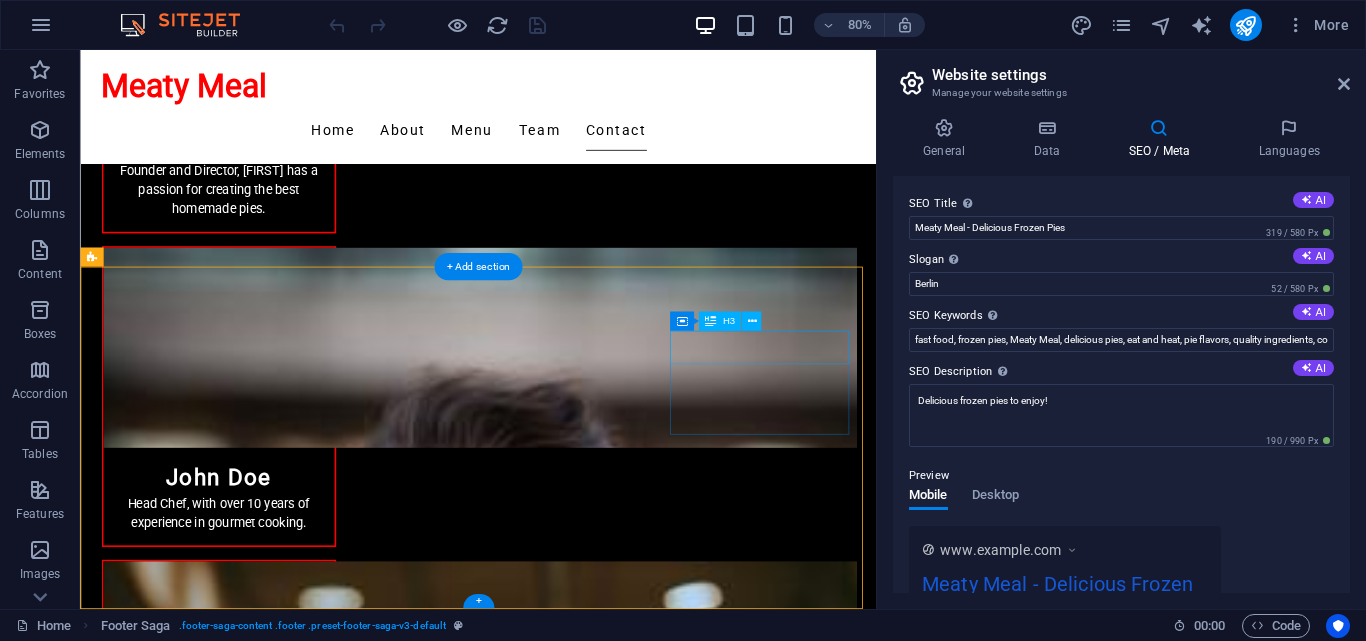 click on "Social media" at bounding box center [208, 3713] 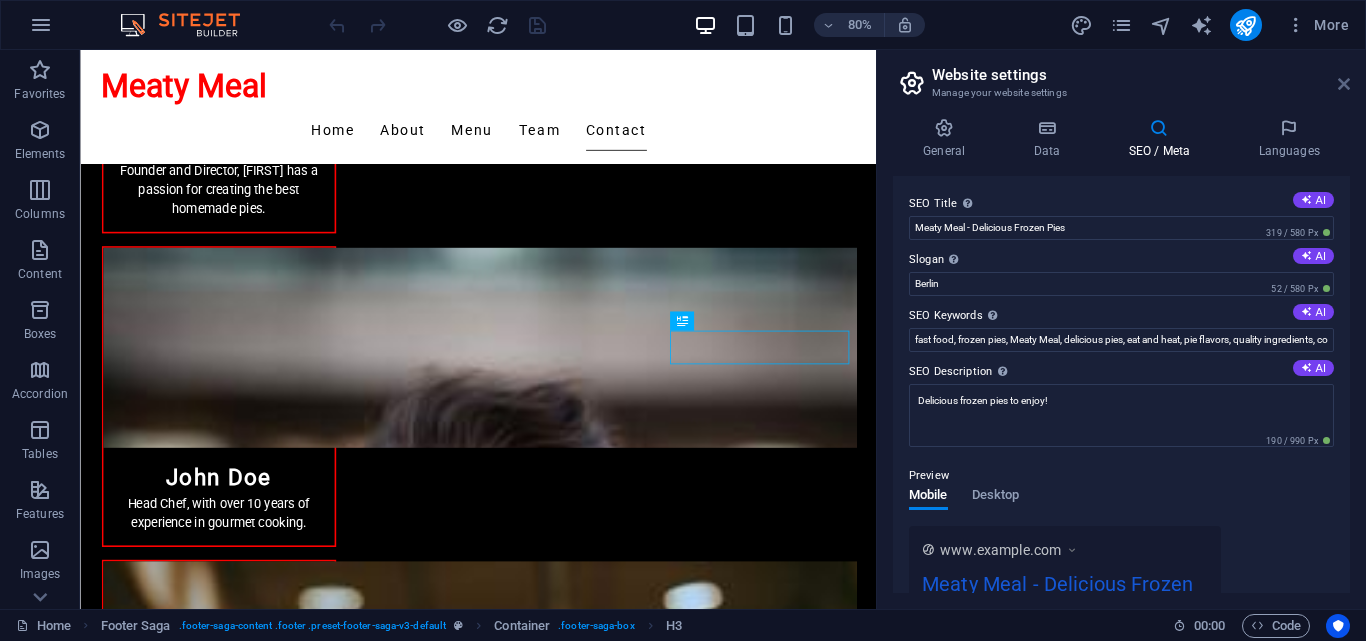 drag, startPoint x: 1342, startPoint y: 83, endPoint x: 998, endPoint y: 268, distance: 390.59058 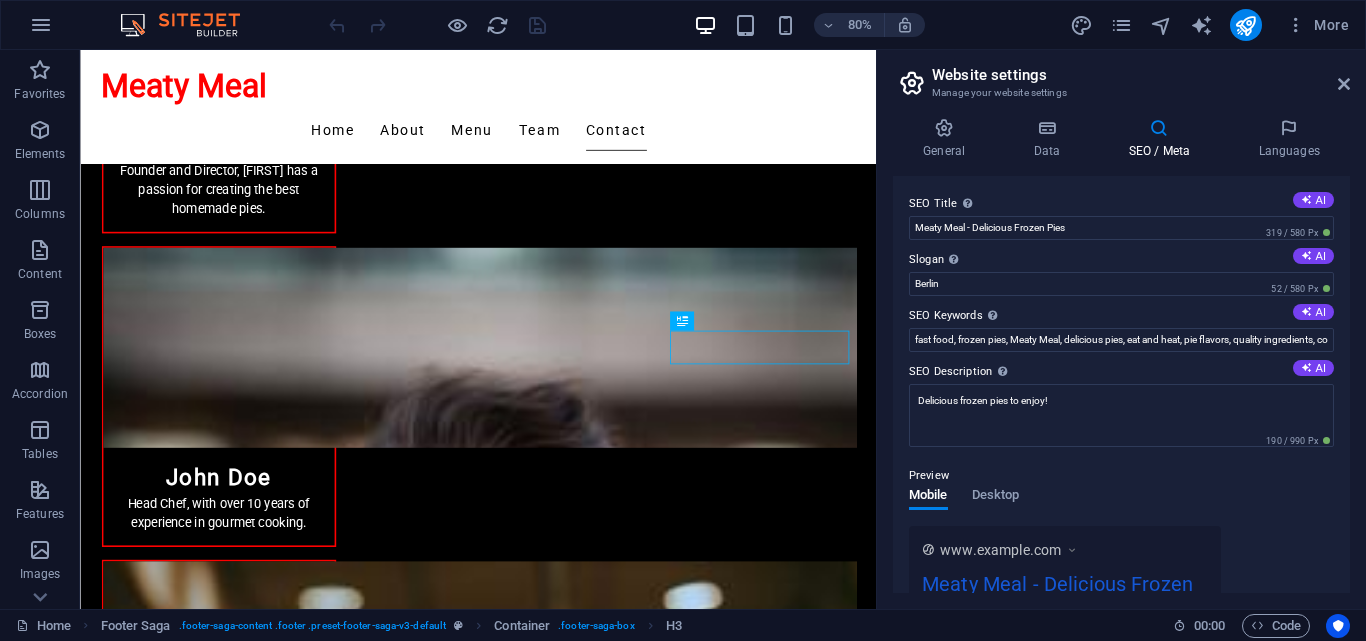scroll, scrollTop: 3175, scrollLeft: 0, axis: vertical 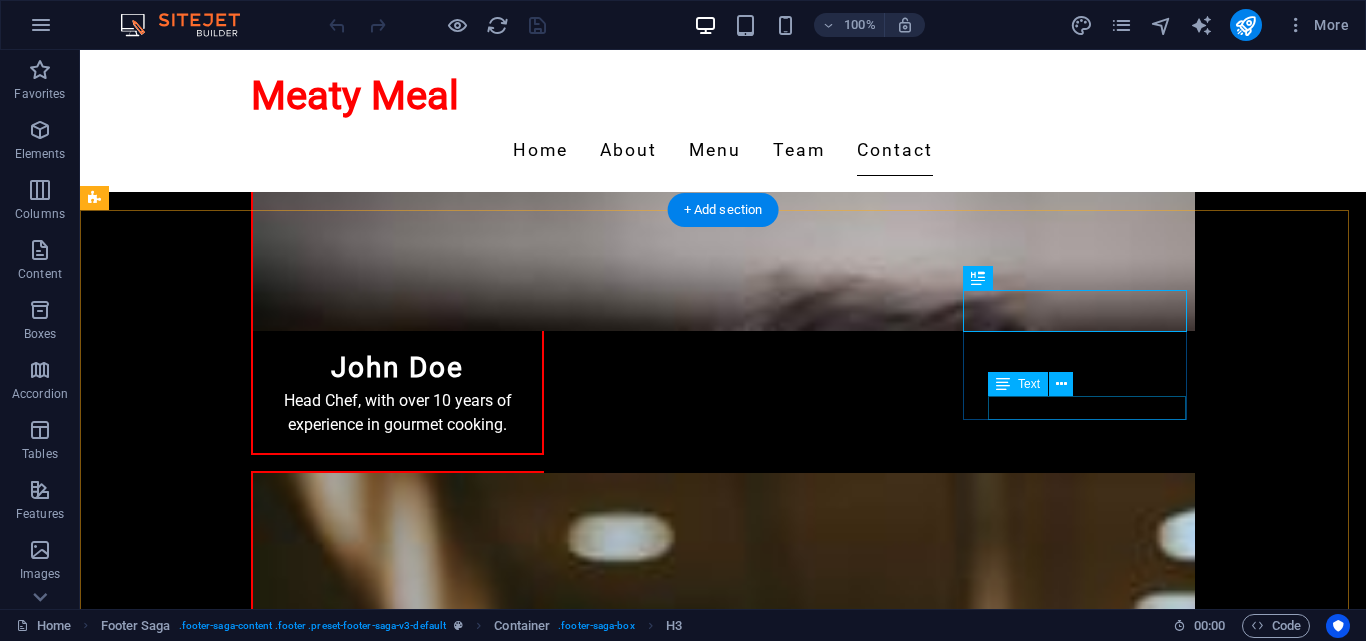 click on "Instagram" at bounding box center (208, 3666) 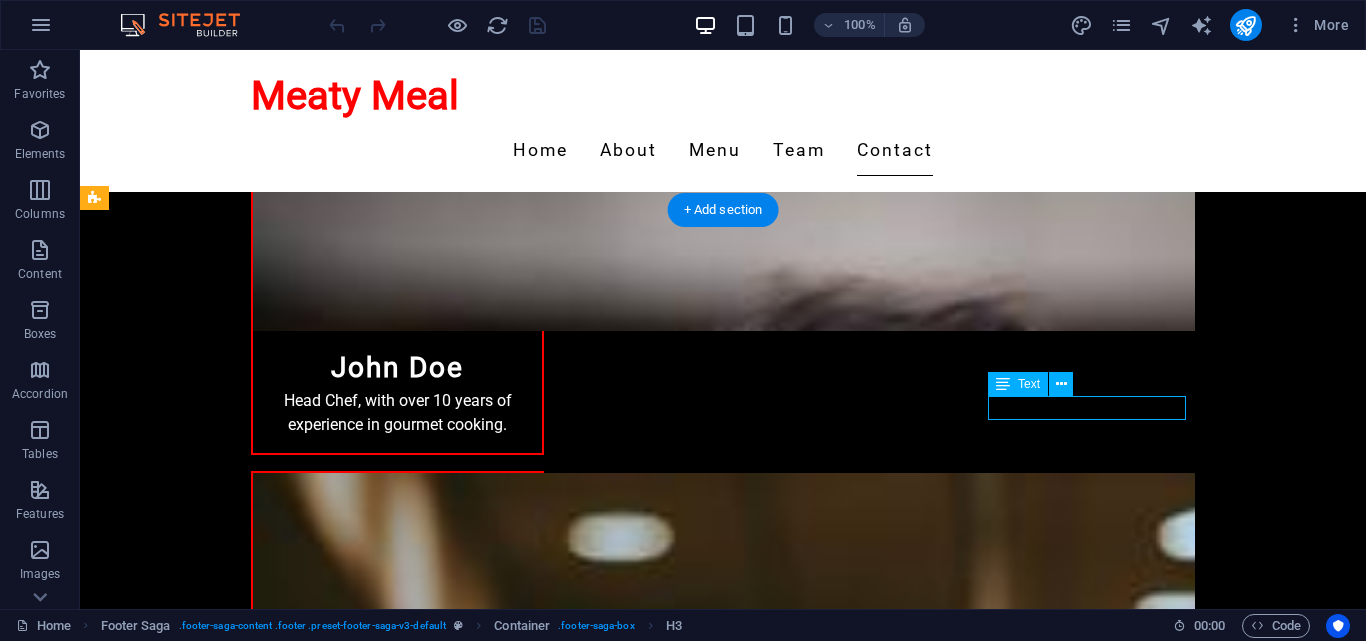 click on "Instagram" at bounding box center [208, 3666] 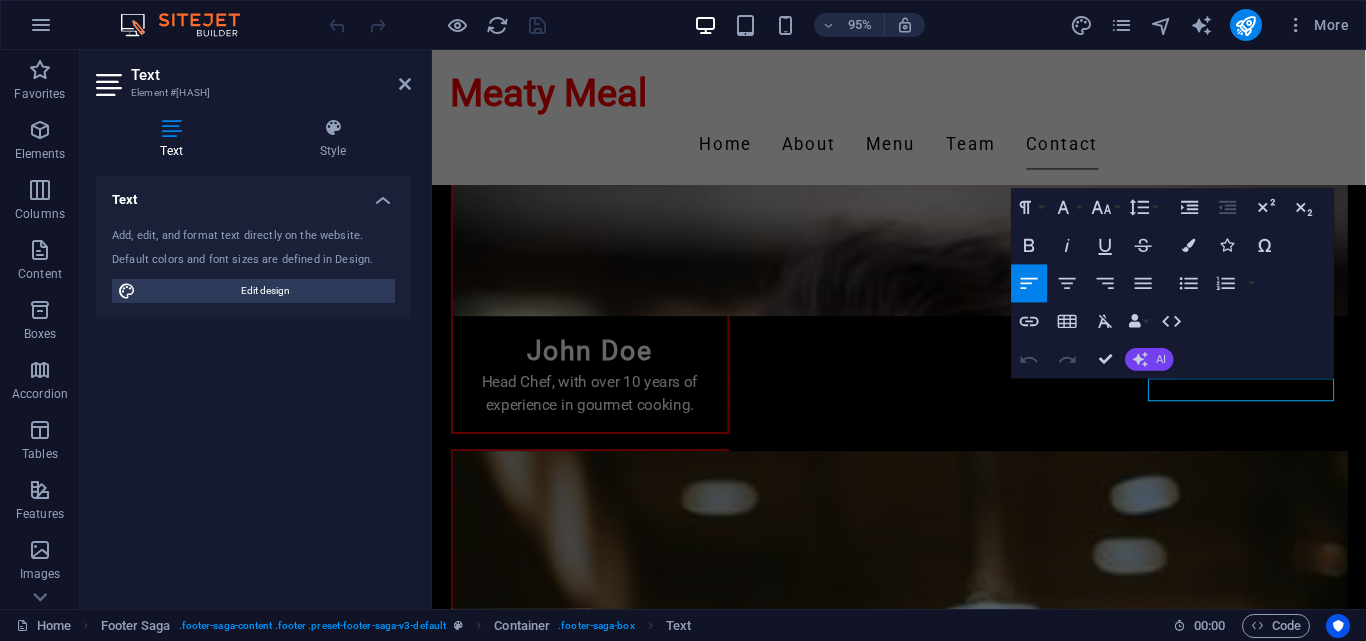 click 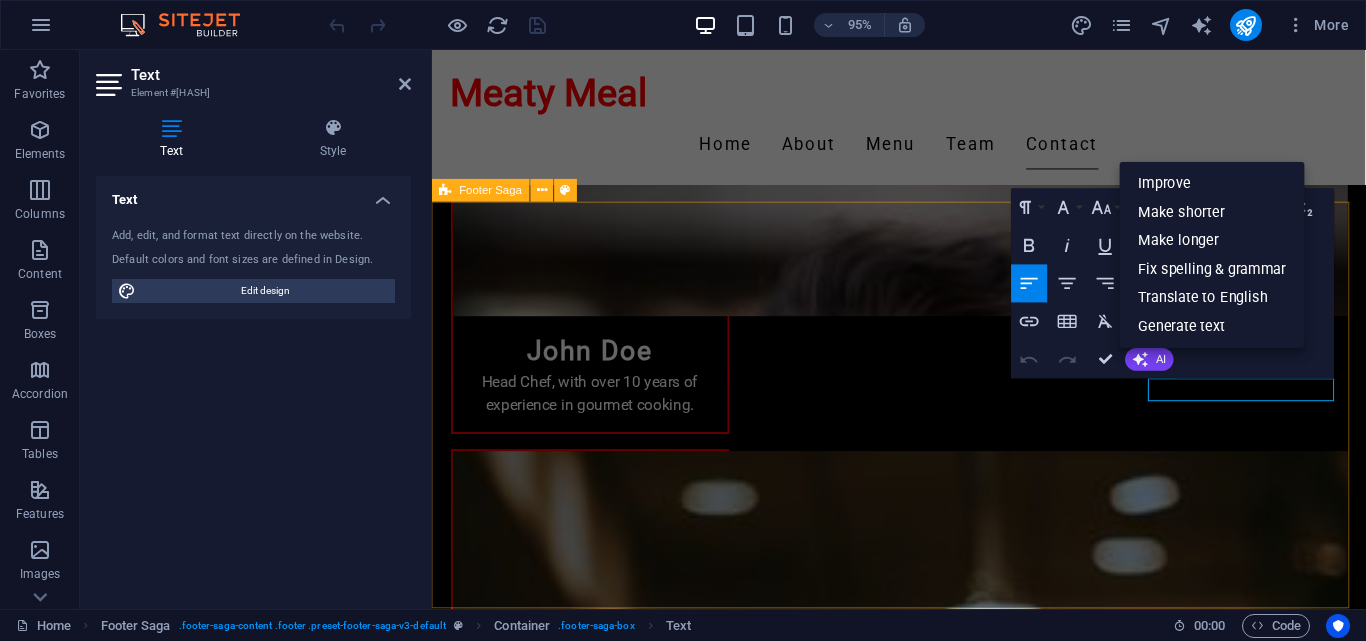 click on "Meaty Meal At Meaty Meal, we are dedicated to delivering the finest frozen pies. From peppersteak to creamy chicken, our flavors are beloved by many. Contact us for inquiries, delivery details, and catering options. Contact [NUMBER] [STREET] [POSTAL_CODE]   [CITY] Phone:  ([AREA_CODE]) [PHONE] Mobile:  Email:  [EMAIL] Navigation Home About Menu Team Contact Legal Notice Privacy Policy Social media Facebook X Instagram" at bounding box center [923, 3229] 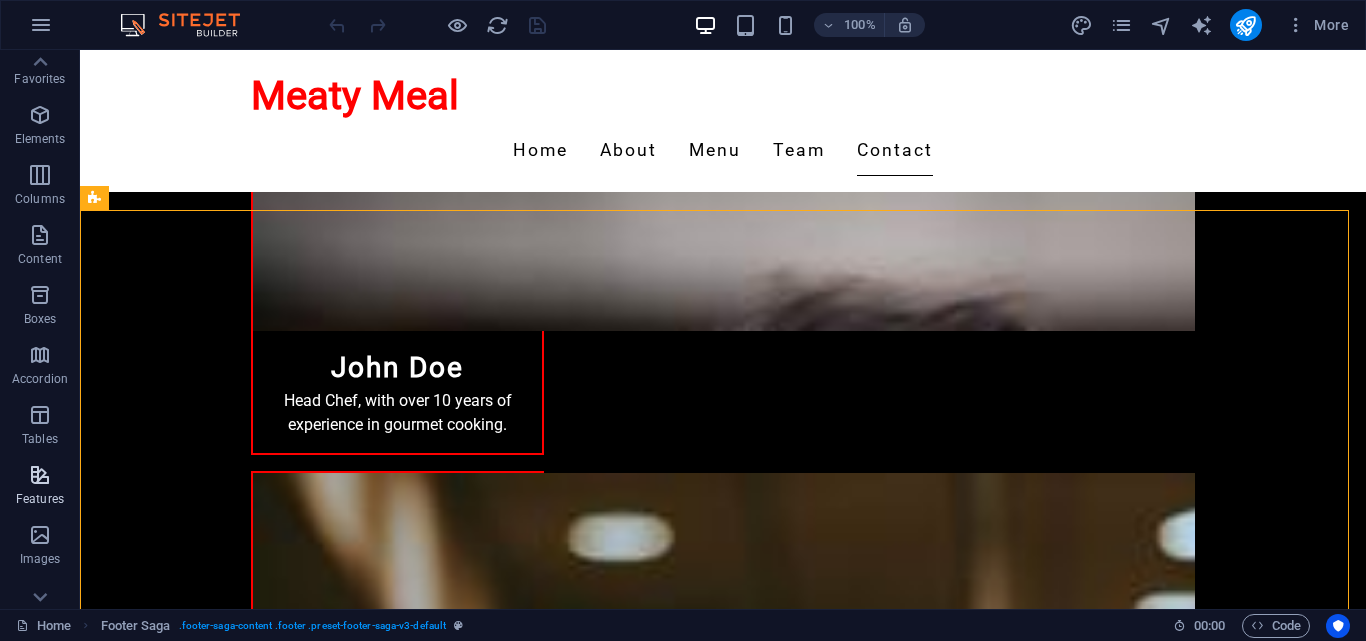 scroll, scrollTop: 0, scrollLeft: 0, axis: both 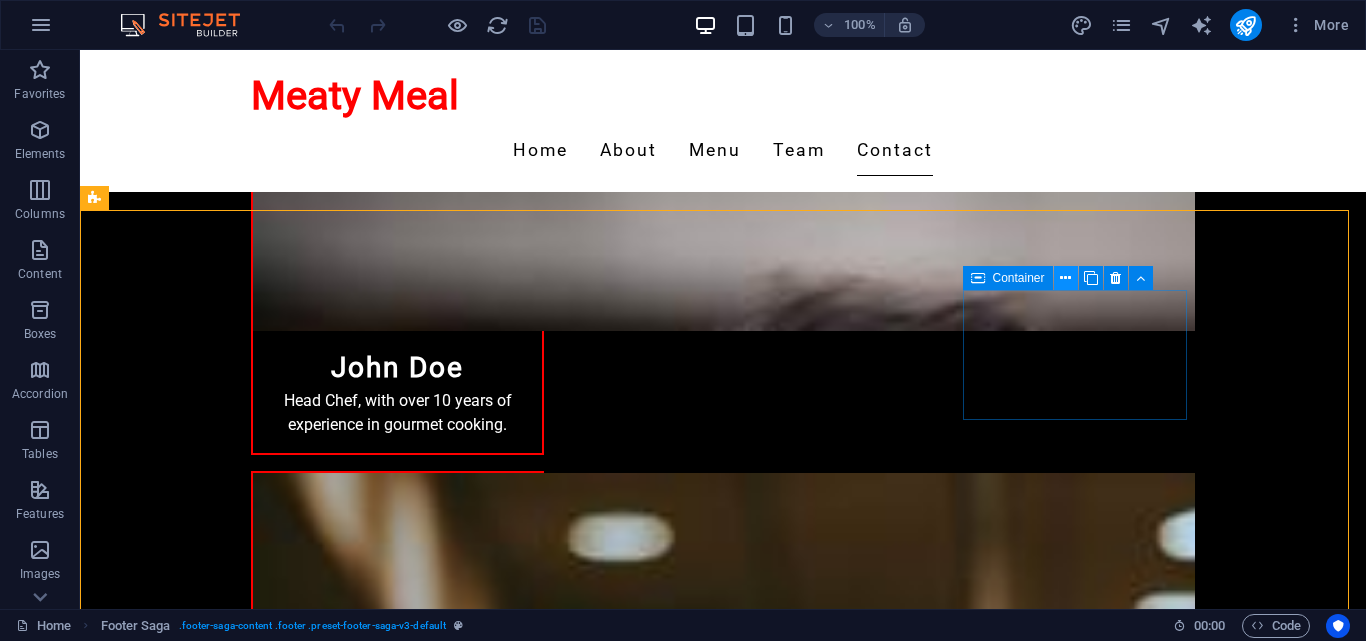 click at bounding box center [1065, 278] 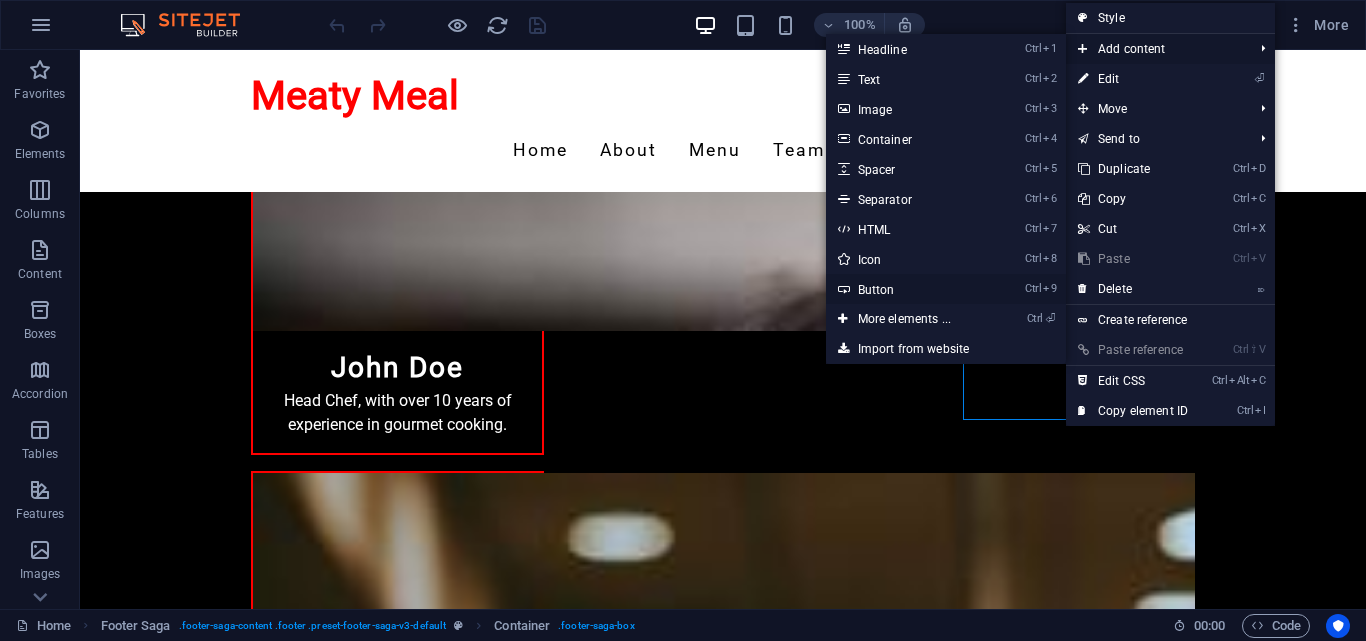 click on "Ctrl 9  Button" at bounding box center [908, 289] 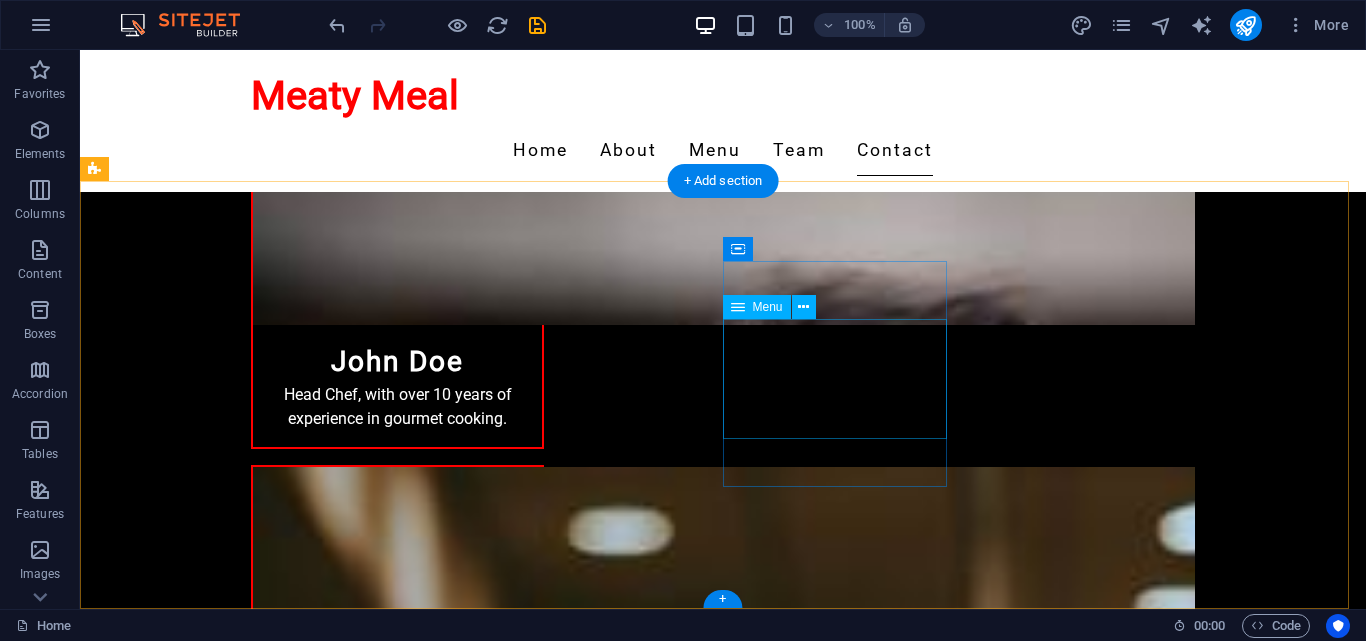 scroll, scrollTop: 3204, scrollLeft: 0, axis: vertical 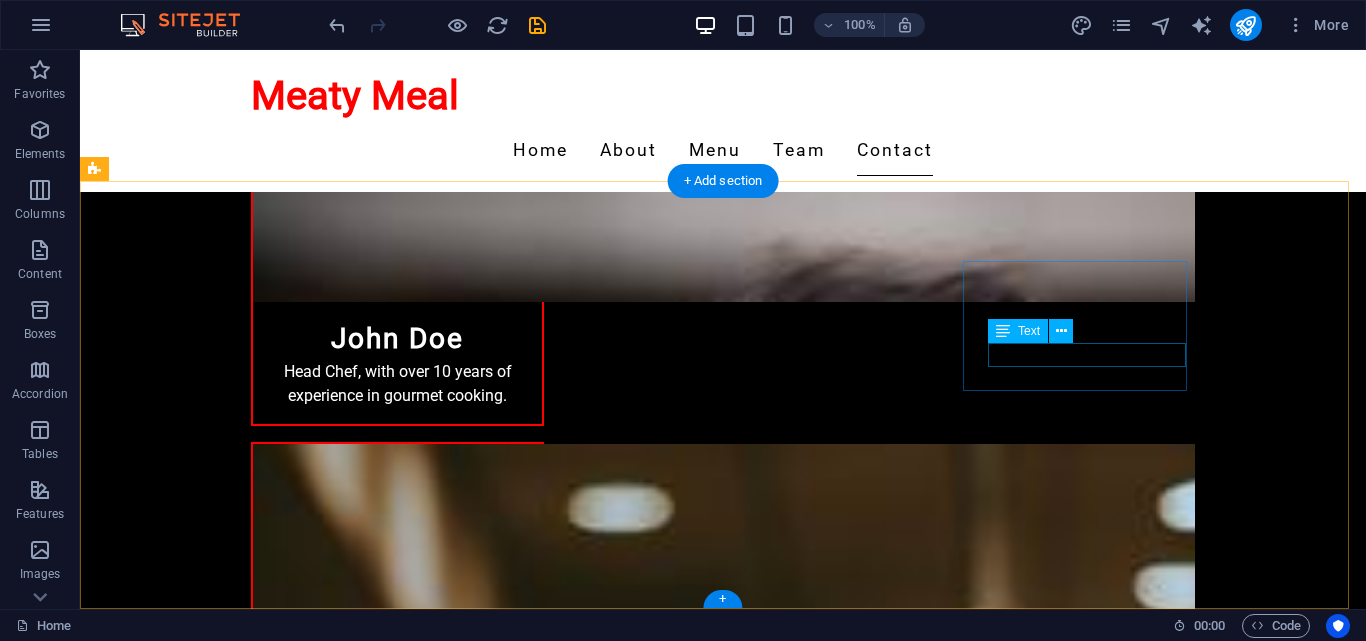 click on "X" at bounding box center [208, 3589] 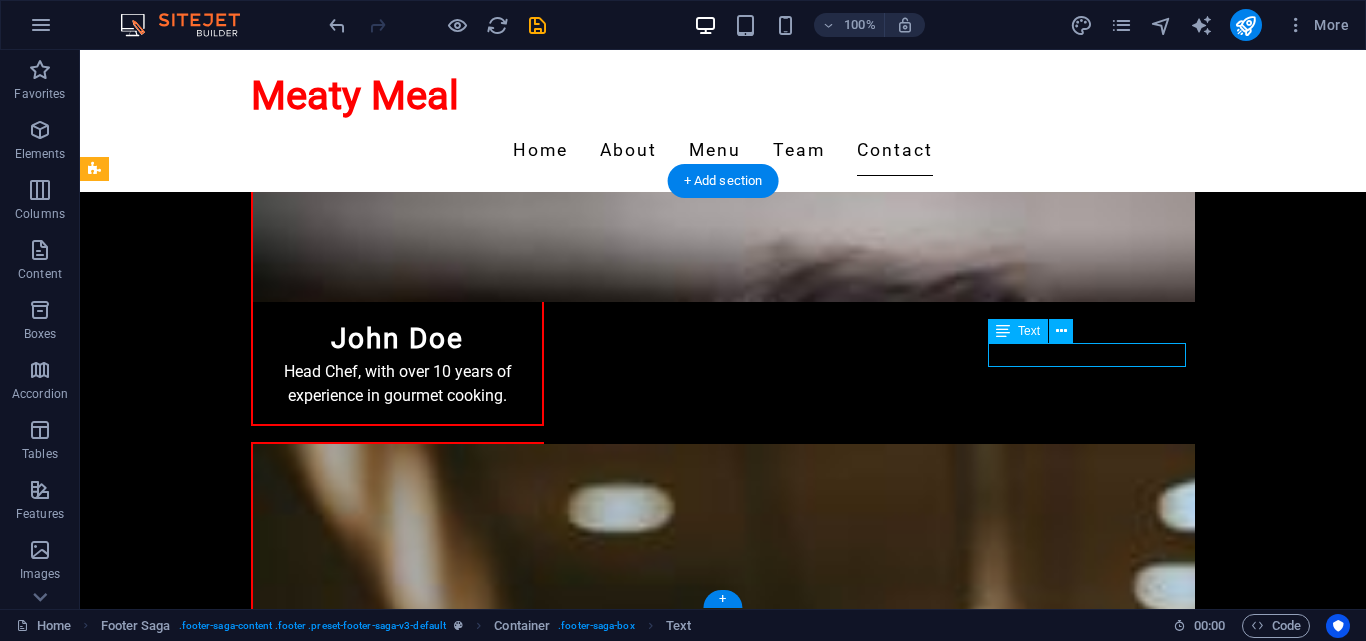 click on "X" at bounding box center (208, 3589) 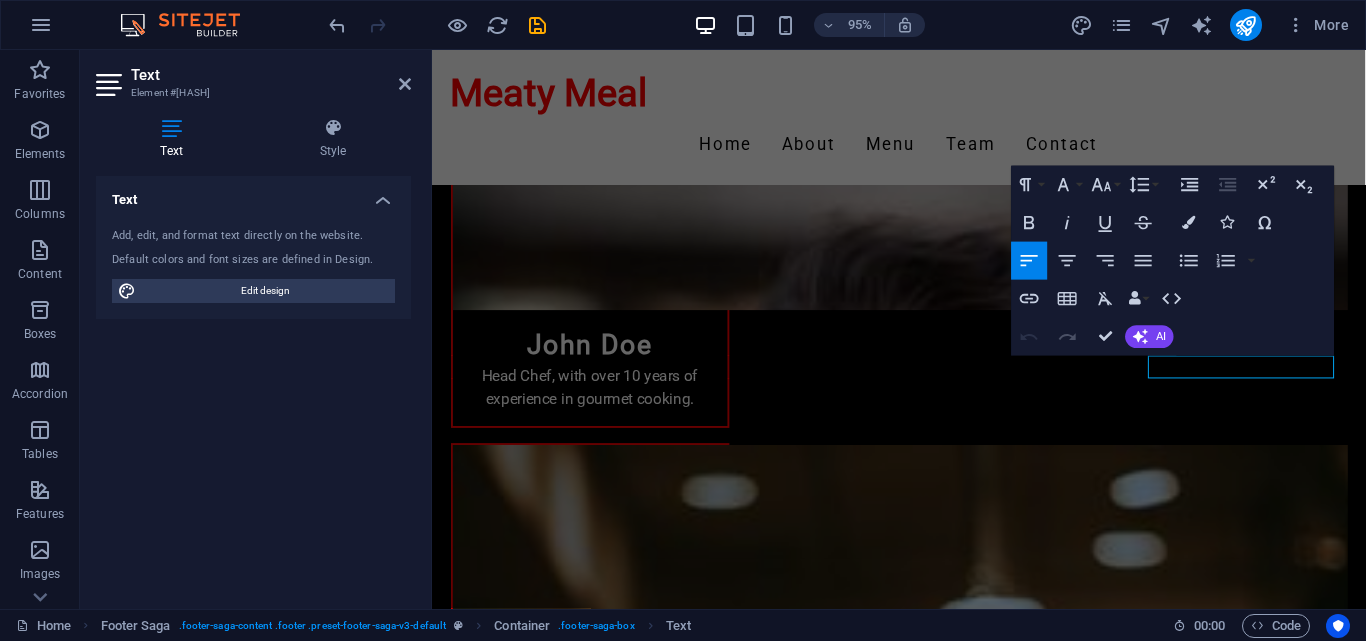 scroll, scrollTop: 3175, scrollLeft: 0, axis: vertical 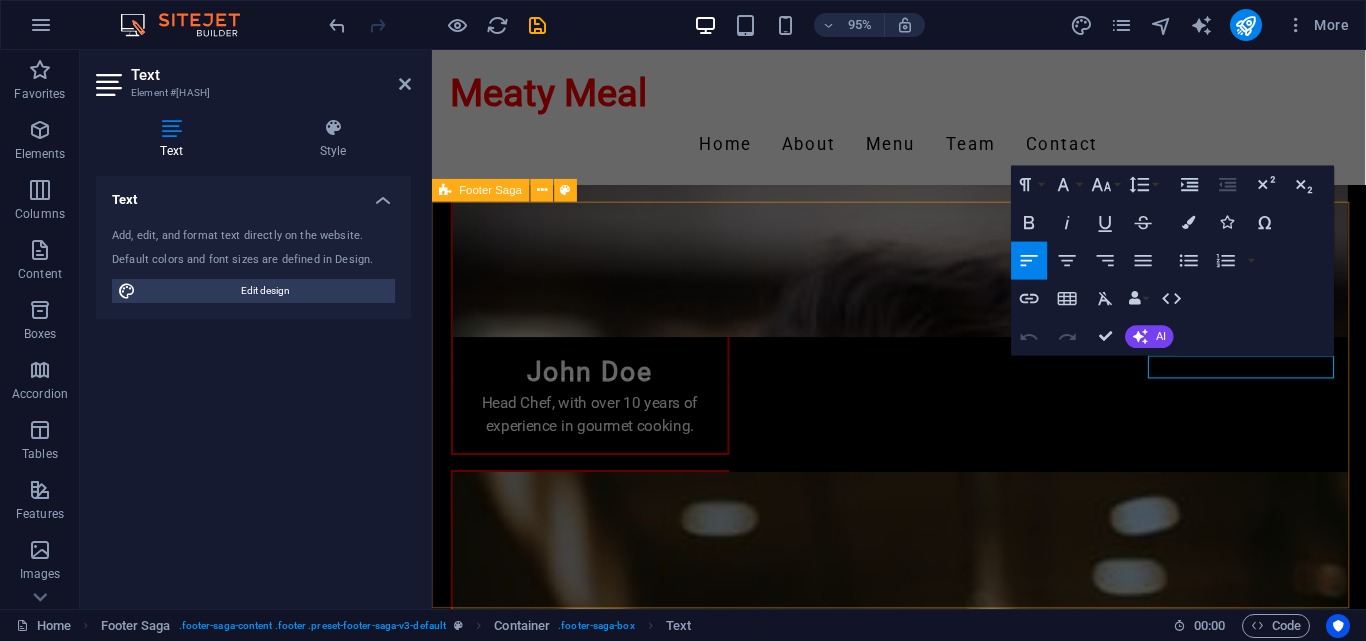 click on "Meaty Meal At Meaty Meal, we are dedicated to delivering the finest frozen pies. From peppersteak to creamy chicken, our flavors are beloved by many. Contact us for inquiries, delivery details, and catering options. Contact [NUMBER] [STREET] [POSTAL_CODE]   [CITY] Phone:  ([AREA_CODE]) [PHONE] Mobile:  Email:  [EMAIL] Navigation Home About Menu Team Contact Legal Notice Privacy Policy Social media Facebook X Instagram" at bounding box center (923, 3251) 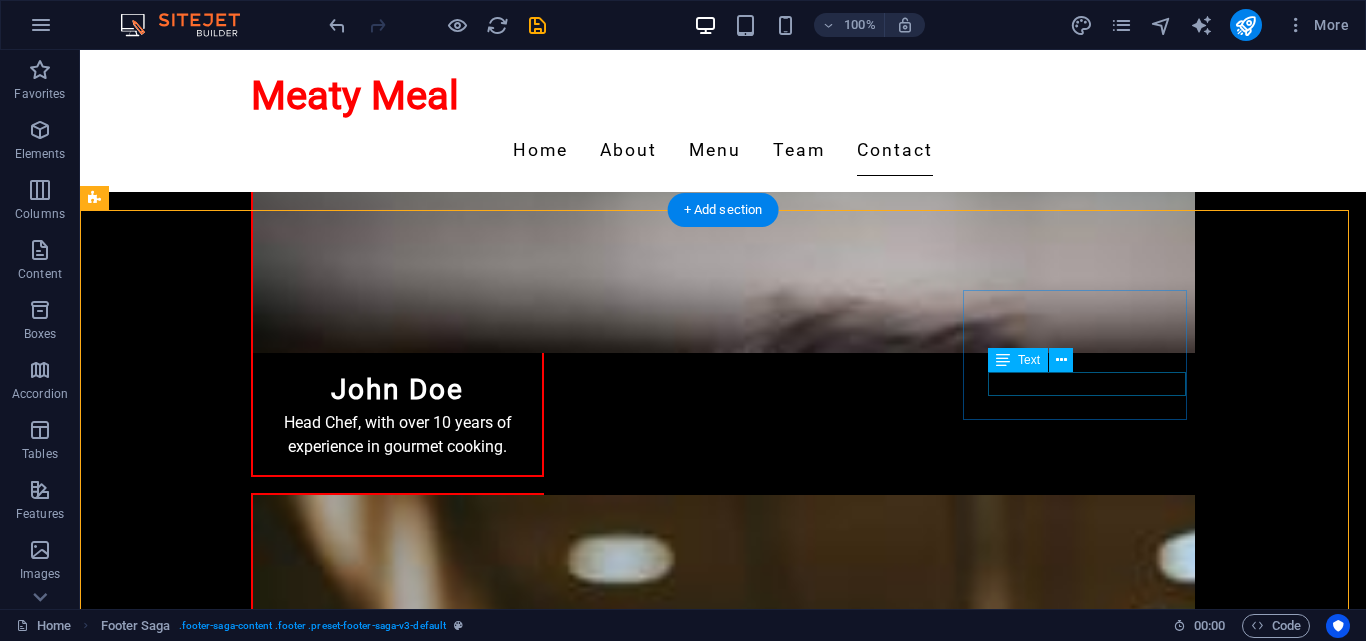 click on "X" at bounding box center (208, 3640) 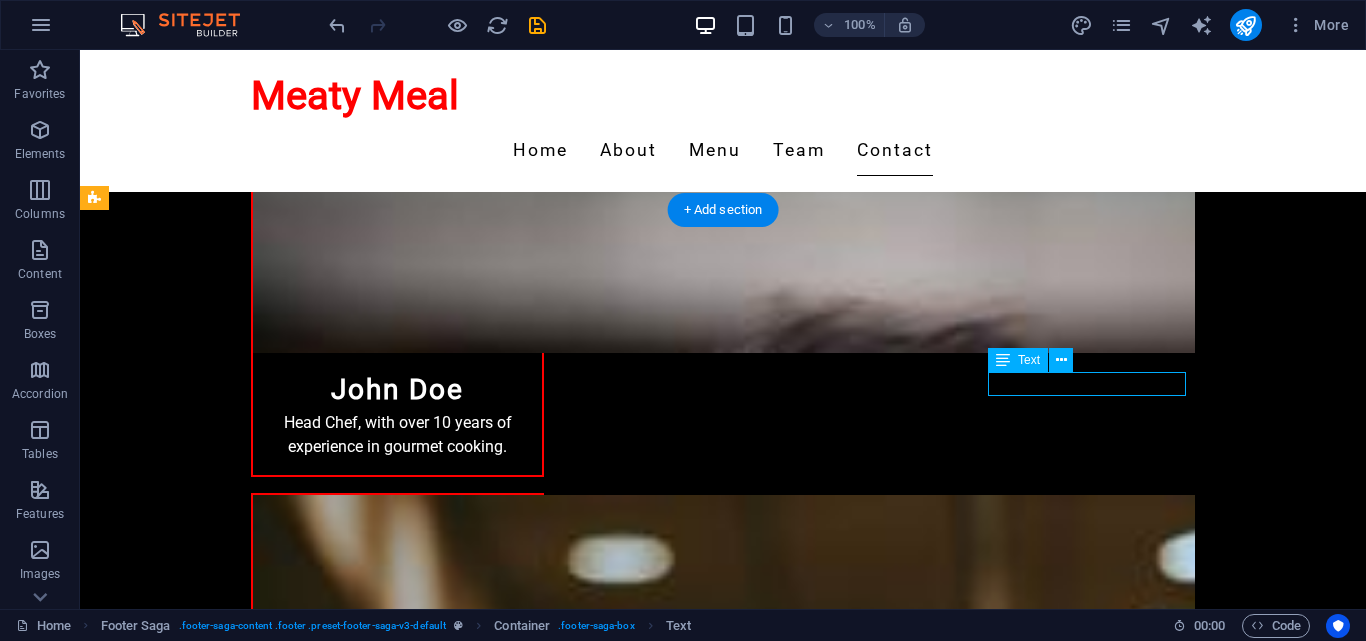 click on "X" at bounding box center (208, 3640) 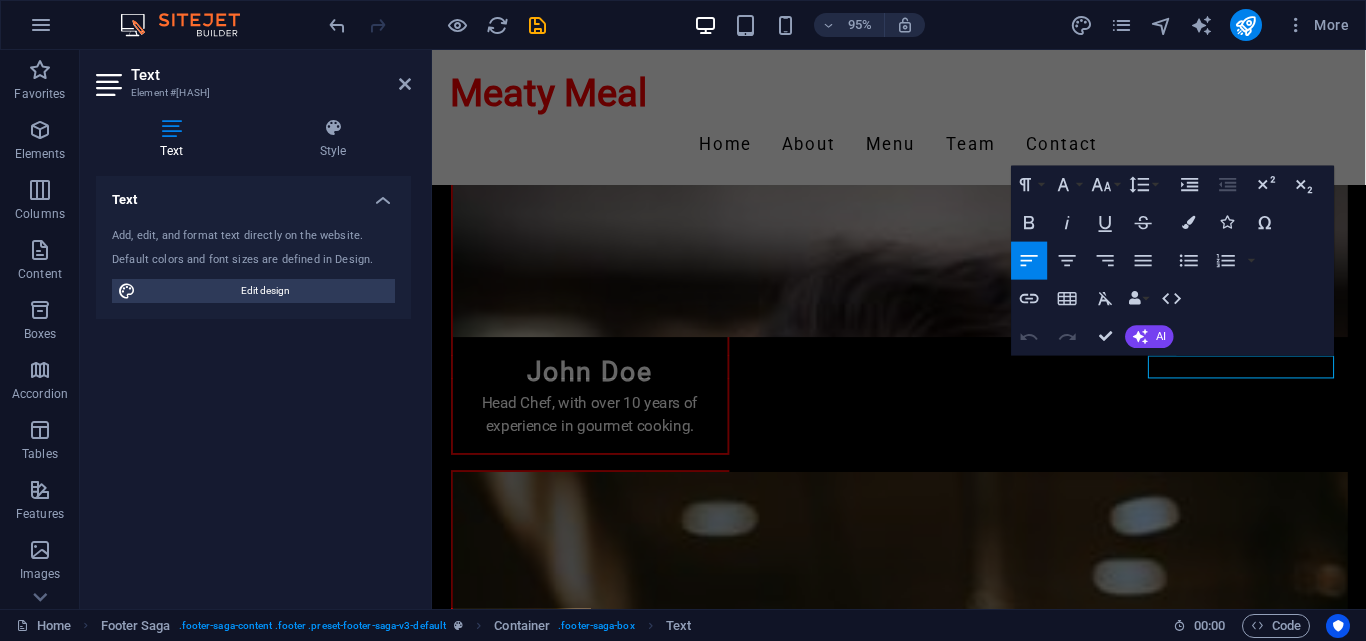 click on "Paragraph Format Normal Heading 1 Heading 2 Heading 3 Heading 4 Heading 5 Heading 6 Code Font Family Arial Georgia Impact Tahoma Times New Roman Verdana Merriweather Roboto Font Size 8 9 10 11 12 14 18 24 30 36 48 60 72 96 Line Height Default Single 1.15 1.5 Double Increase Indent Decrease Indent Superscript Subscript Bold Italic Underline Strikethrough Colors Icons Special Characters Align Left Align Center Align Right Align Justify Unordered List   Default Circle Disc Square    Ordered List   Default Lower Alpha Lower Greek Lower Roman Upper Alpha Upper Roman    Insert Link Insert Table Clear Formatting Data Bindings Company First name Last name Street ZIP code City Email Phone Mobile Fax Custom field 1 Custom field 2 Custom field 3 Custom field 4 Custom field 5 Custom field 6 HTML Undo Redo Confirm (Ctrl+⏎) AI Improve Make shorter Make longer Fix spelling & grammar Translate to English Generate text" at bounding box center [1173, 261] 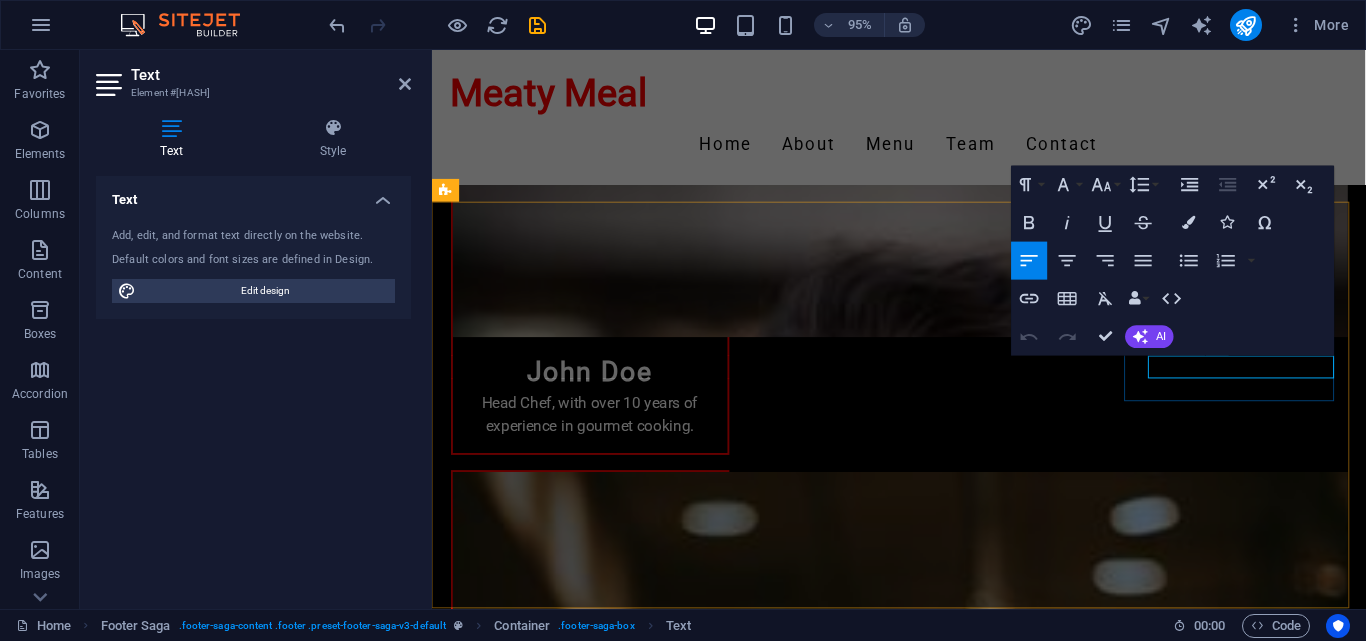 click on "X" at bounding box center [560, 3640] 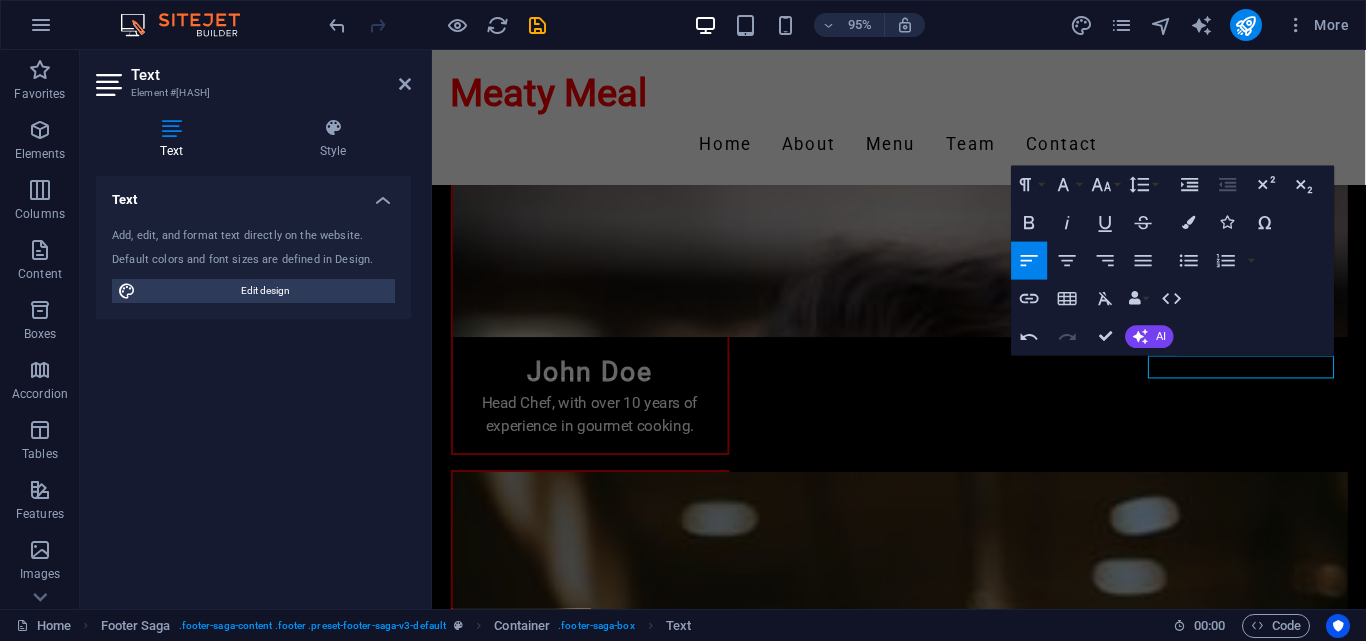 type 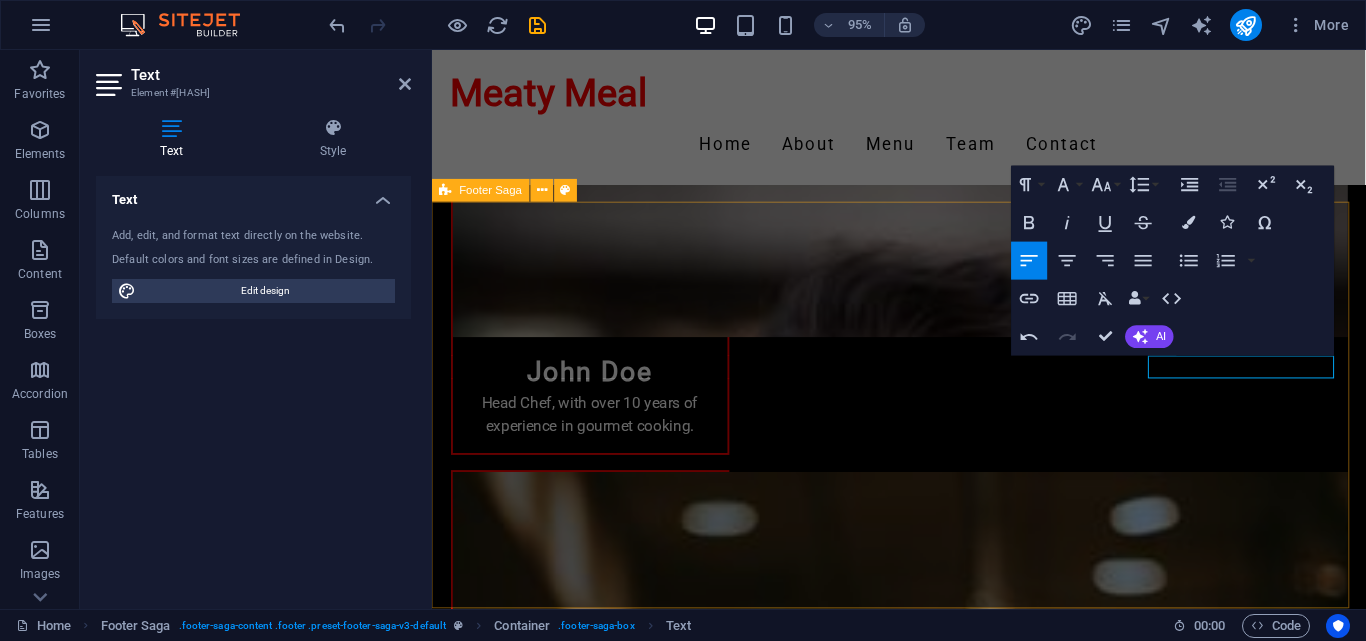click on "Meaty Meal At Meaty Meal, we are dedicated to delivering the finest frozen pies. From peppersteak to creamy chicken, our flavors are beloved by many. Contact us for inquiries, delivery details, and catering options. Contact [NUMBER] [STREET] [POSTAL_CODE]   [CITY] Phone:  ([AREA_CODE]) [PHONE] Mobile:  Email:  [EMAIL] Navigation Home About Menu Team Contact Legal Notice Privacy Policy Social media Facebook ​Whats App Instagram" at bounding box center [923, 3251] 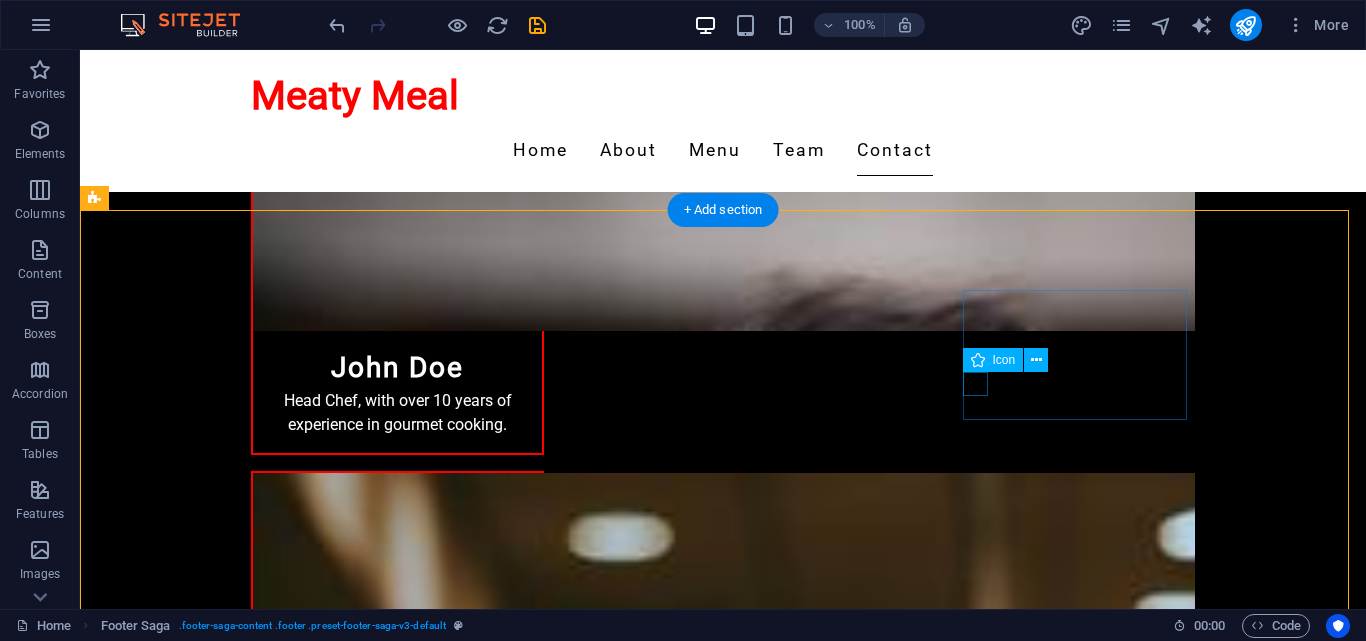 click at bounding box center [208, 3594] 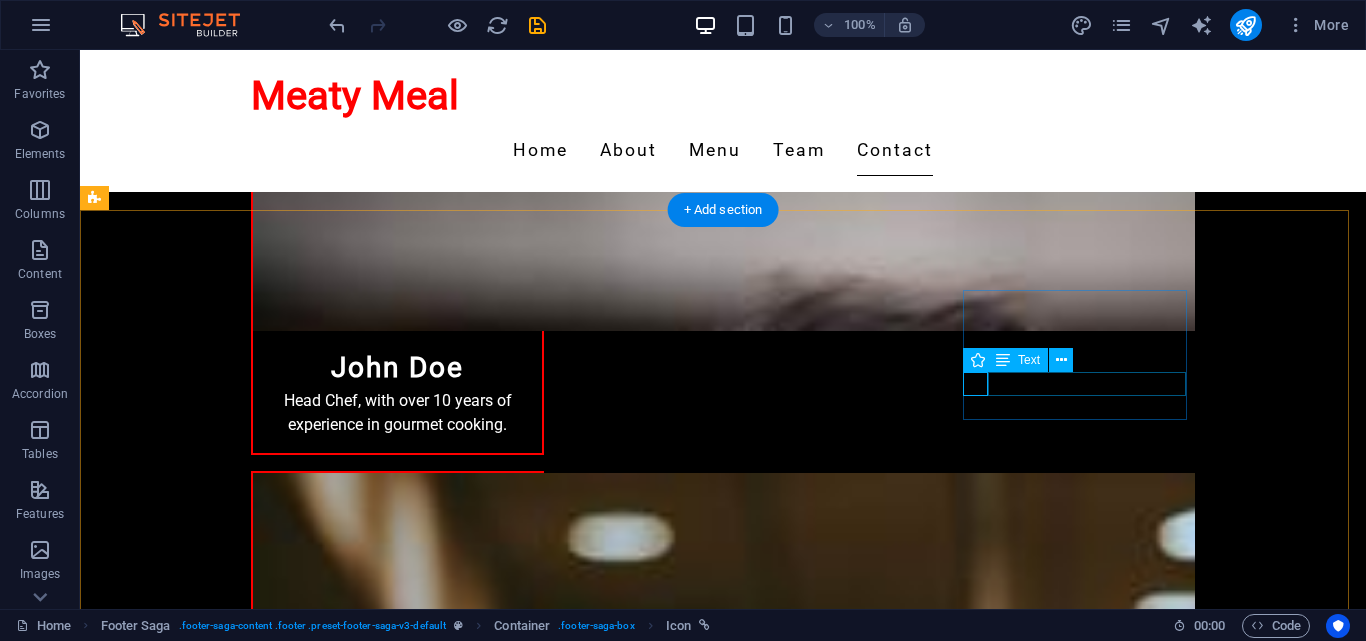 click on "Whats App" at bounding box center [208, 3618] 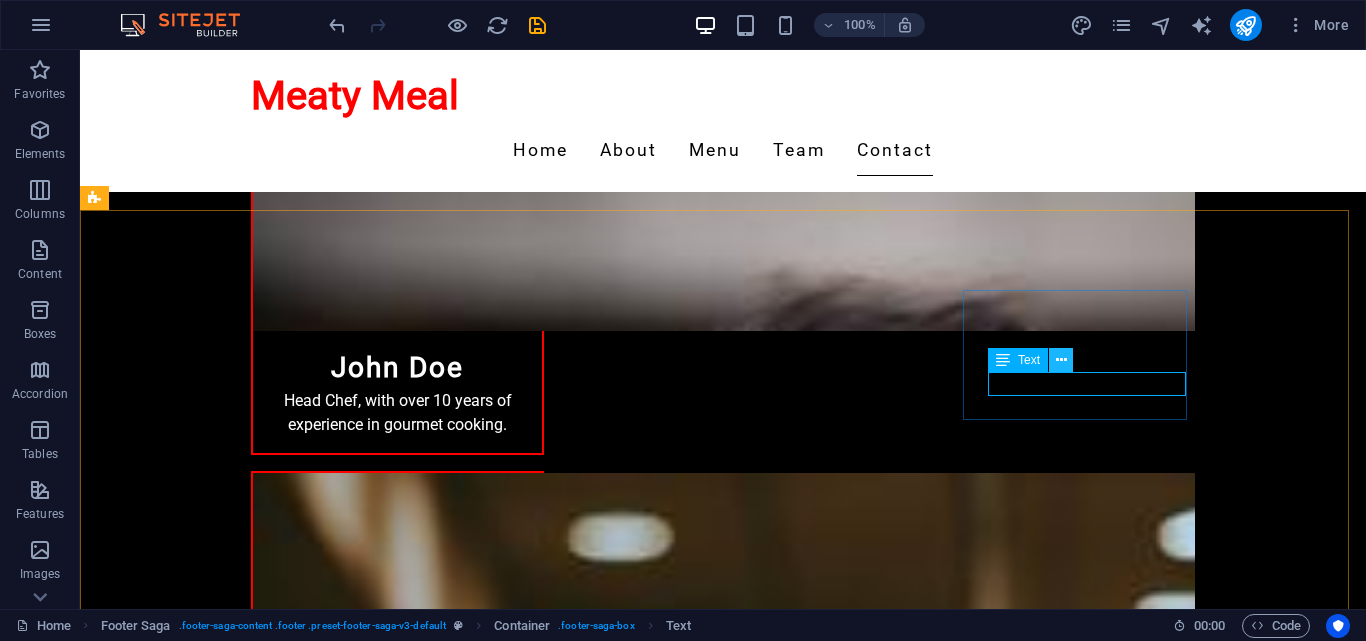 click at bounding box center [1061, 360] 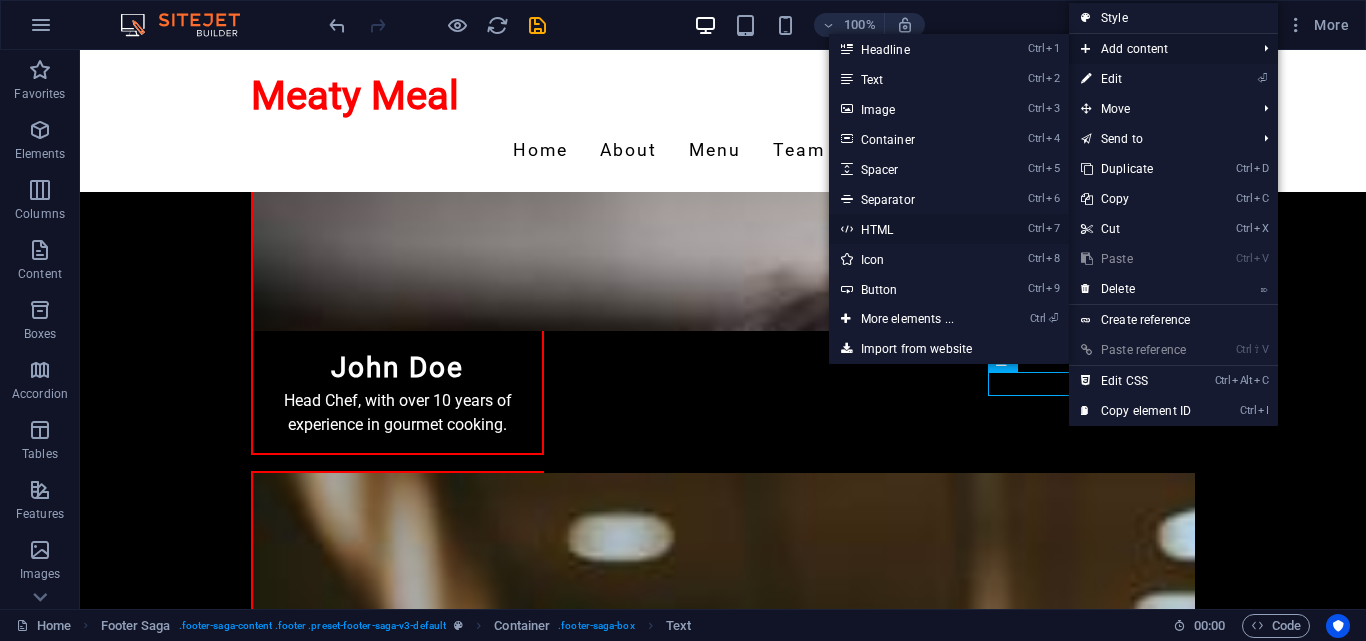 click on "Ctrl 7  HTML" at bounding box center [911, 229] 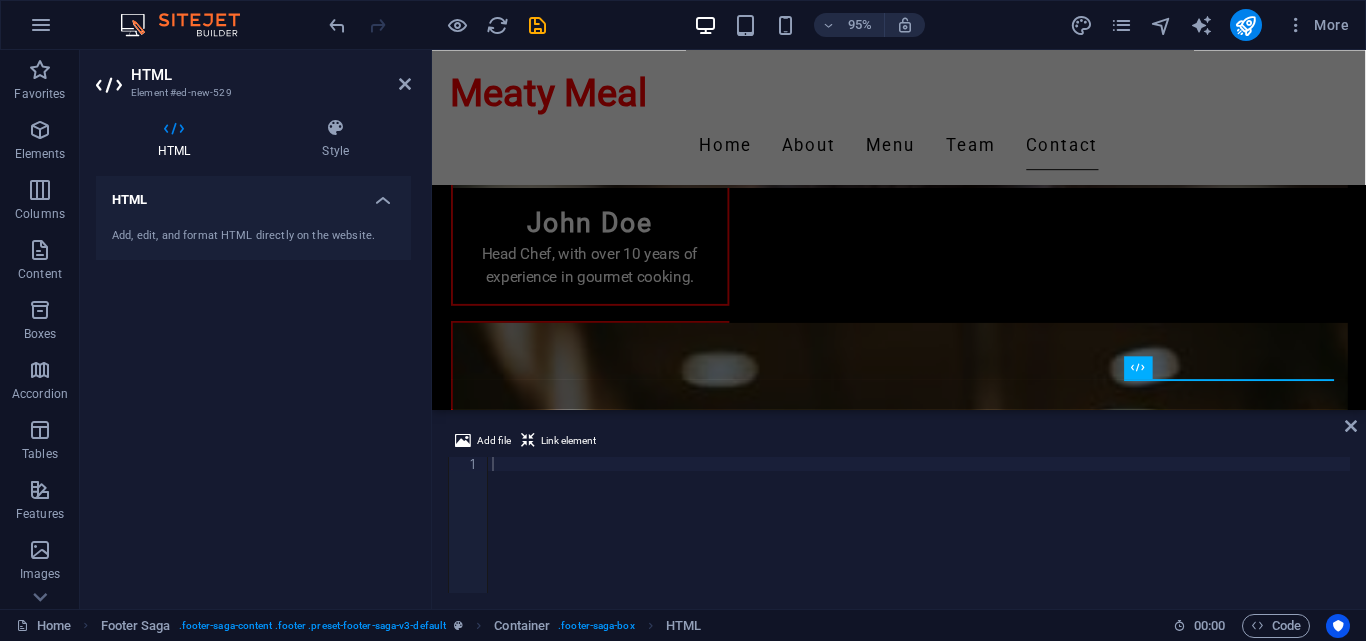 click on "HTML Add, edit, and format HTML directly on the website." at bounding box center (253, 384) 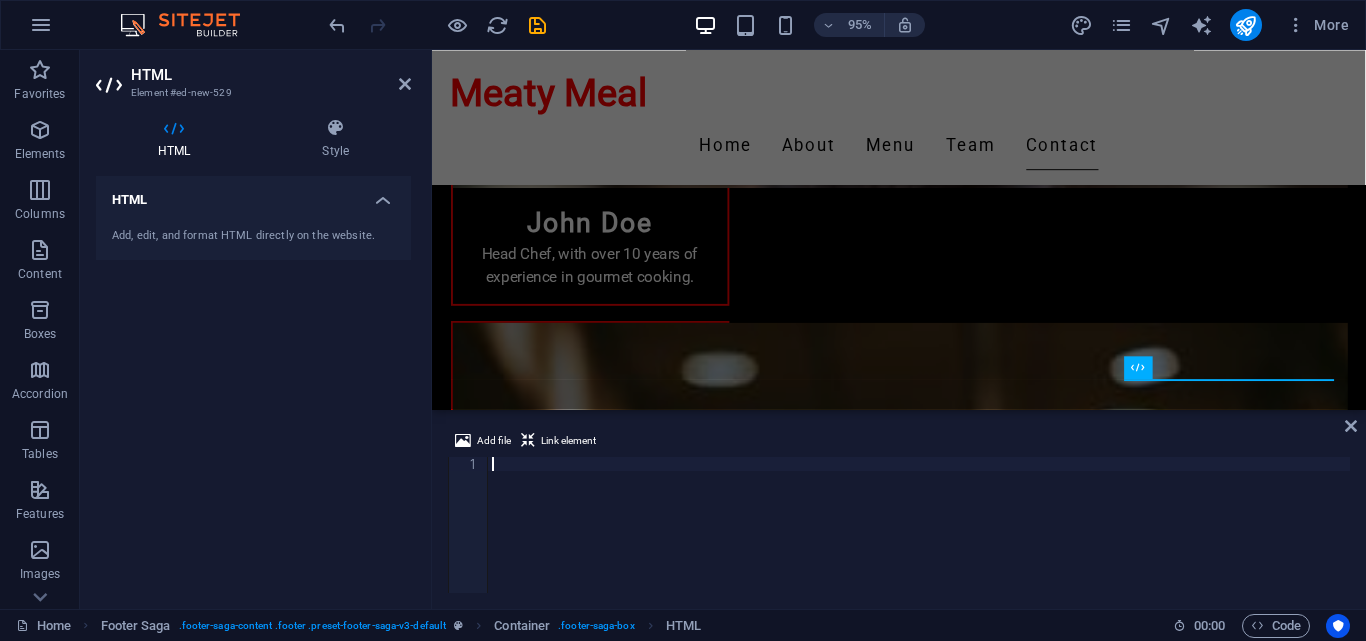 click at bounding box center [919, 539] 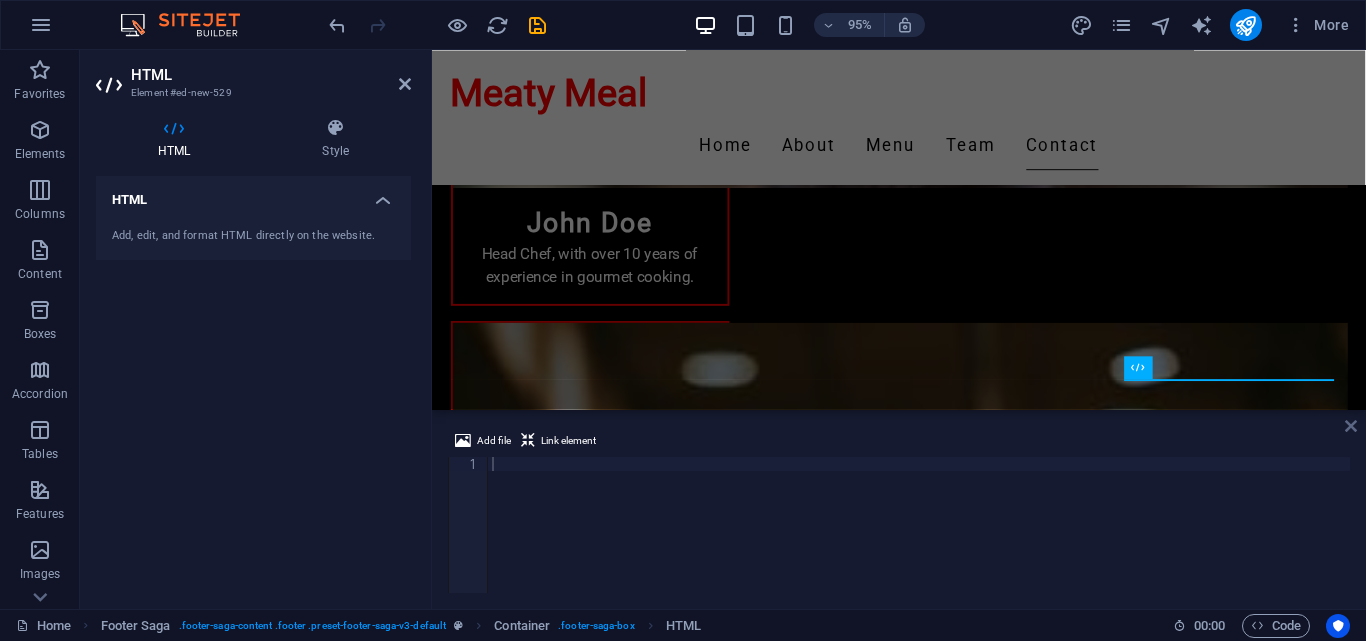 drag, startPoint x: 1354, startPoint y: 426, endPoint x: 1209, endPoint y: 454, distance: 147.67871 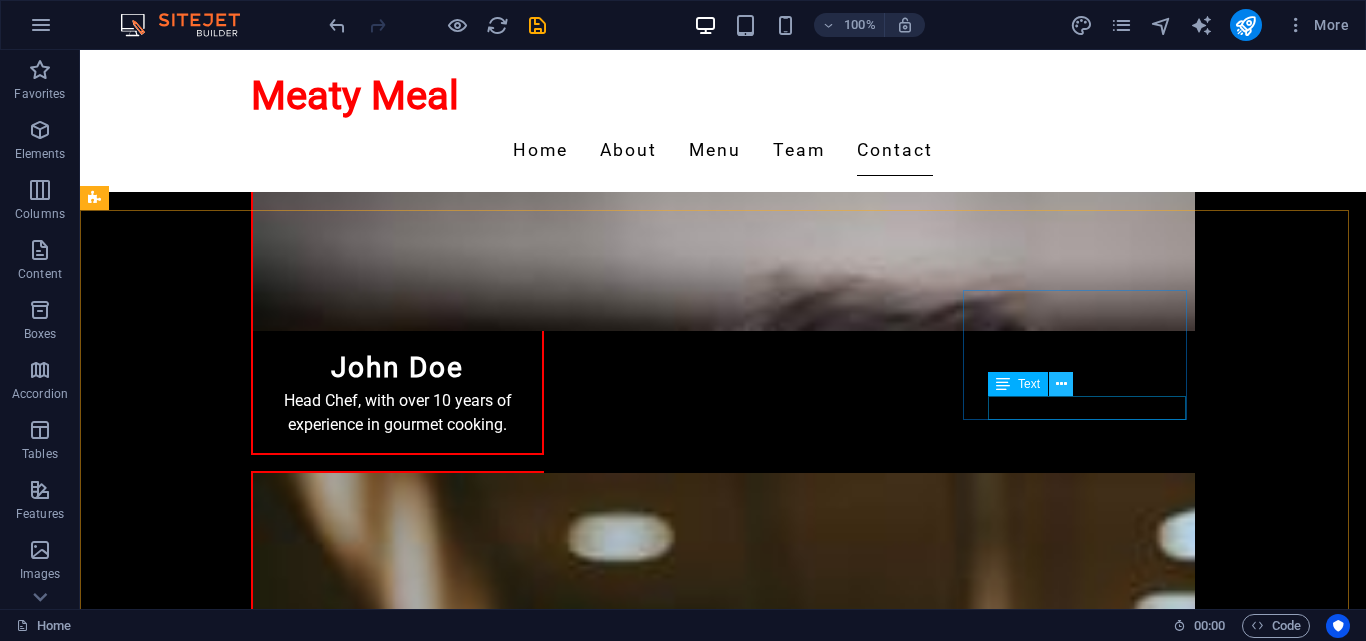 click at bounding box center [1061, 384] 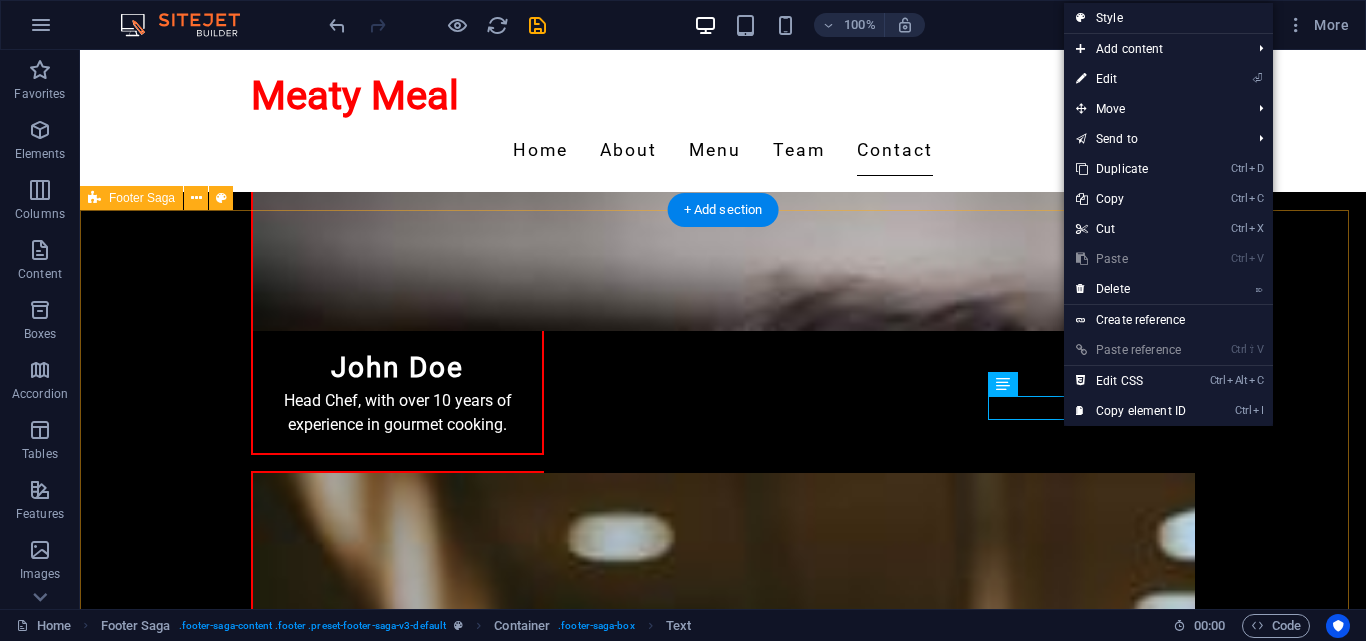 click on "Meaty Meal At Meaty Meal, we are dedicated to delivering the finest frozen pies. From peppersteak to creamy chicken, our flavors are beloved by many. Contact us for inquiries, delivery details, and catering options. Contact [NUMBER] [STREET] [POSTAL_CODE]   [CITY] Phone:  ([AREA_CODE]) [PHONE] Mobile:  Email:  [EMAIL] Navigation Home About Menu Team Contact Legal Notice Privacy Policy Social media Facebook Whats App Instagram" at bounding box center [723, 3229] 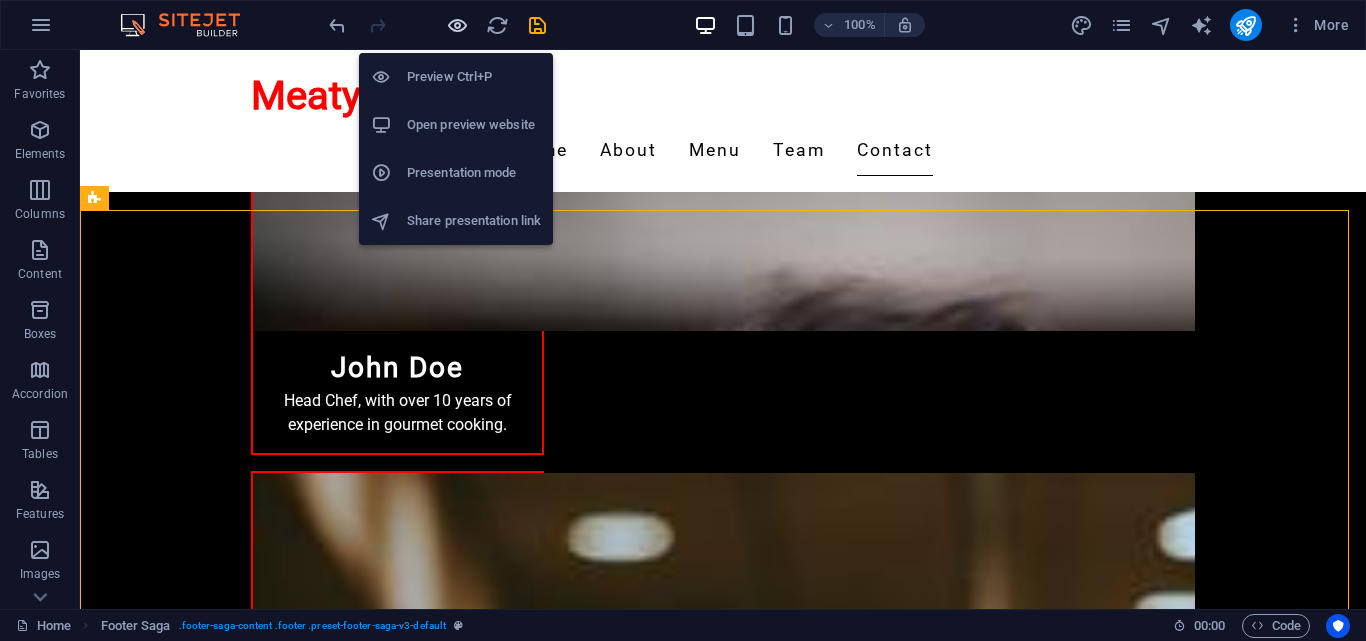 click at bounding box center [457, 25] 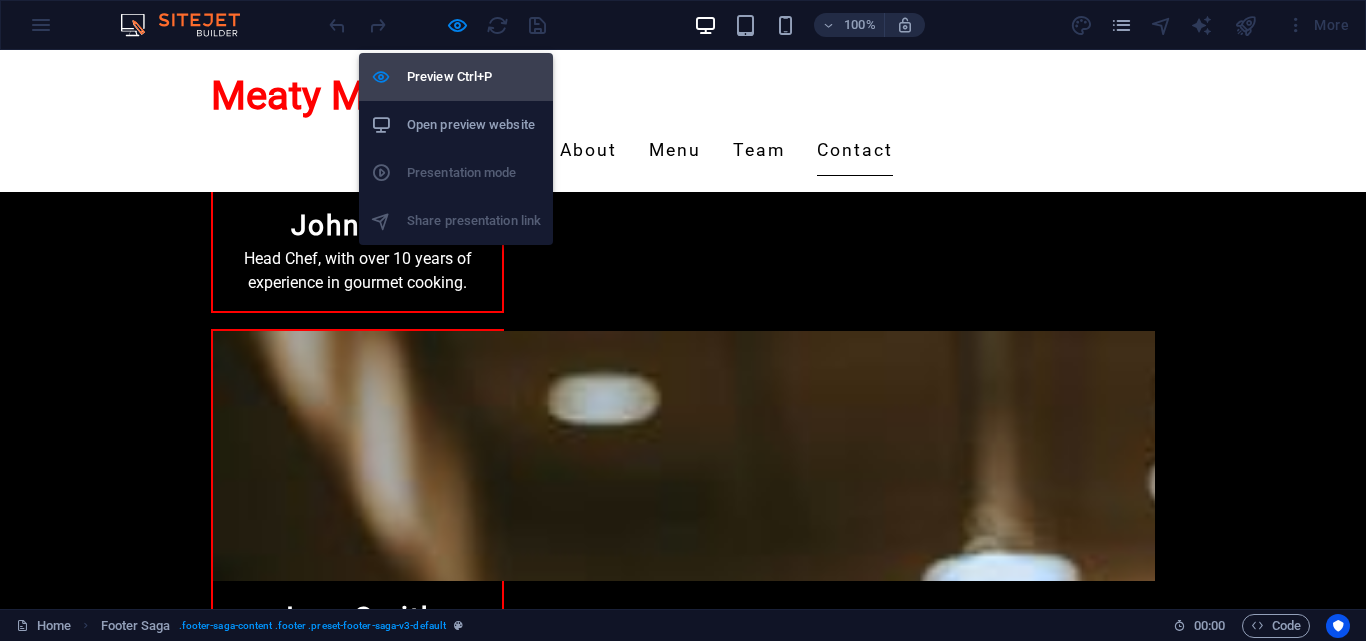 click on "Preview Ctrl+P" at bounding box center [474, 77] 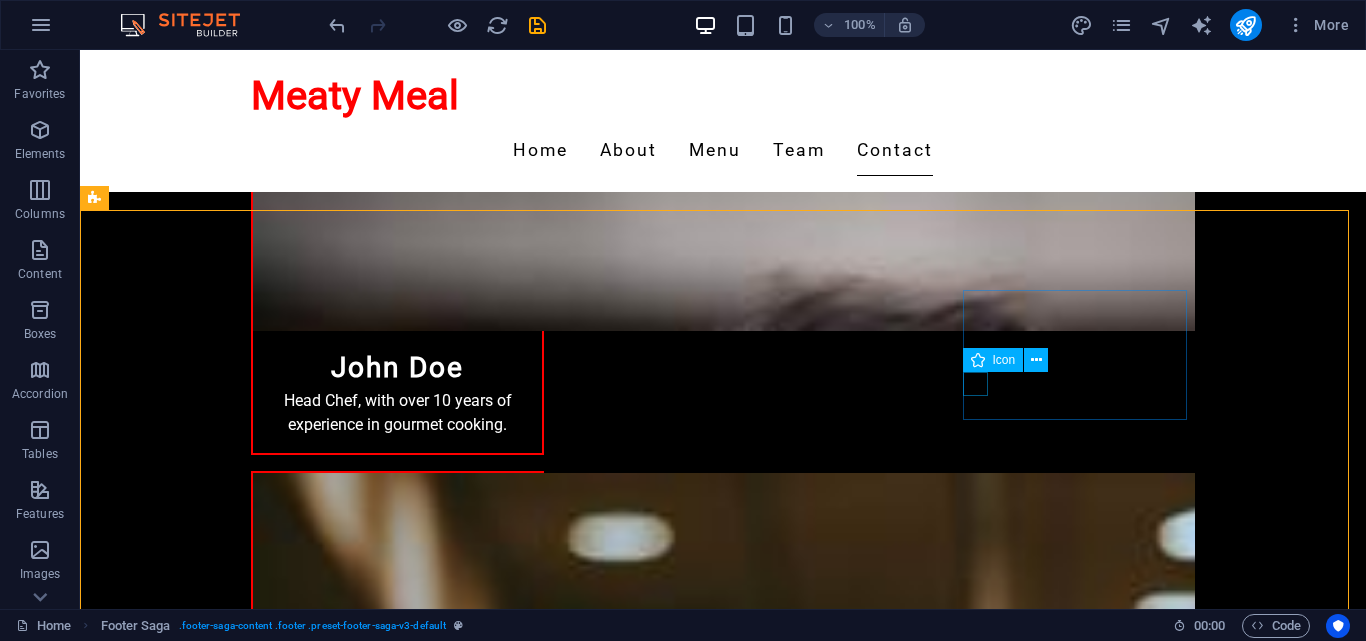 click at bounding box center (978, 360) 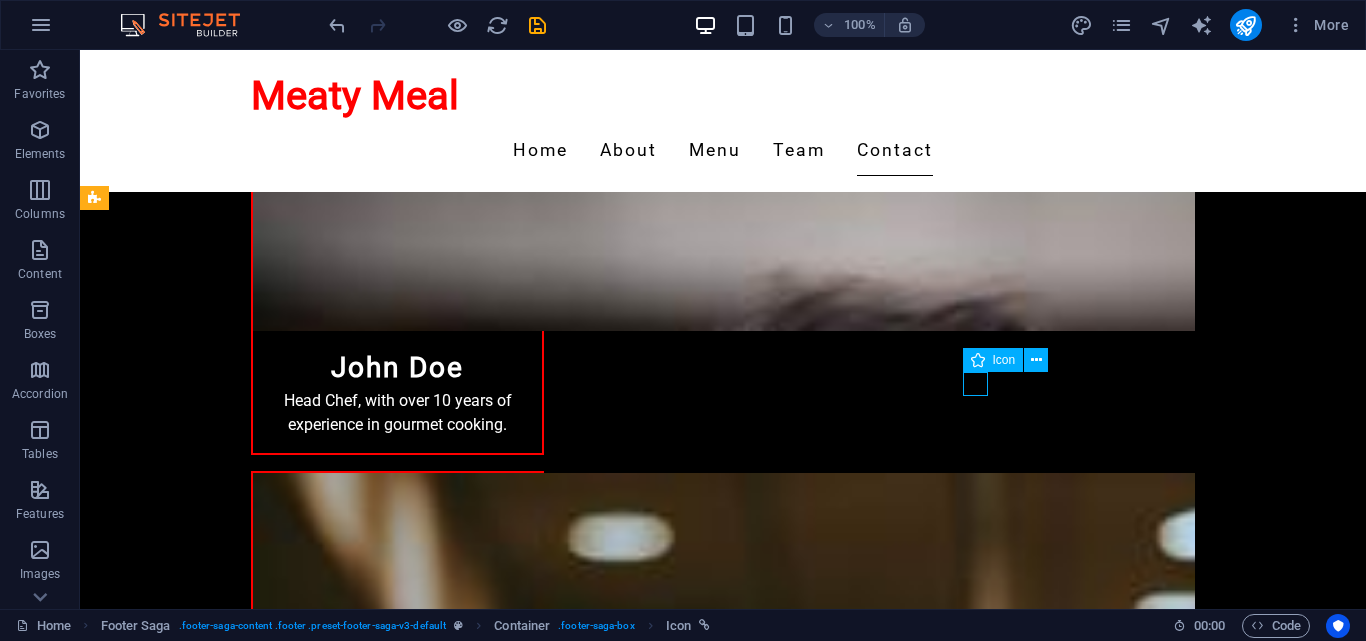 click on "Icon" at bounding box center [1004, 360] 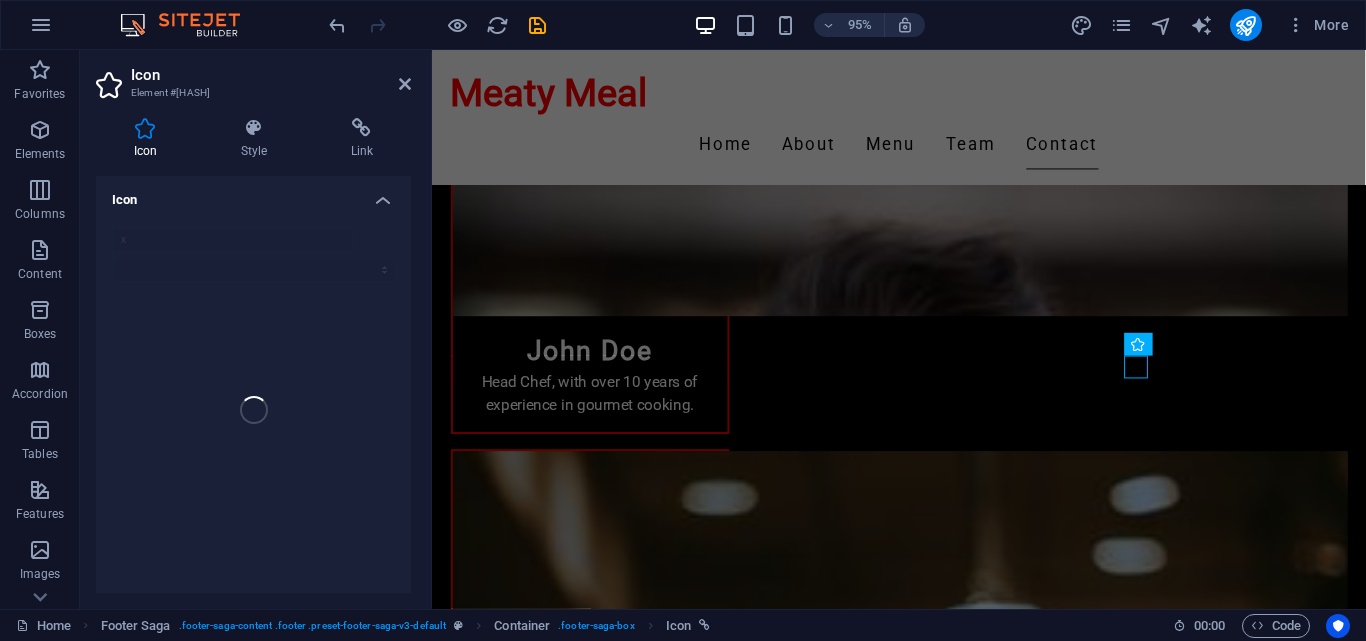 click on "x" at bounding box center [253, 410] 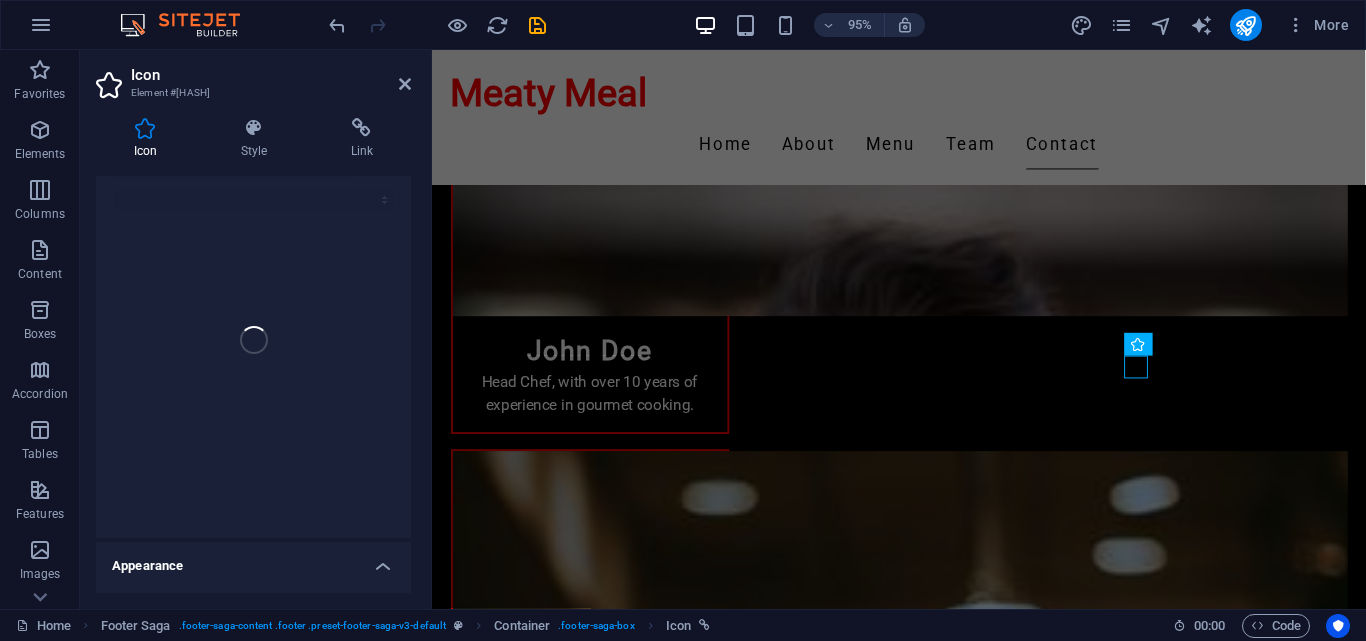 scroll, scrollTop: 0, scrollLeft: 0, axis: both 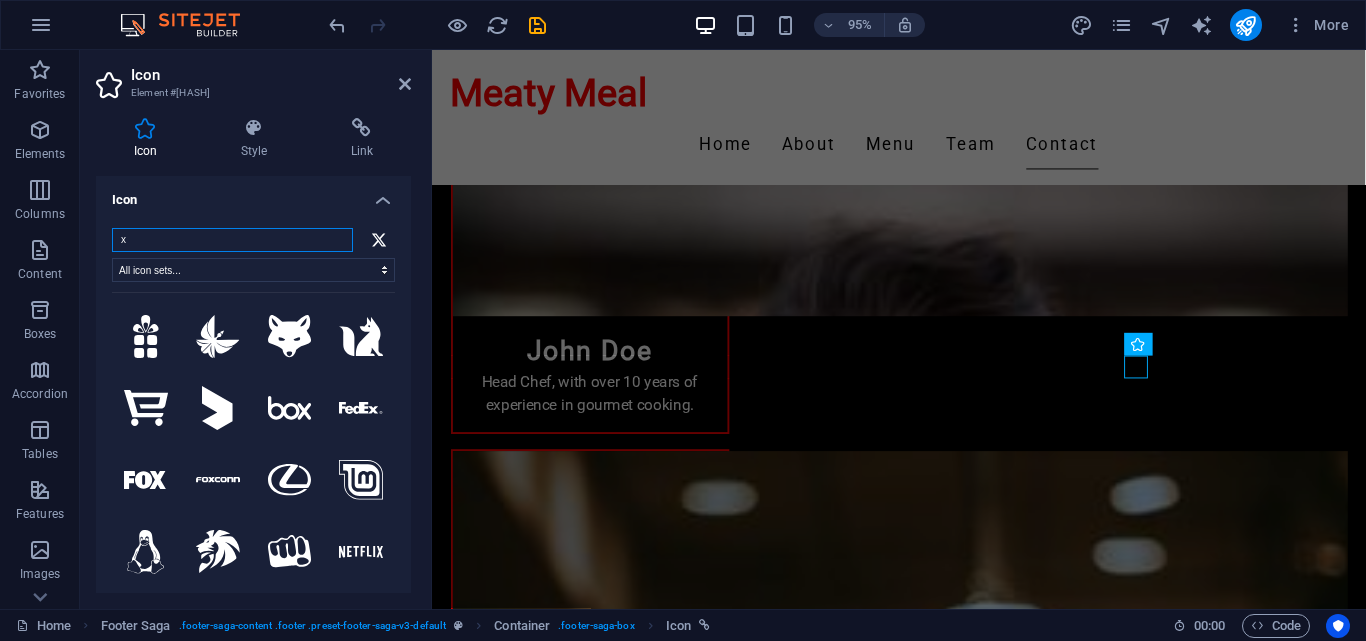 click on "x" at bounding box center (232, 240) 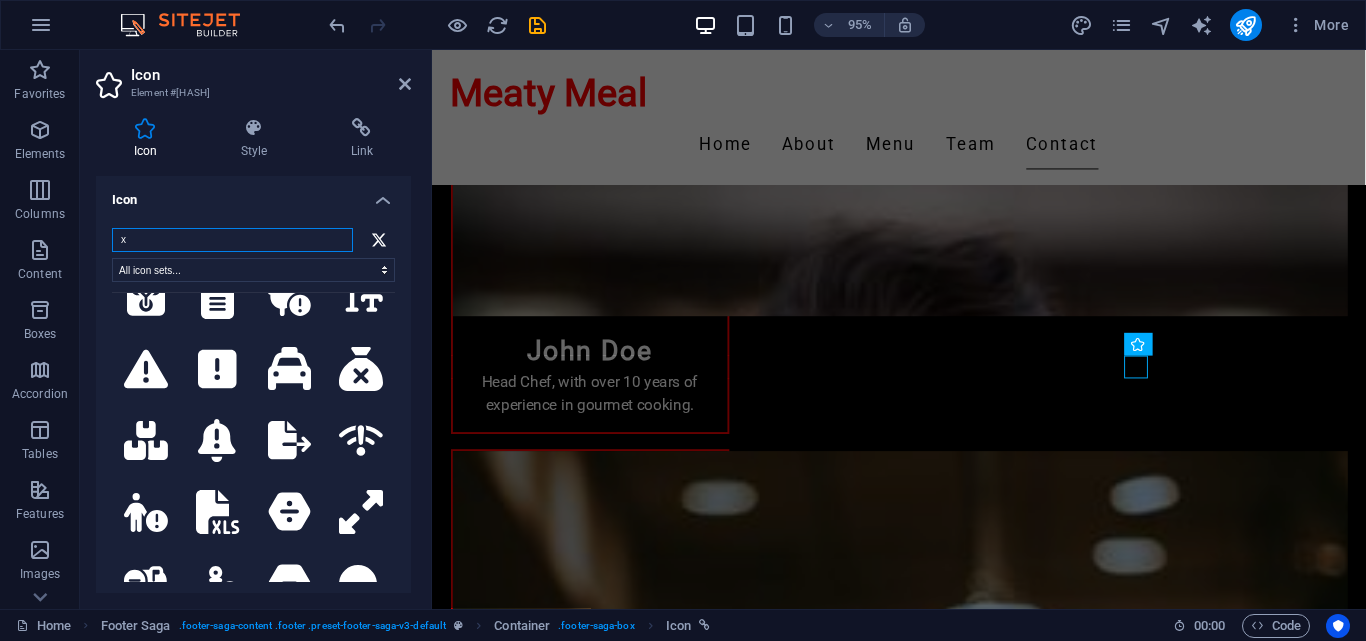 scroll, scrollTop: 8507, scrollLeft: 0, axis: vertical 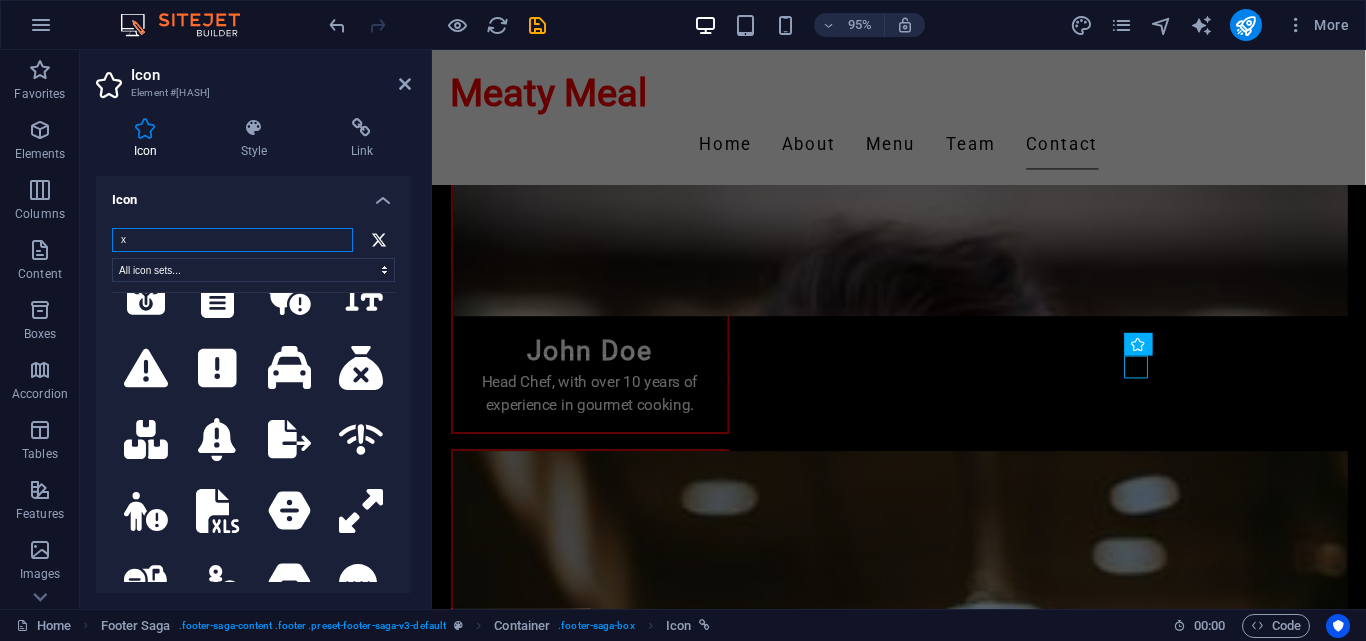click on "x" at bounding box center (232, 240) 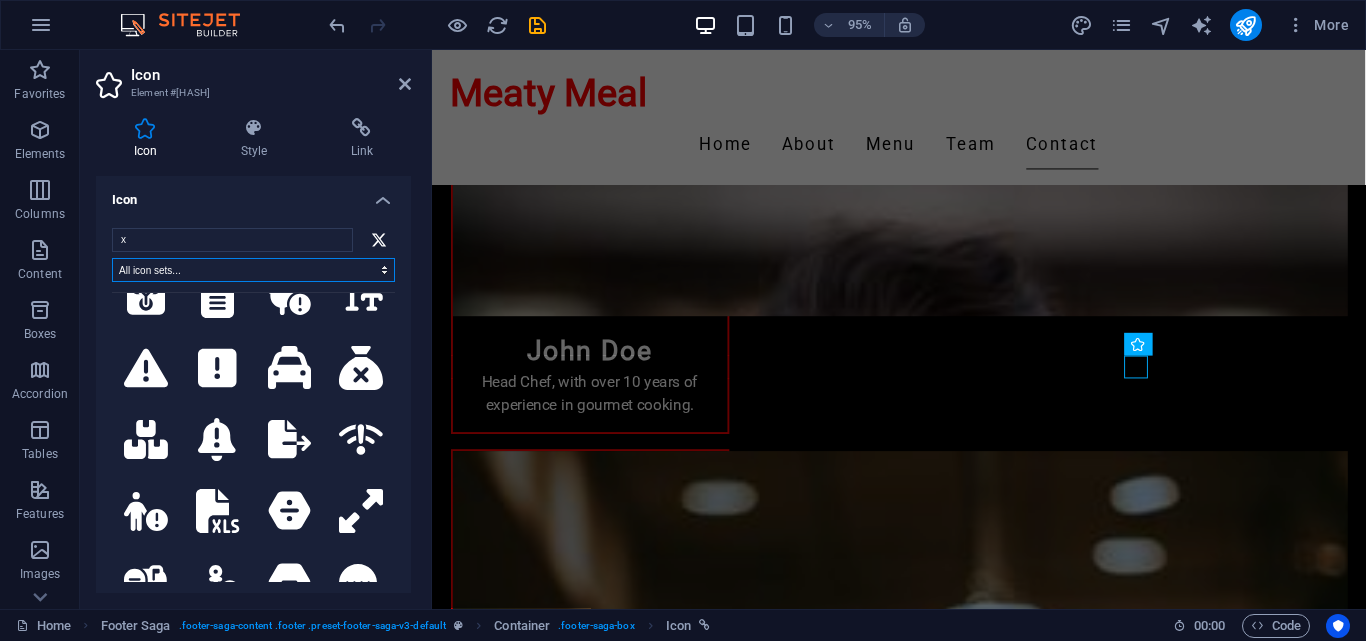 click on "All icon sets... IcoFont Ionicons FontAwesome Brands FontAwesome Duotone FontAwesome Solid FontAwesome Regular FontAwesome Light FontAwesome Thin FontAwesome Sharp Solid FontAwesome Sharp Regular FontAwesome Sharp Light FontAwesome Sharp Thin" at bounding box center (253, 270) 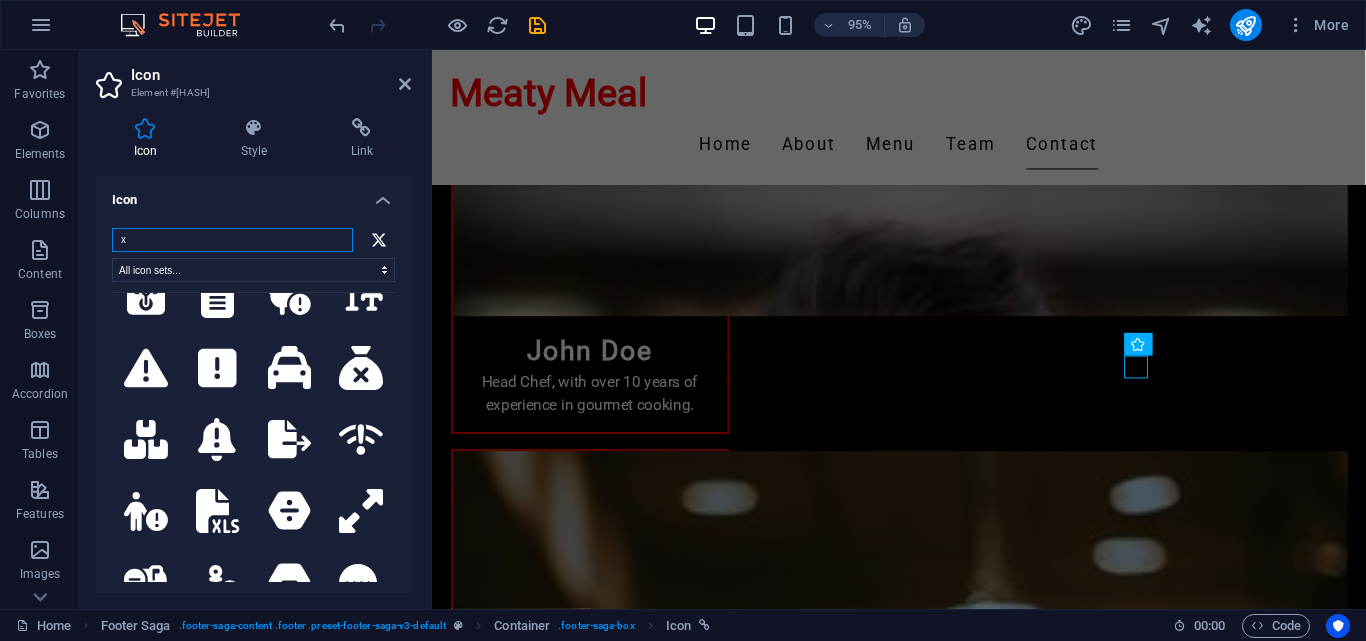 click on "x" at bounding box center (232, 240) 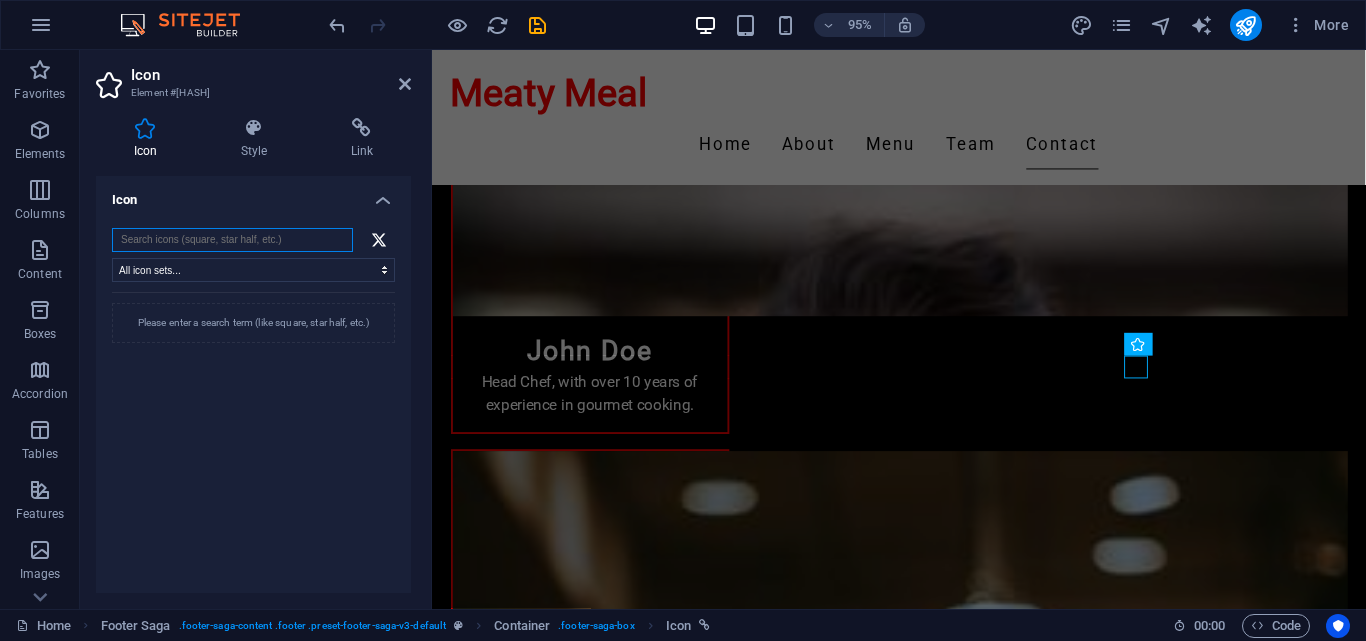 scroll, scrollTop: 0, scrollLeft: 0, axis: both 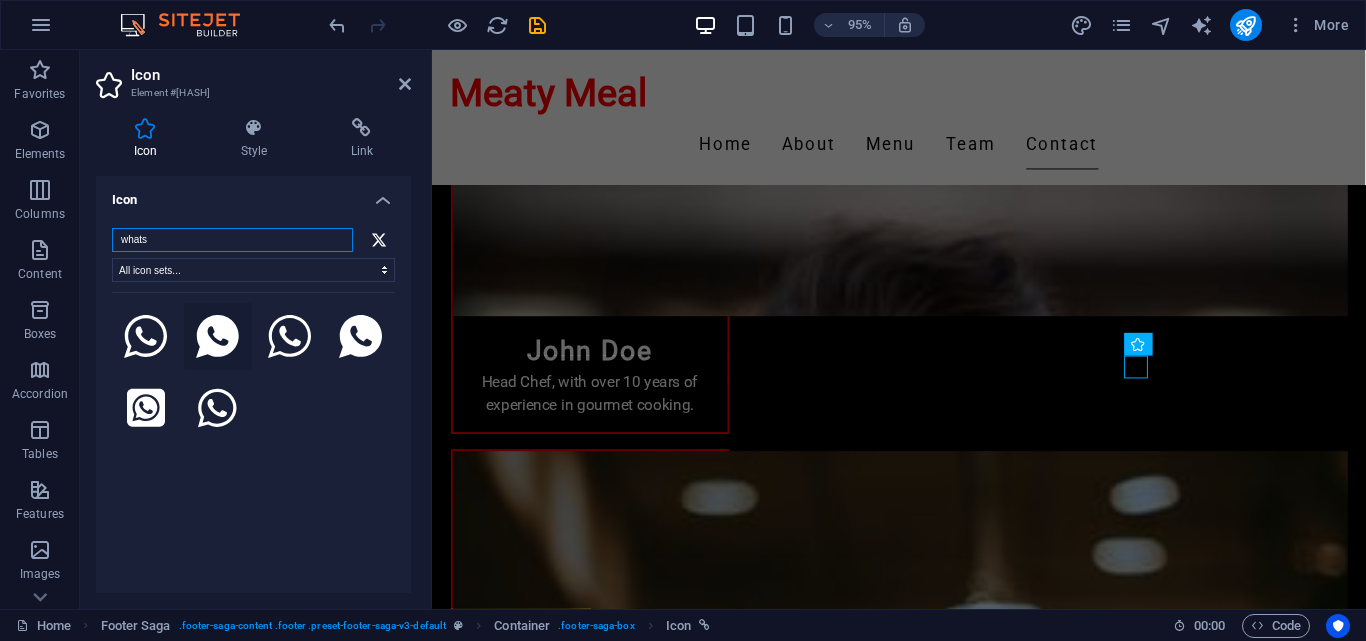 type on "whats" 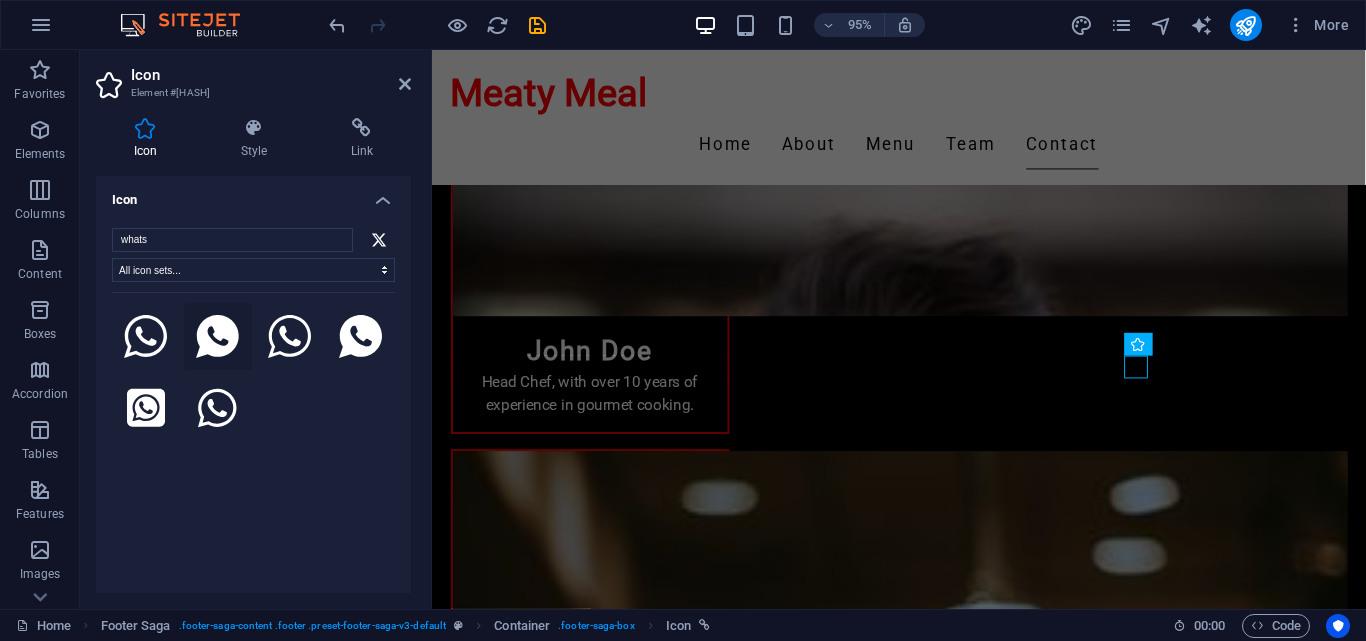 click 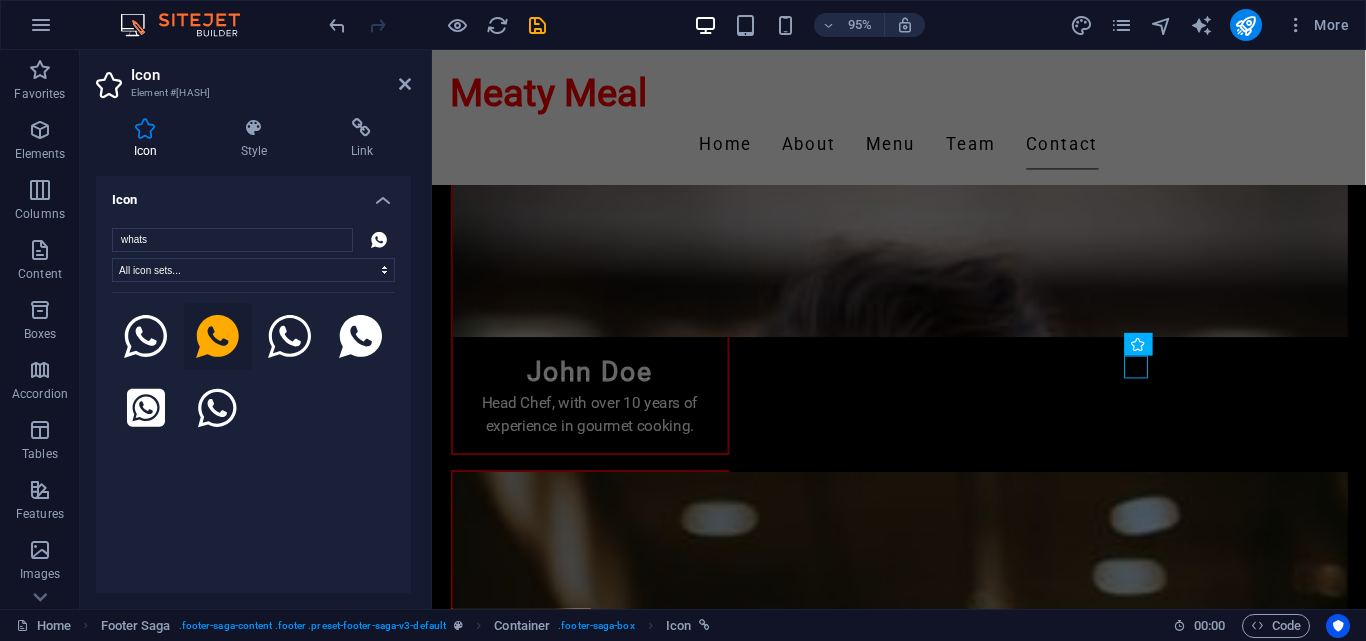 click on "Your search returned more icons than we are able to display. Please narrow your search." at bounding box center (253, 437) 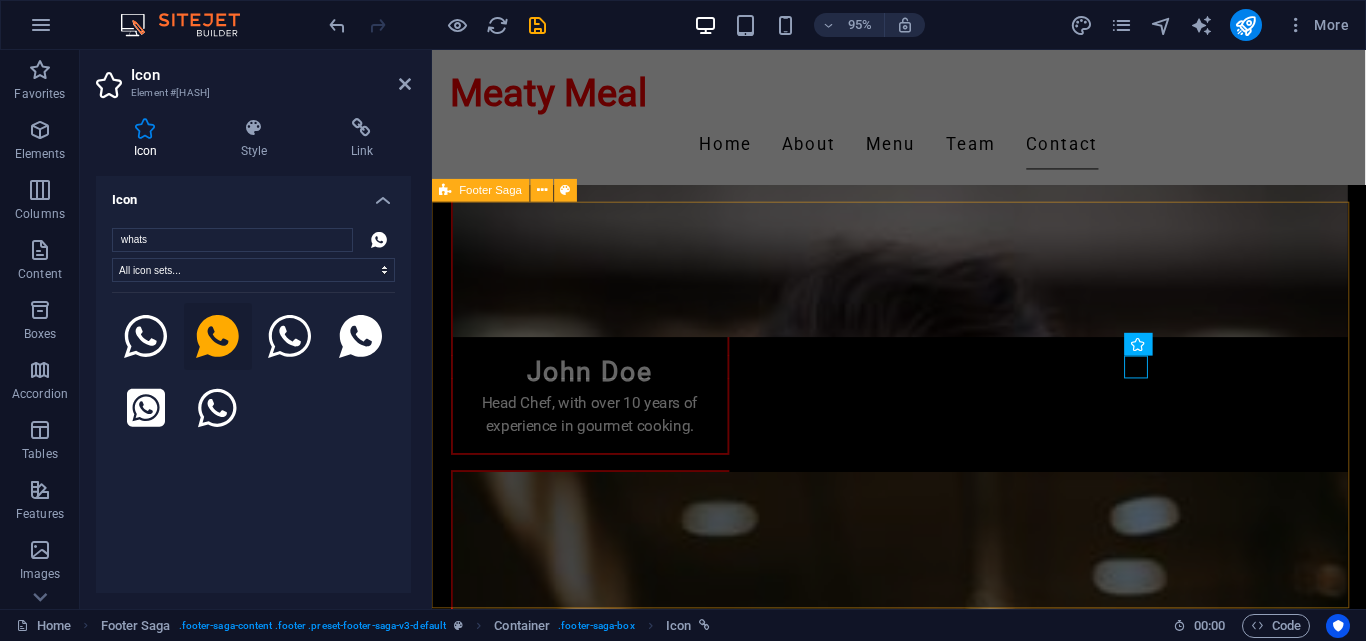 click on "Meaty Meal At Meaty Meal, we are dedicated to delivering the finest frozen pies. From peppersteak to creamy chicken, our flavors are beloved by many. Contact us for inquiries, delivery details, and catering options. Contact [NUMBER] [STREET] [POSTAL_CODE]   [CITY] Phone:  ([AREA_CODE]) [PHONE] Mobile:  Email:  [EMAIL] Navigation Home About Menu Team Contact Legal Notice Privacy Policy Social media Facebook Whats App Instagram" at bounding box center [923, 3251] 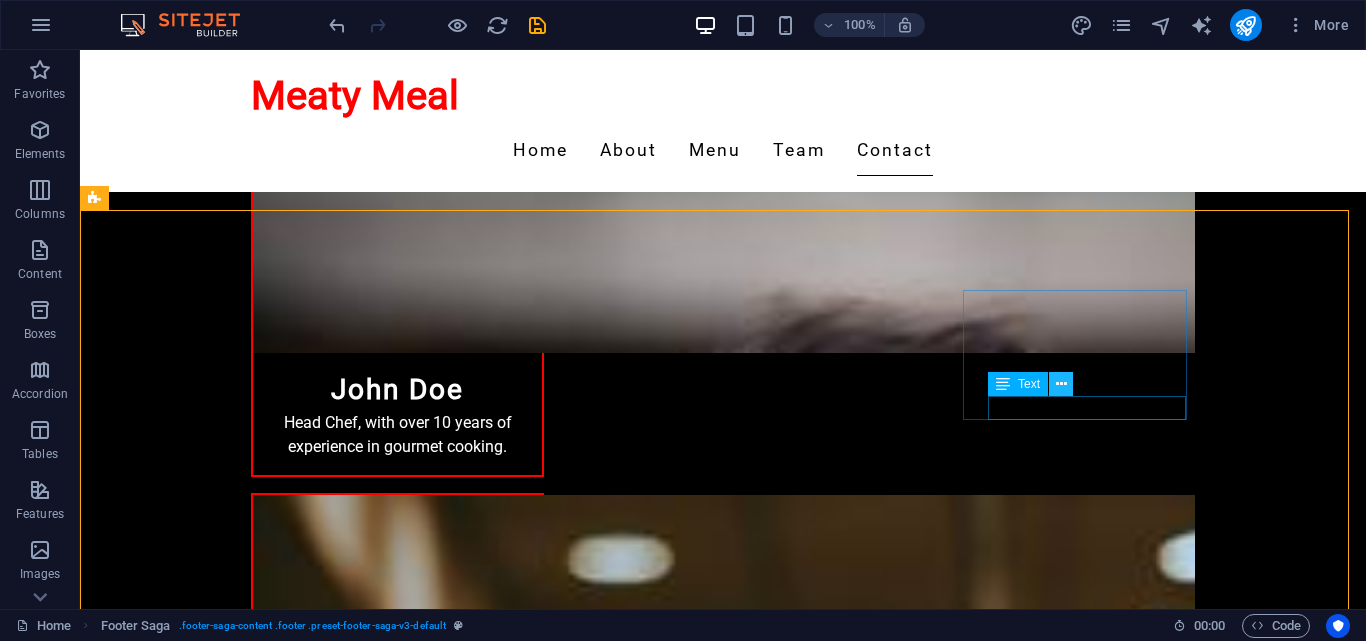 click at bounding box center (1061, 384) 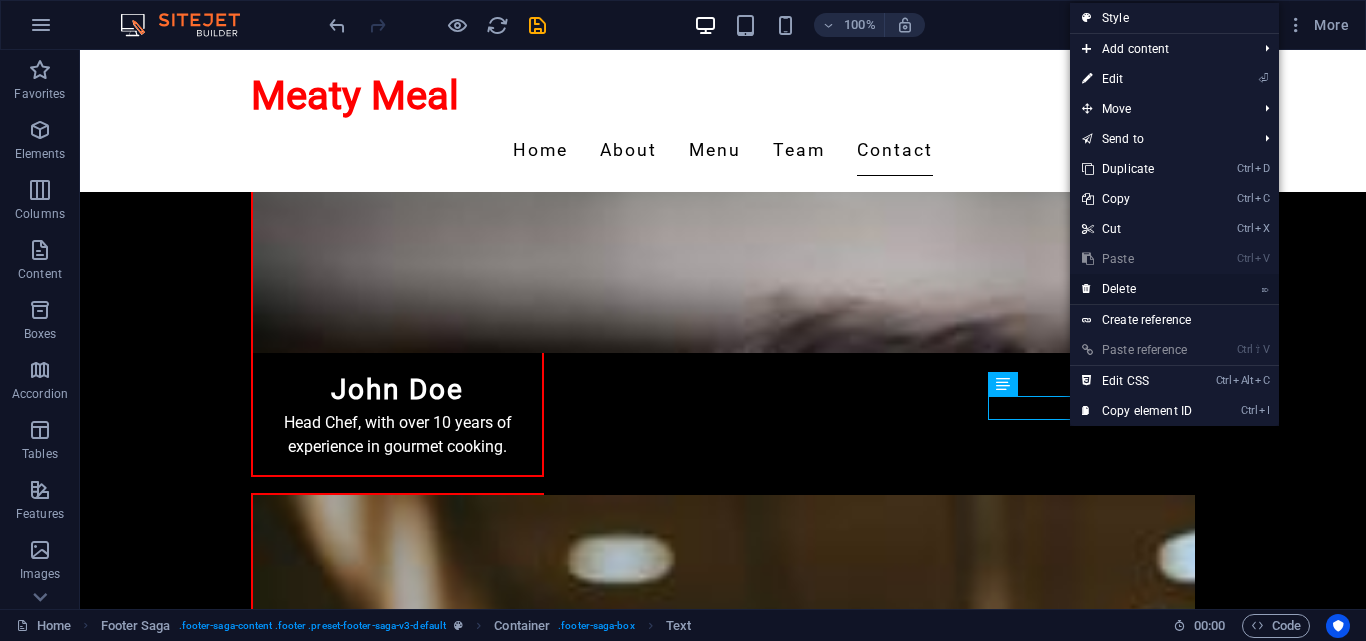 click on "⌦  Delete" at bounding box center [1137, 289] 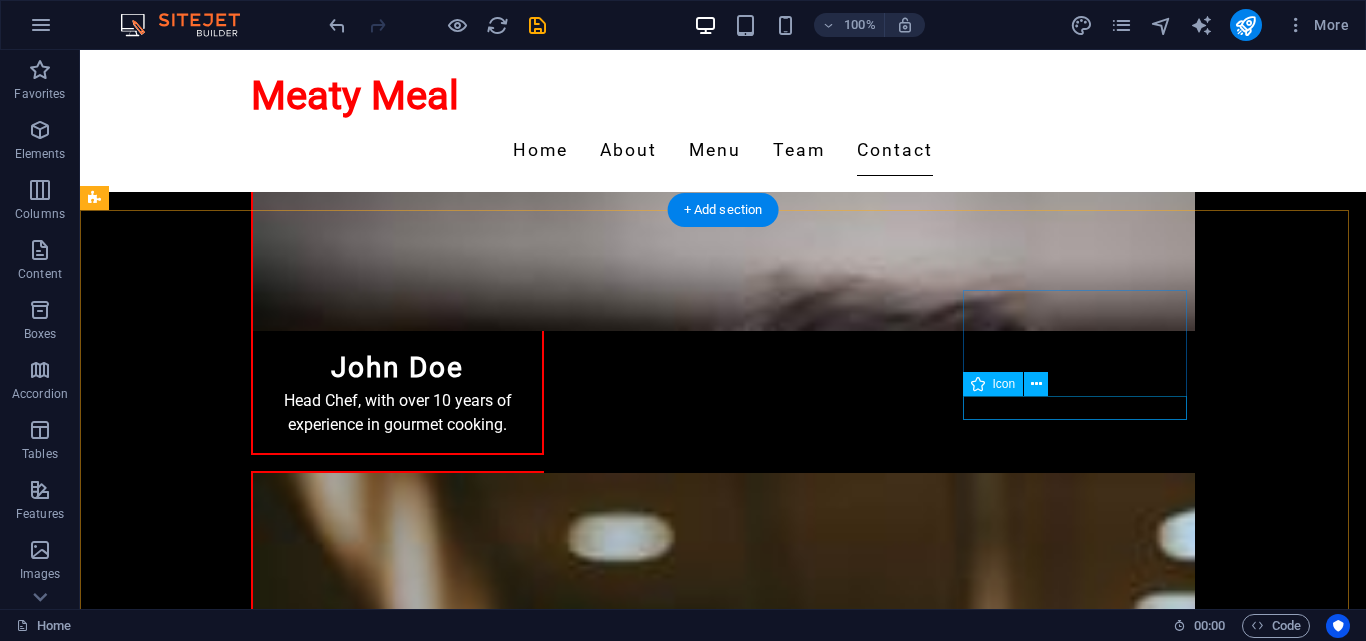 click at bounding box center [208, 3642] 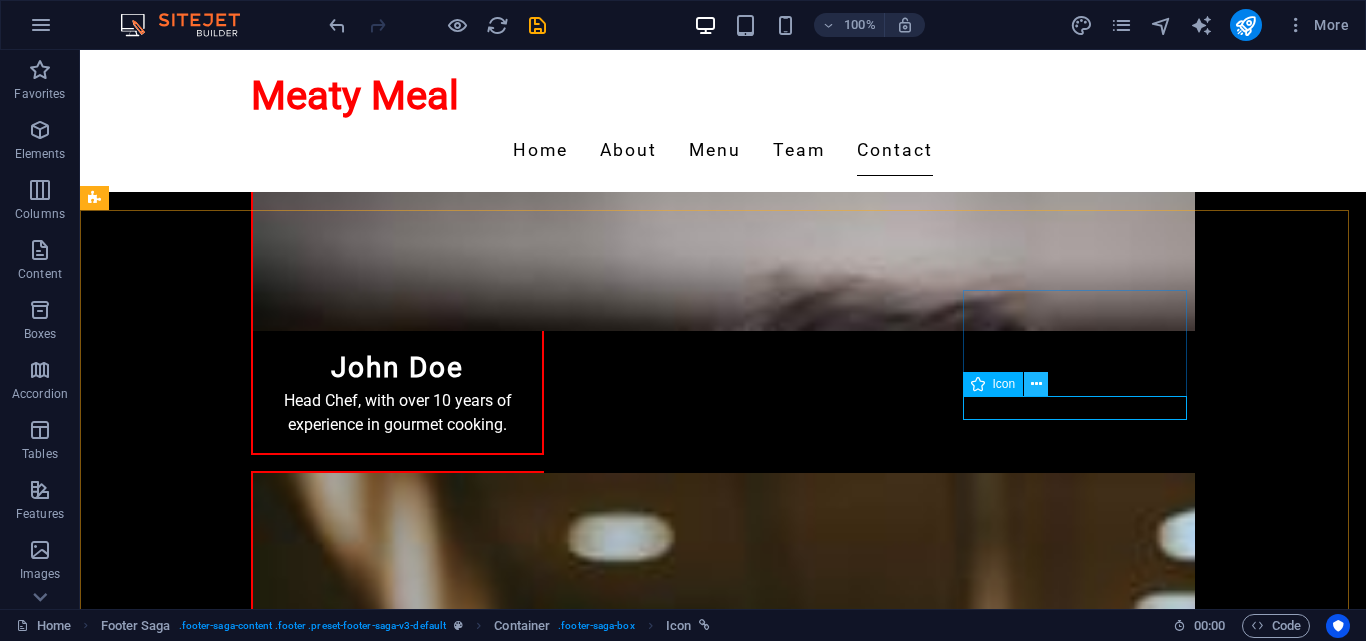 click at bounding box center [1036, 384] 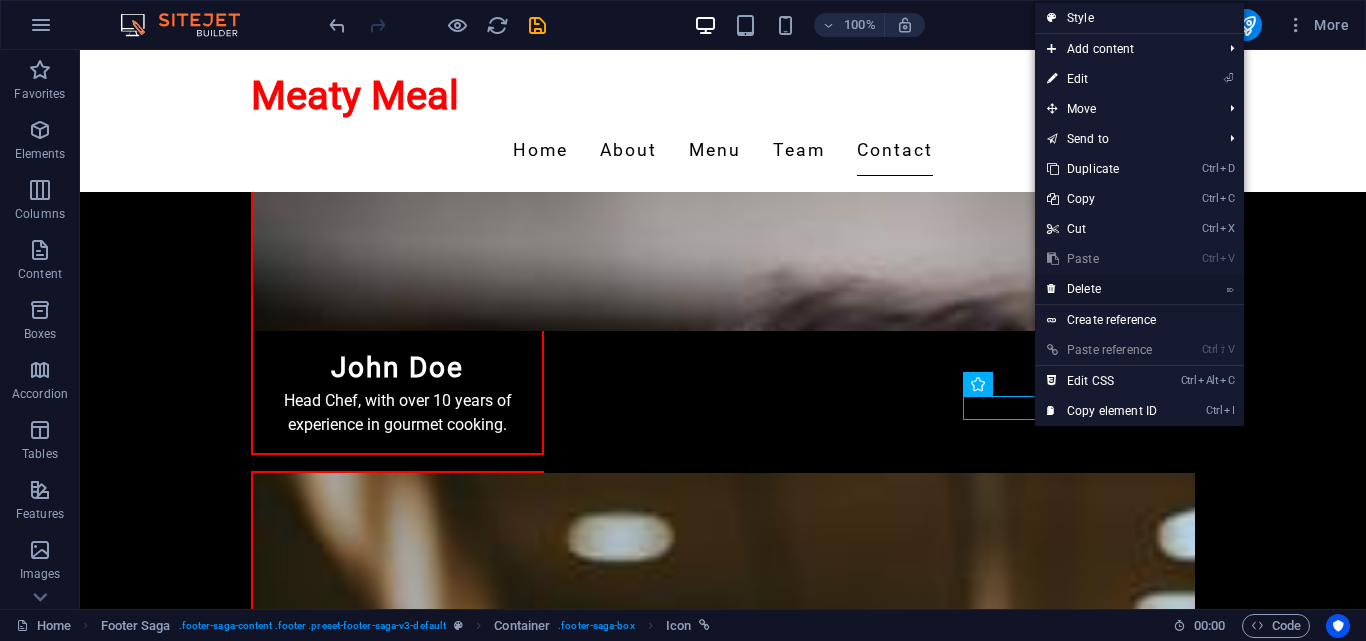 click on "⌦  Delete" at bounding box center [1102, 289] 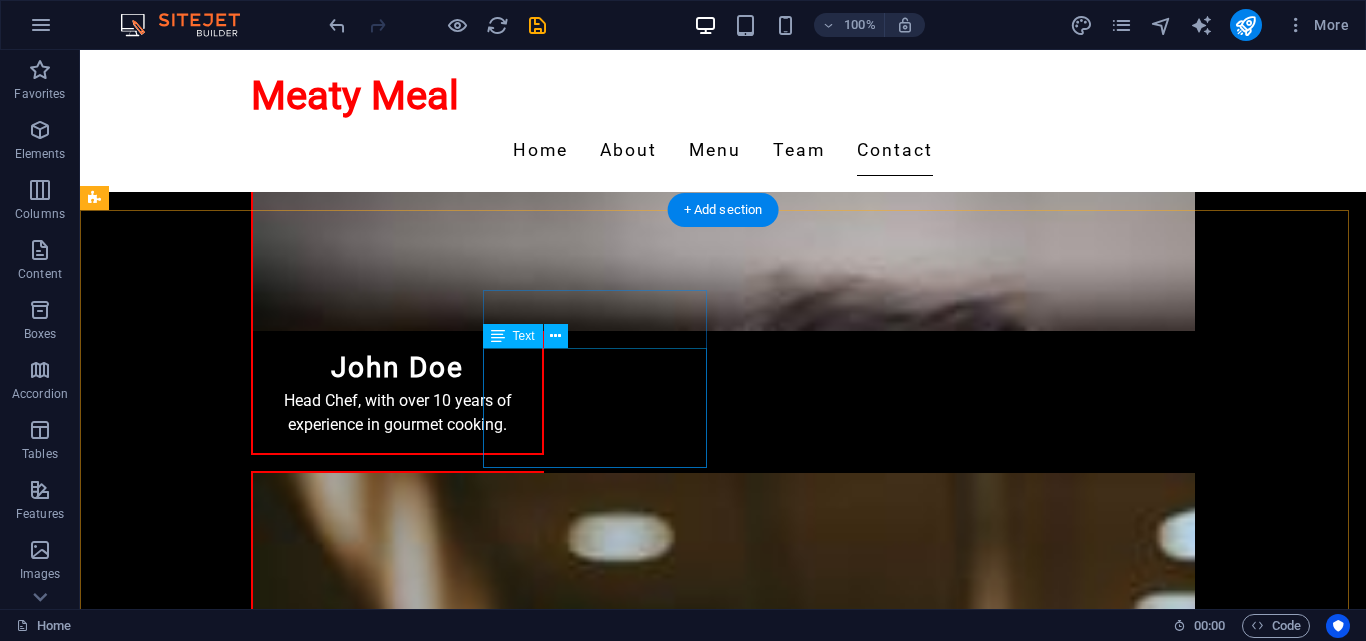 click on "[NUMBER] [STREET]" at bounding box center (167, 3125) 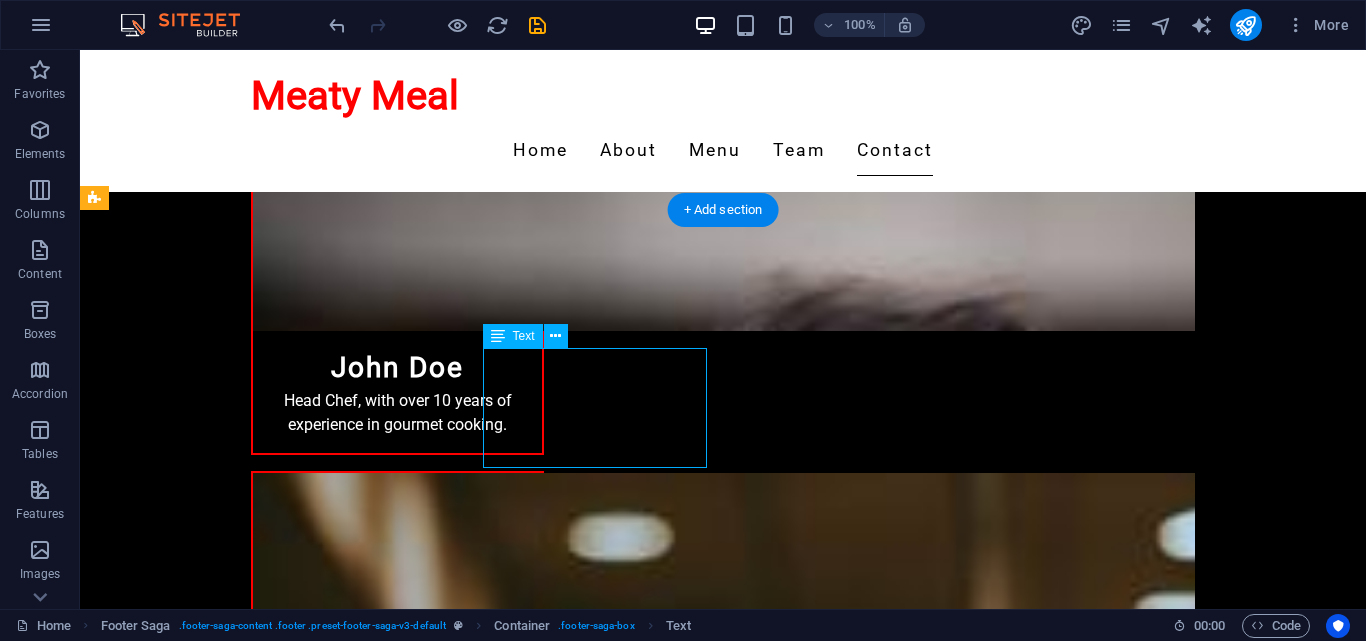 click on "[NUMBER] [STREET]" at bounding box center (167, 3125) 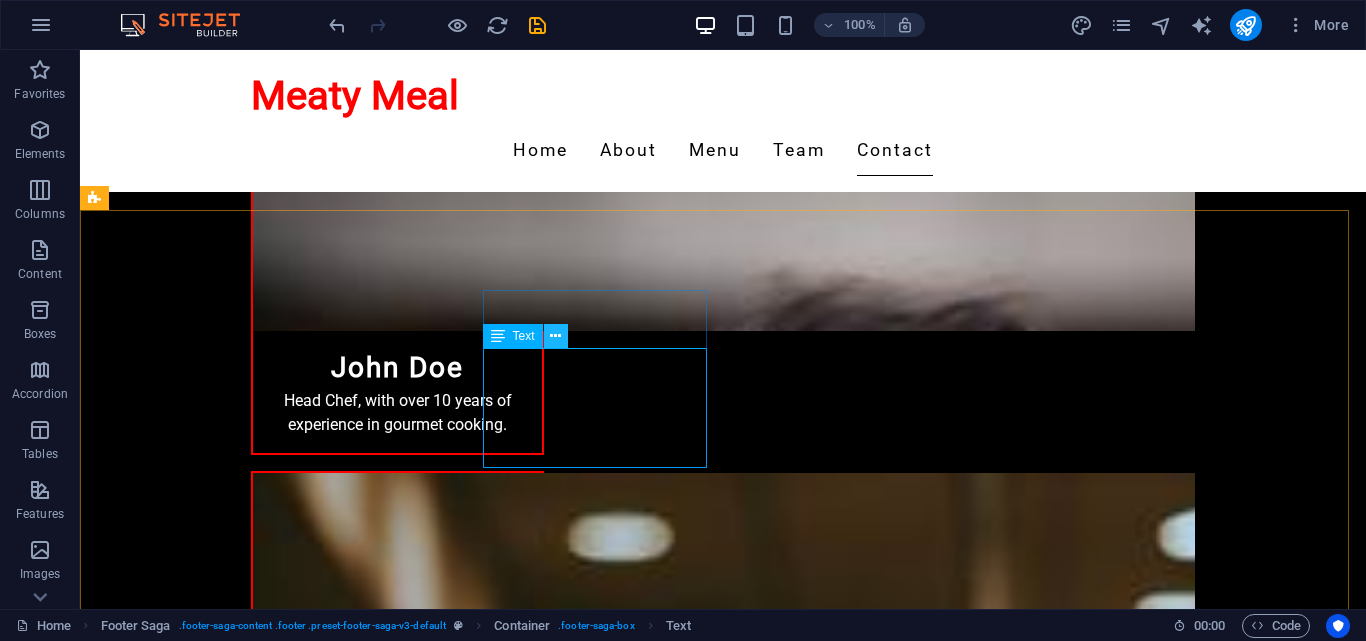 click at bounding box center (555, 336) 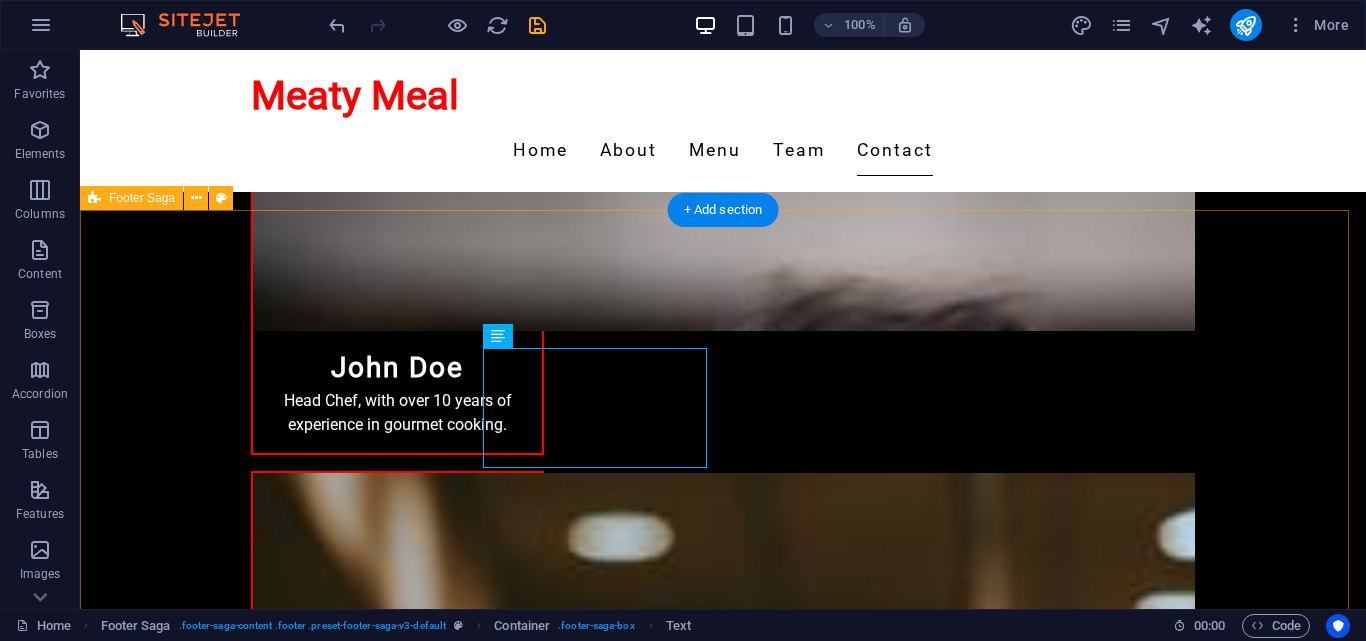click on "Meaty Meal At Meaty Meal, we are dedicated to delivering the finest frozen pies. From peppersteak to creamy chicken, our flavors are beloved by many. Contact us for inquiries, delivery details, and catering options. Contact [NUMBER] [STREET] [POSTAL_CODE]   [CITY] Phone:  ([AREA_CODE]) [PHONE] Mobile:  Email:  [EMAIL] Navigation Home About Menu Team Contact Legal Notice Privacy Policy Social media Facebook ​Whats App Instagram" at bounding box center (723, 3205) 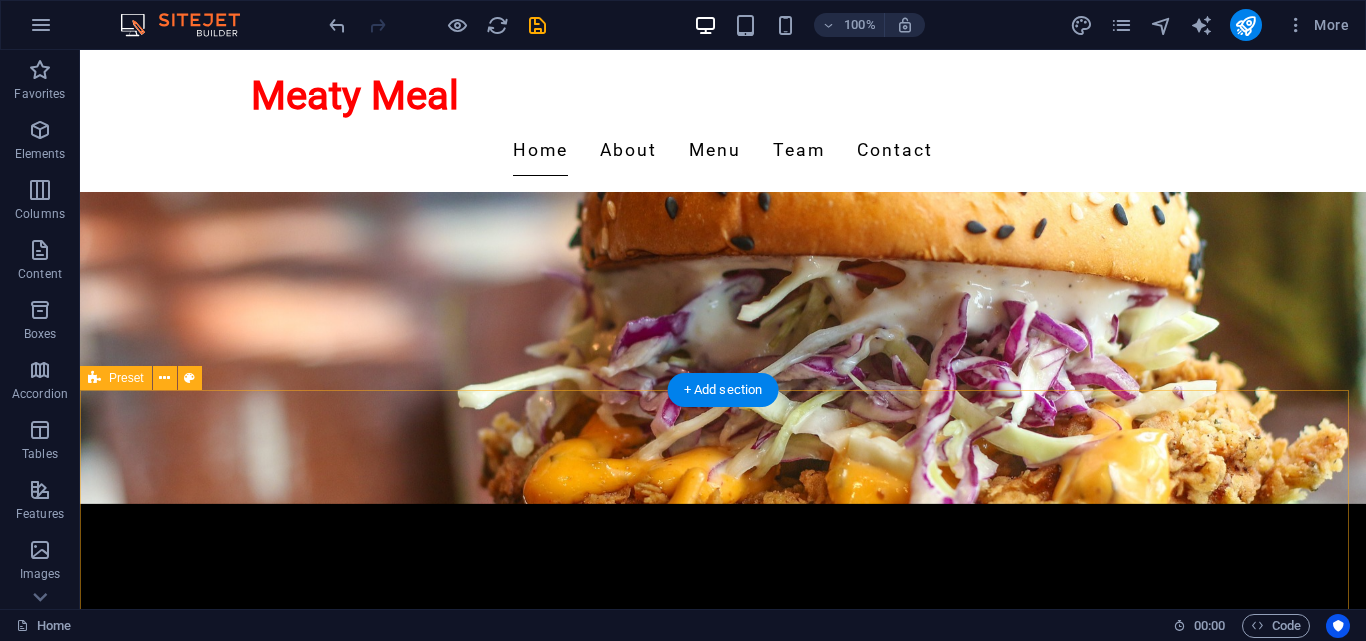 scroll, scrollTop: 0, scrollLeft: 0, axis: both 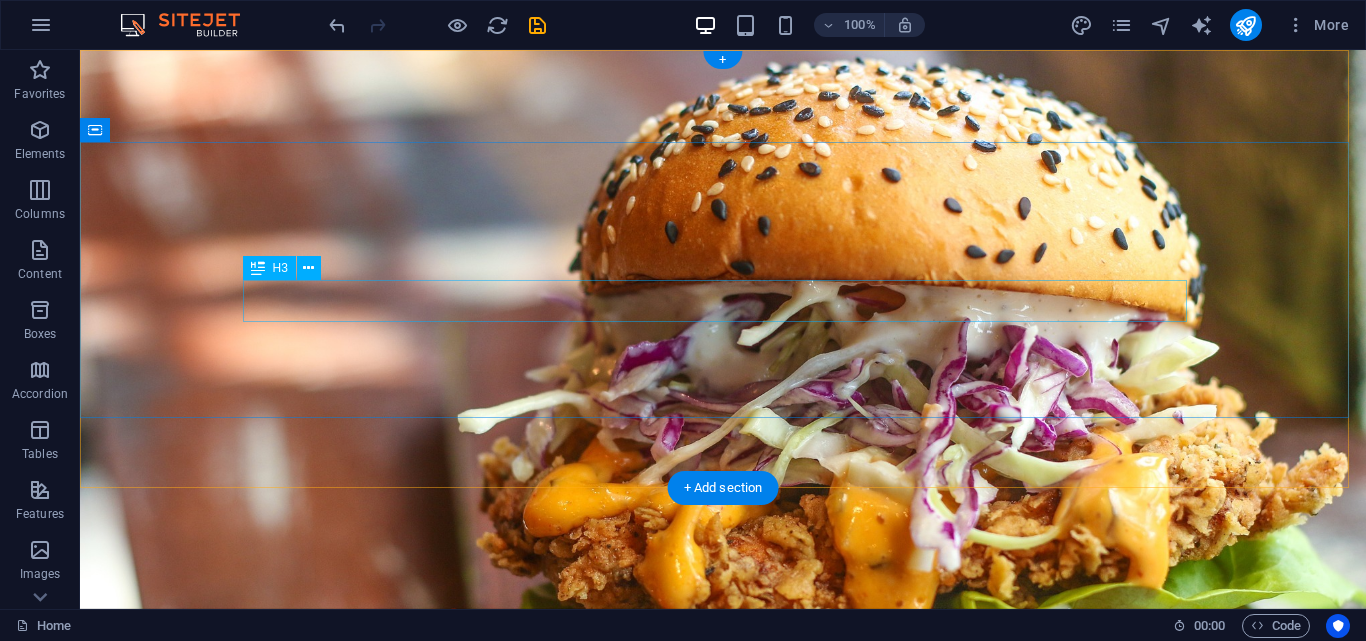 click on "Savor the Flavor of Our Pies!" at bounding box center (723, 880) 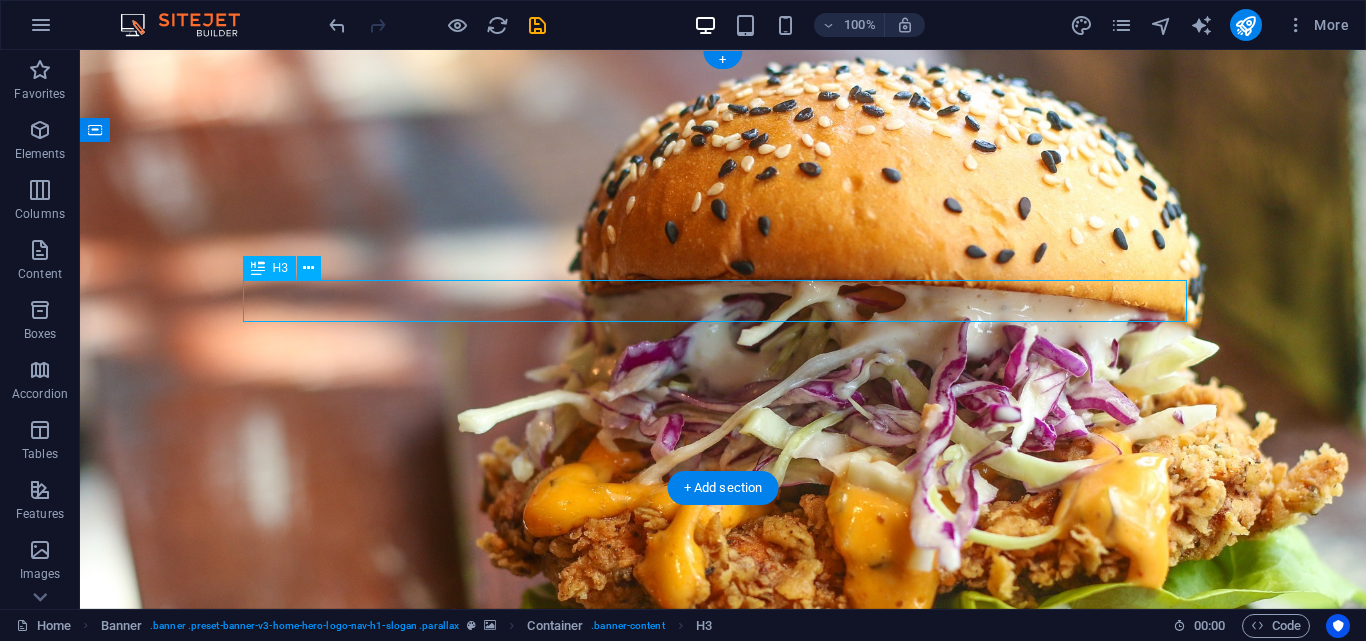 click on "Savor the Flavor of Our Pies!" at bounding box center (723, 880) 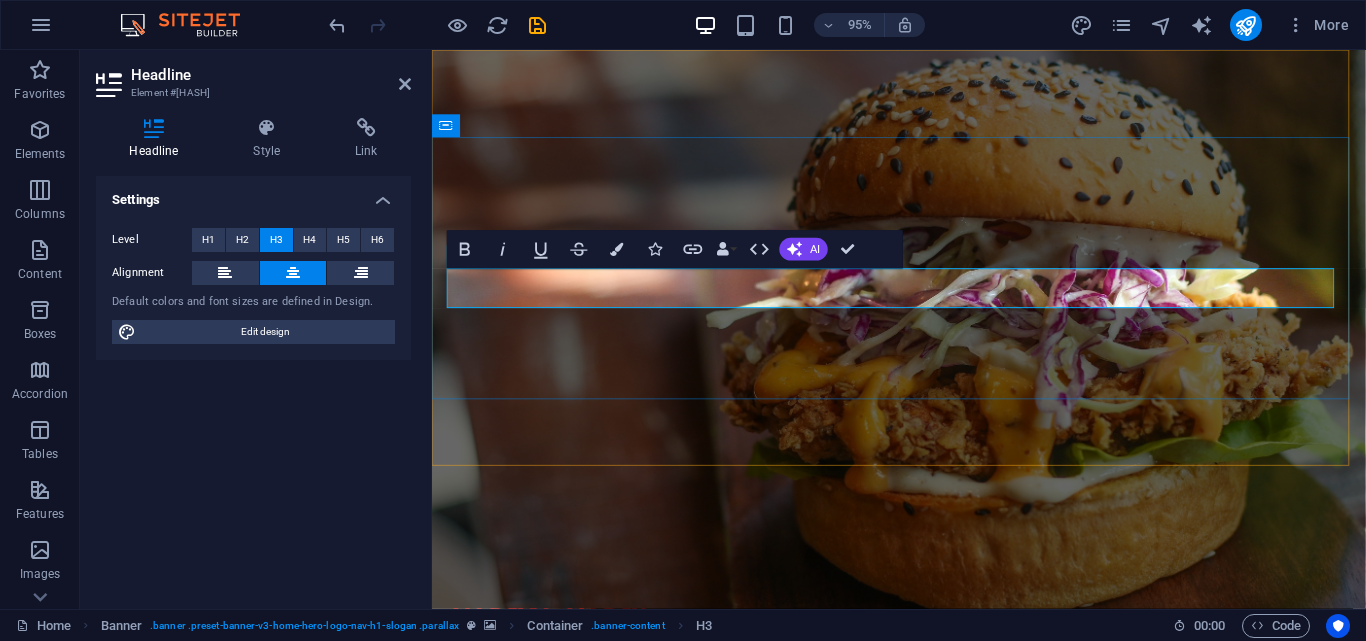 click on "Savor the Flavor of Our Pies!" at bounding box center [923, 879] 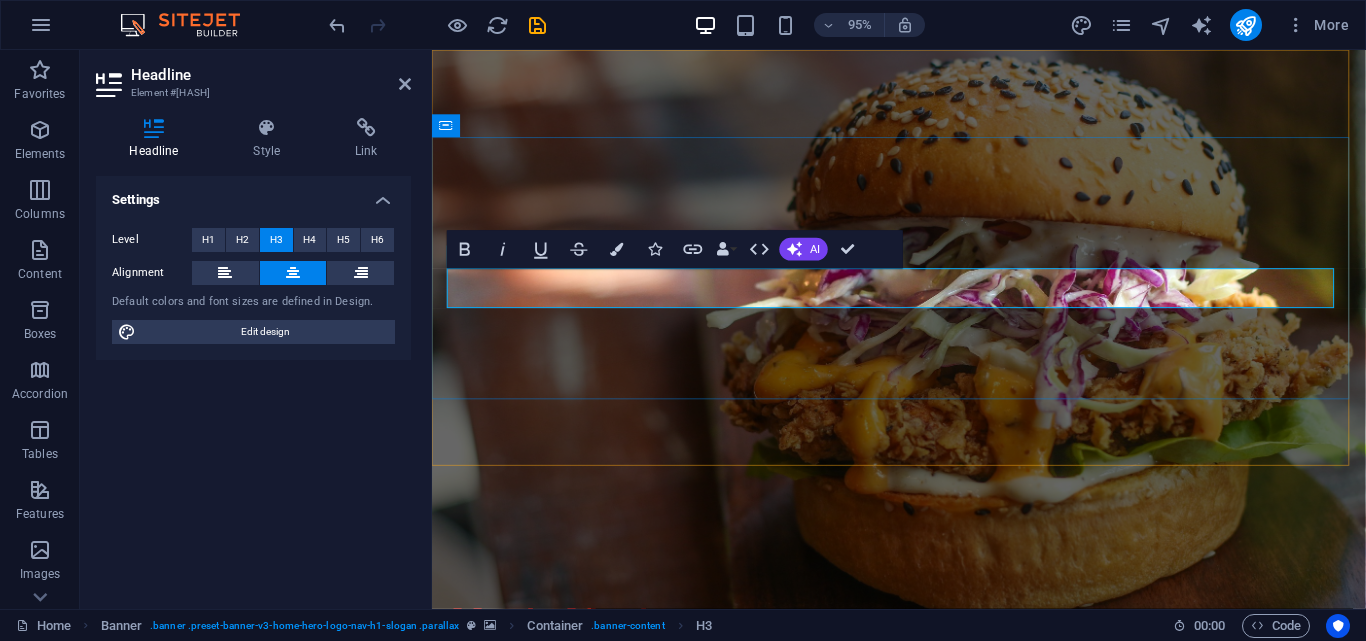 click on "Savor the Flavor of Our Pie!" at bounding box center (923, 901) 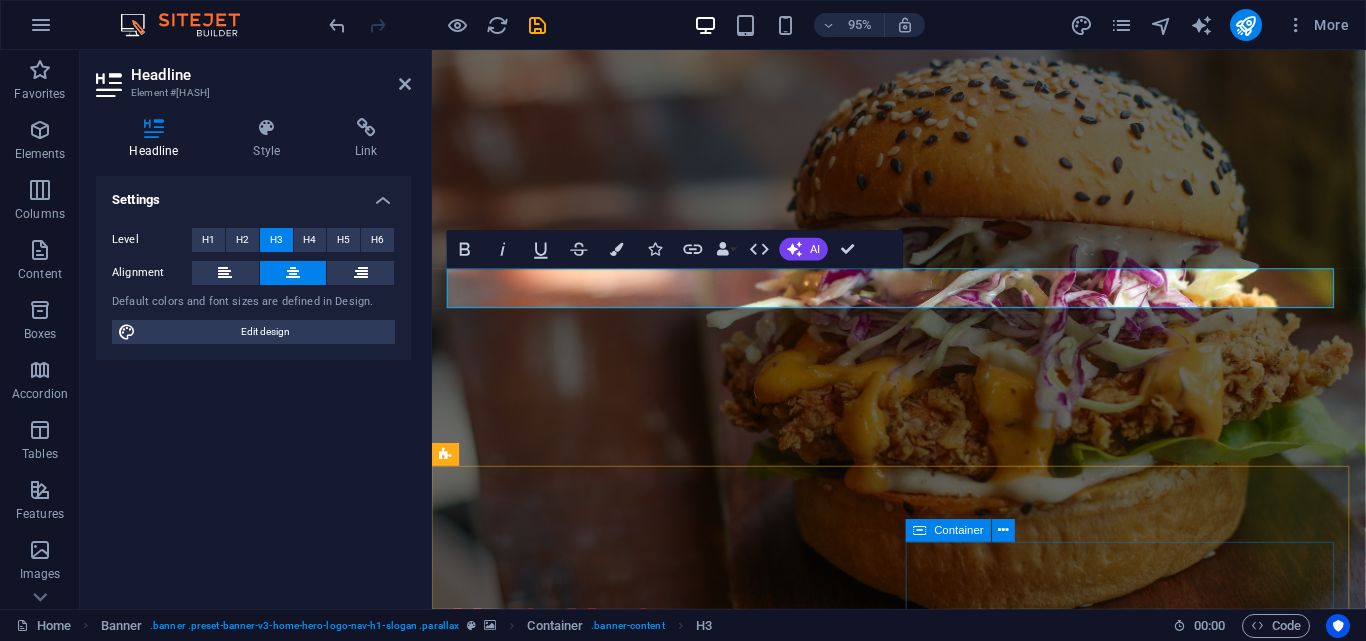 click on "Founded in [YEAR] by [FIRST] [LAST], the journey started with homemade pies shared among friends. The demand grew, leading to a delicious business idea that now offers a range of savory frozen pies. At Meaty Meal, we prioritize quality and convenience, ensuring our pies are made with the finest ingredients and perfect for your busy lifestyle. Come taste the tradition and passion in every bite! Learn More About Us" at bounding box center (920, 1870) 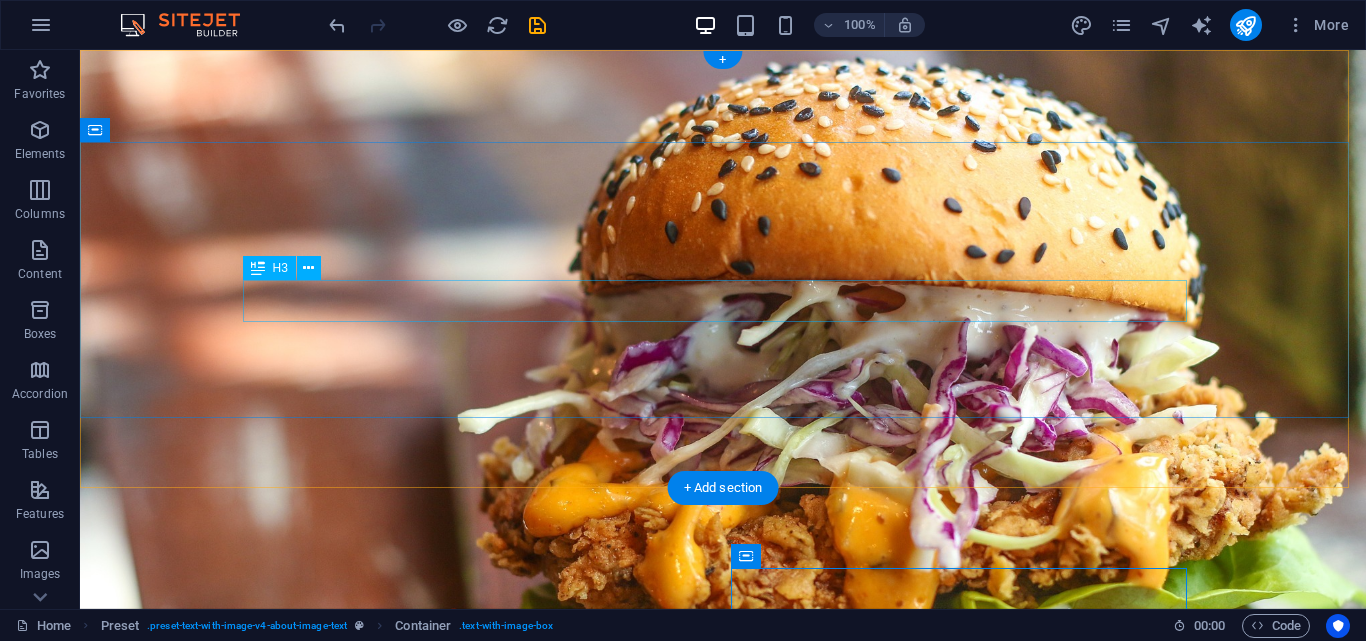 click on "Mmmmm "What a Pie"" at bounding box center (723, 880) 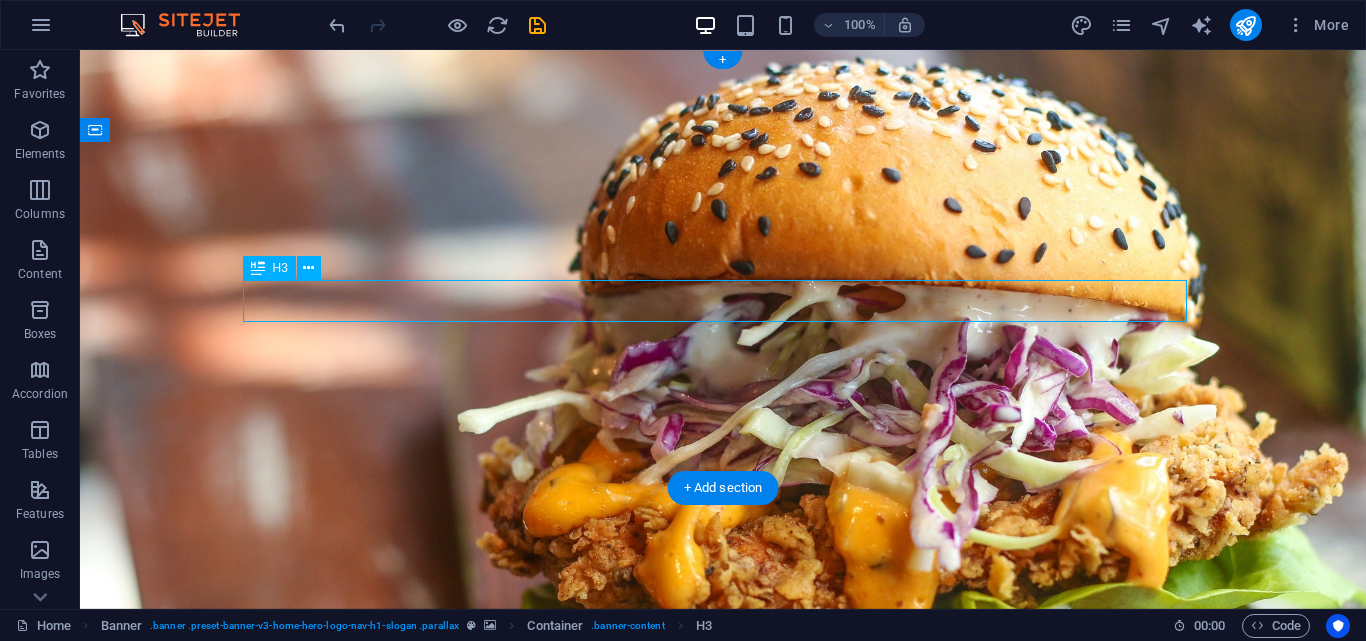 click on "Mmmmm "What a Pie"" at bounding box center [723, 880] 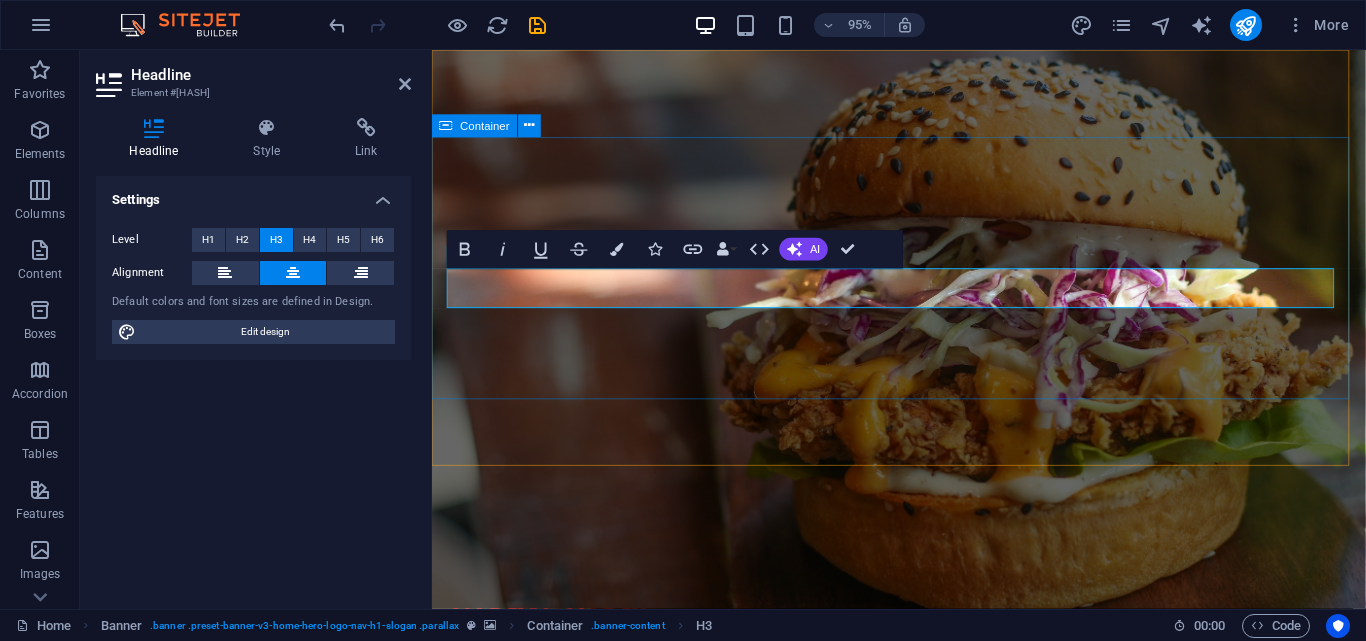 click on "Welcome to Meaty Meal Mmmmm "What a Pie"" at bounding box center [923, 859] 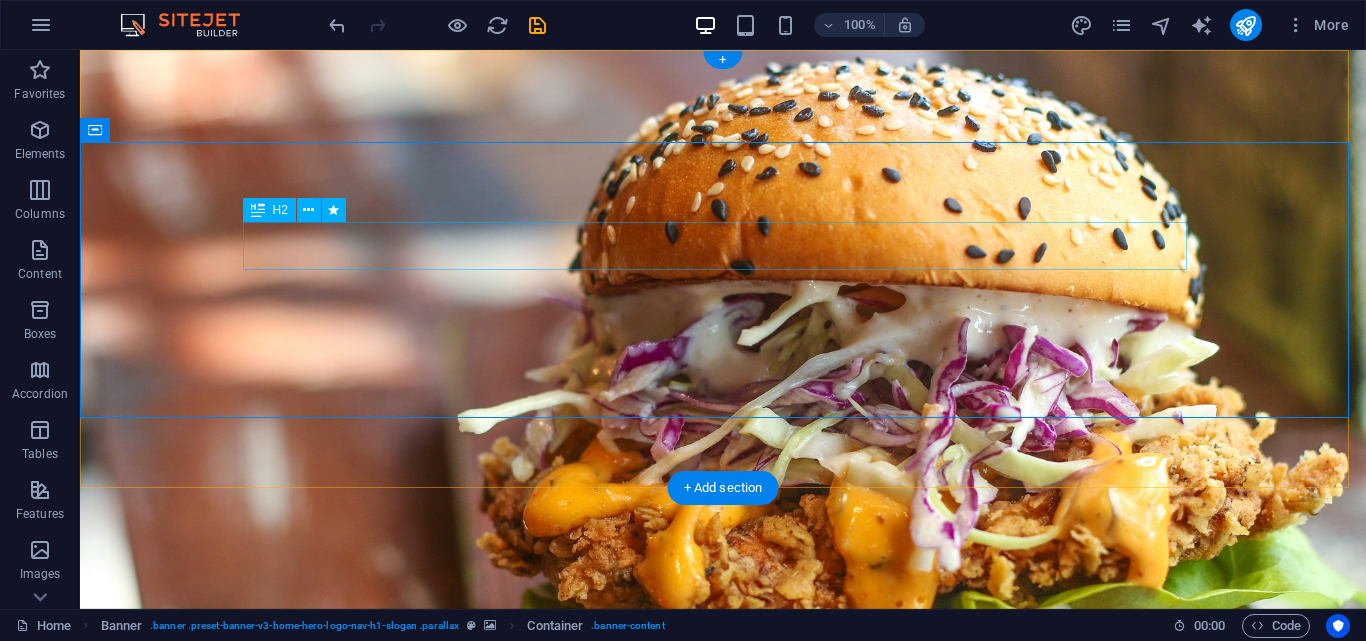 click on "Welcome to Meaty Meal" at bounding box center [723, 825] 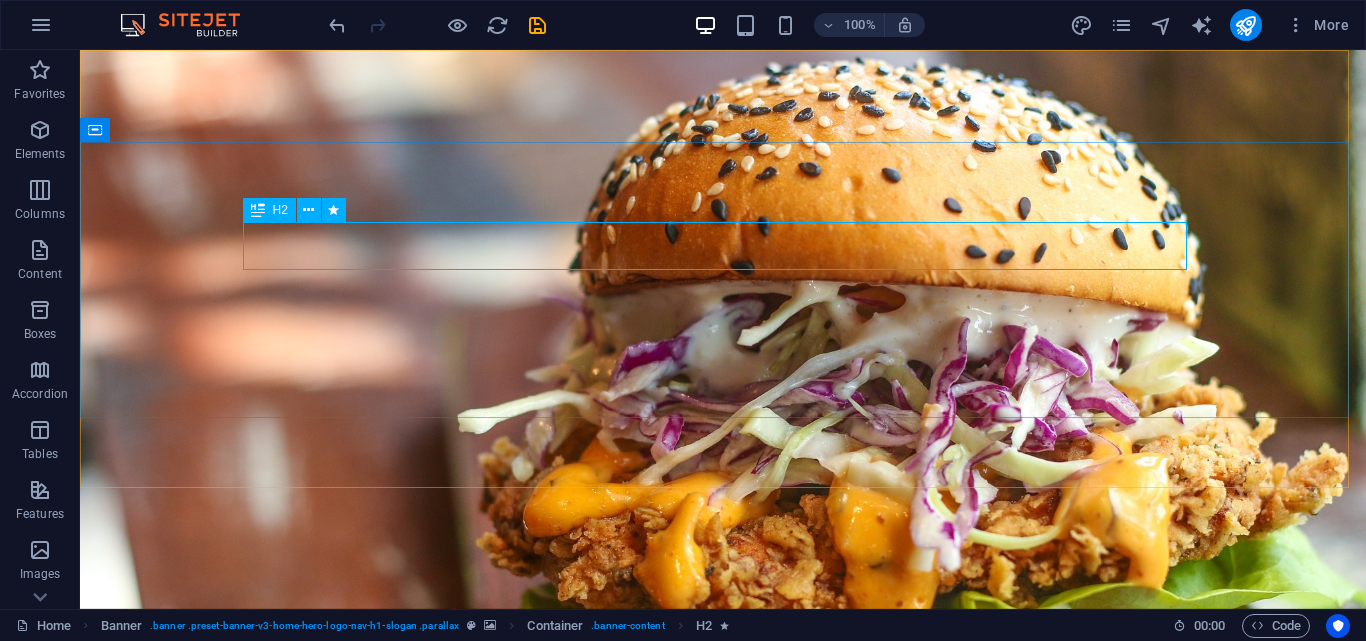 click at bounding box center (258, 210) 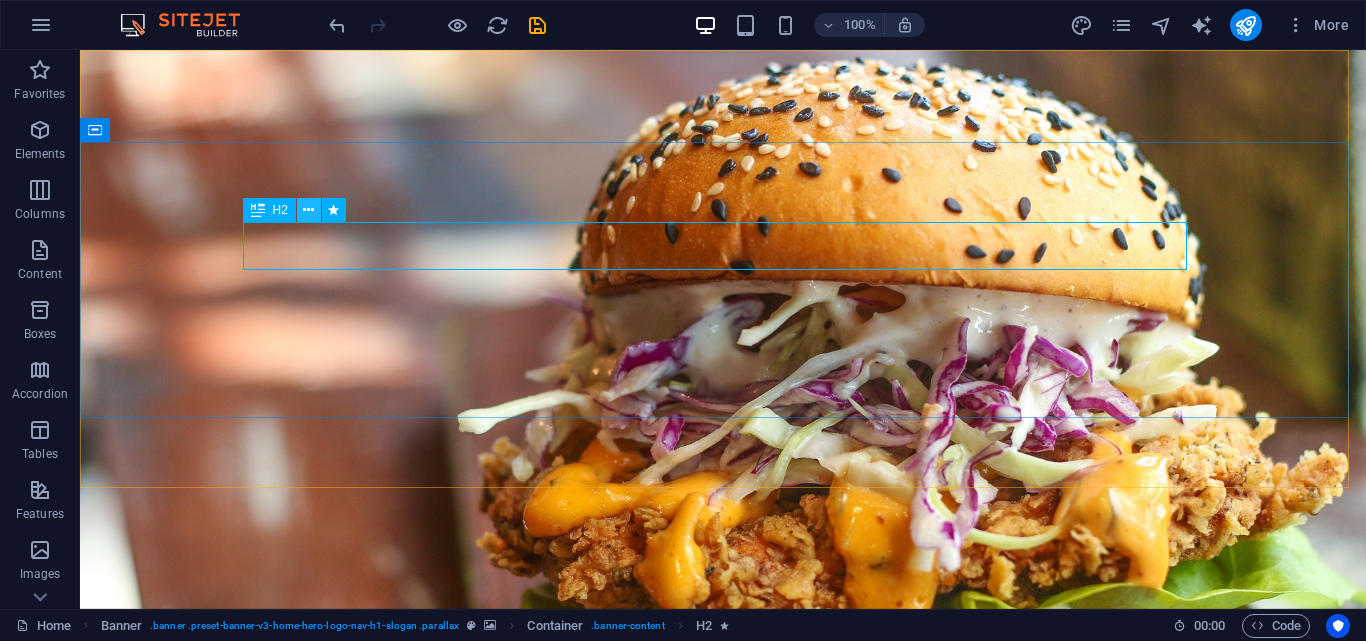 click at bounding box center (308, 210) 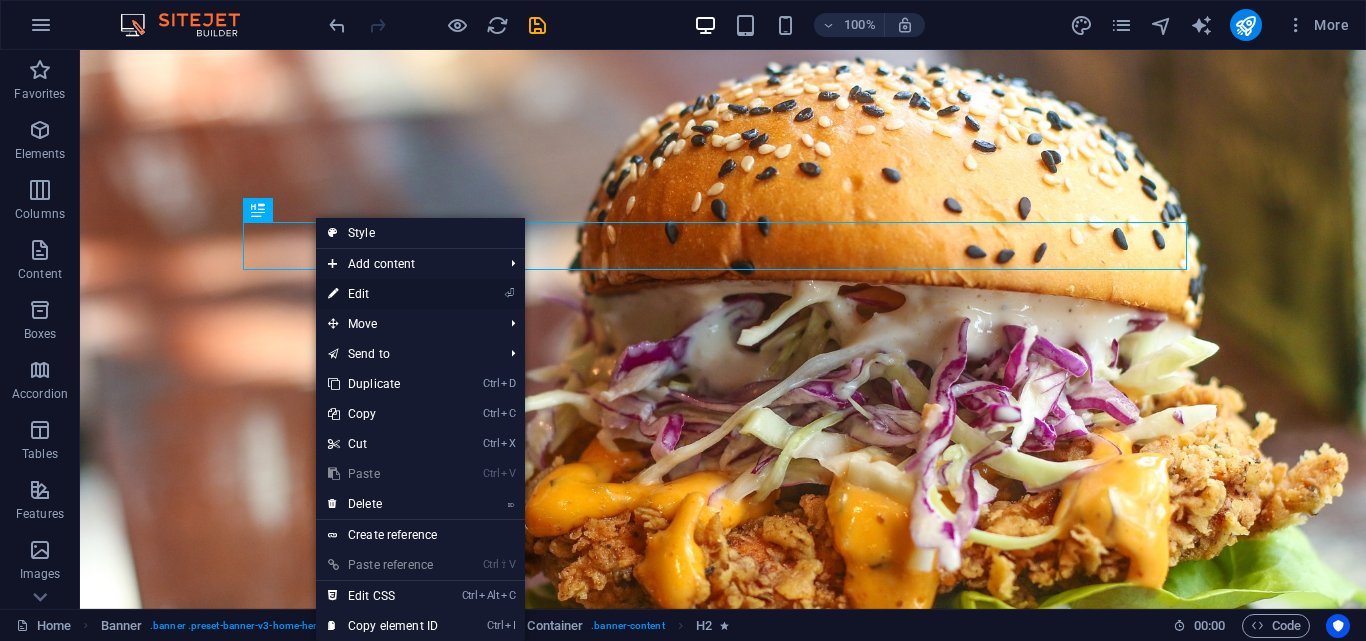 click on "⏎  Edit" at bounding box center (383, 294) 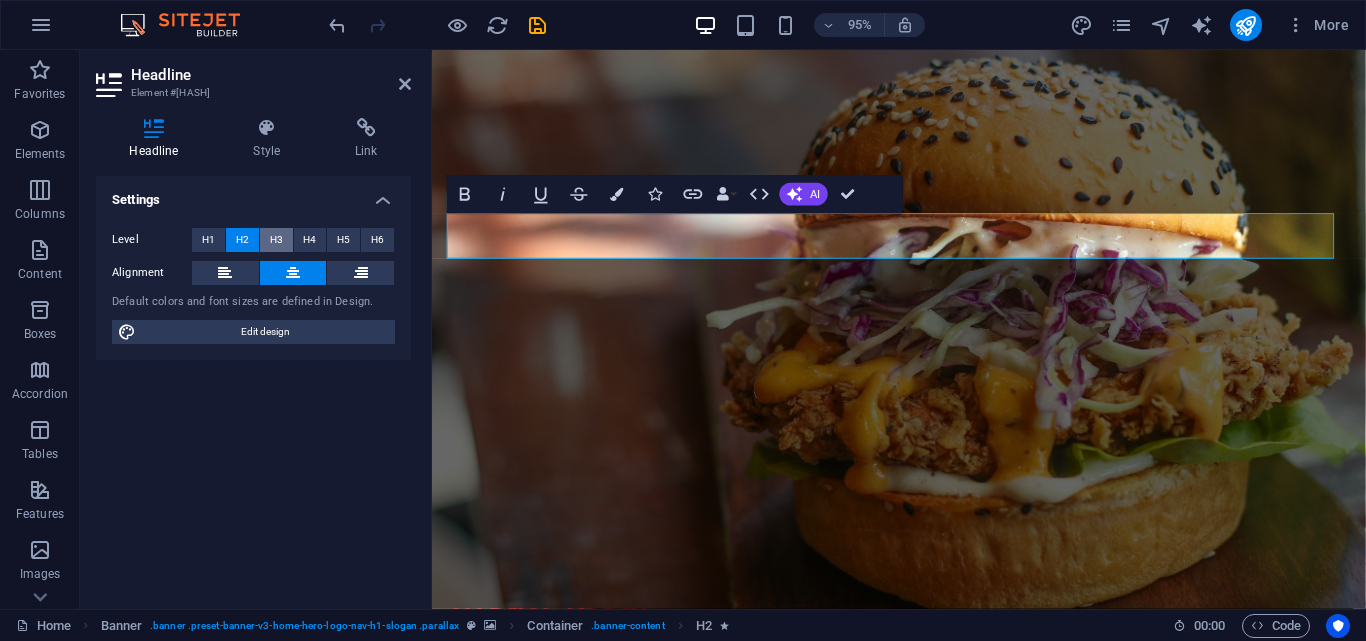 click on "H3" at bounding box center (276, 240) 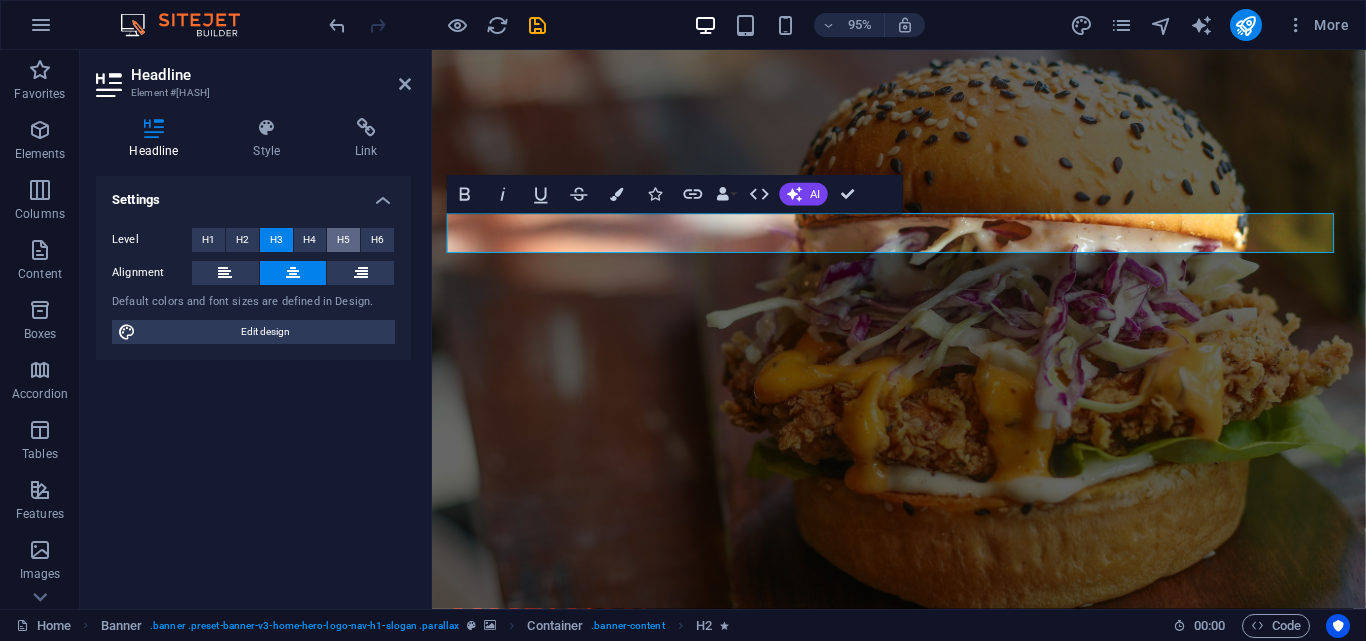 click on "H5" at bounding box center [343, 240] 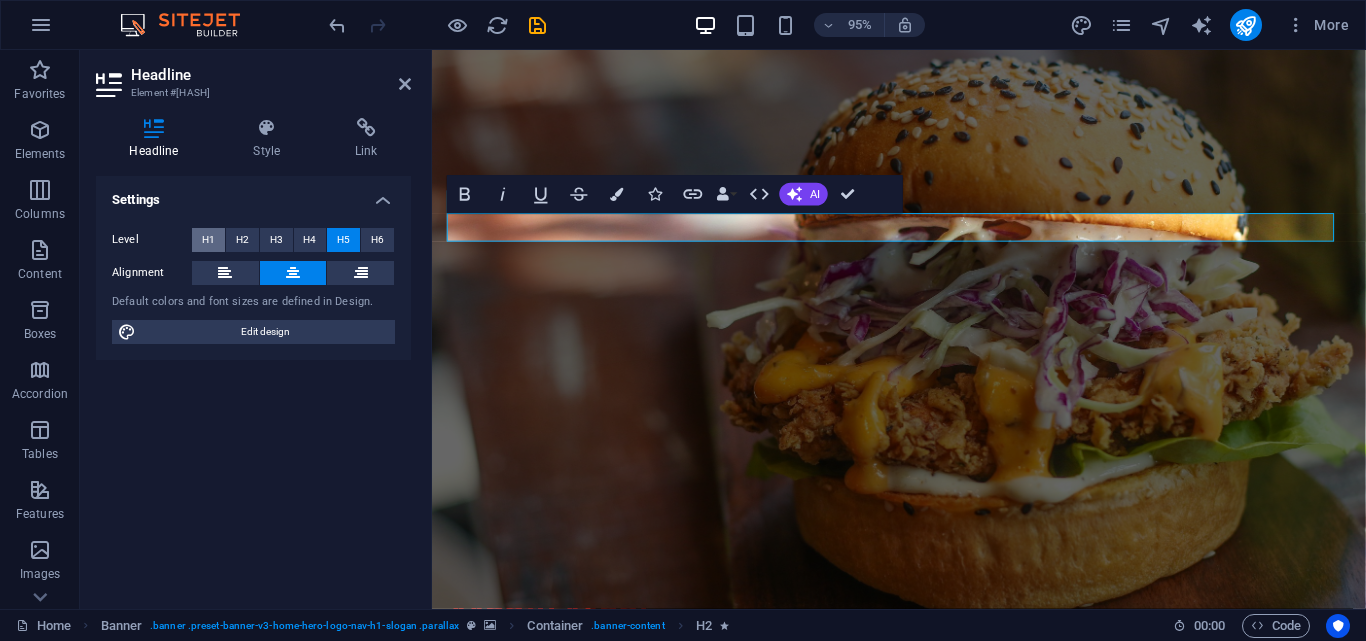 click on "H1" at bounding box center (208, 240) 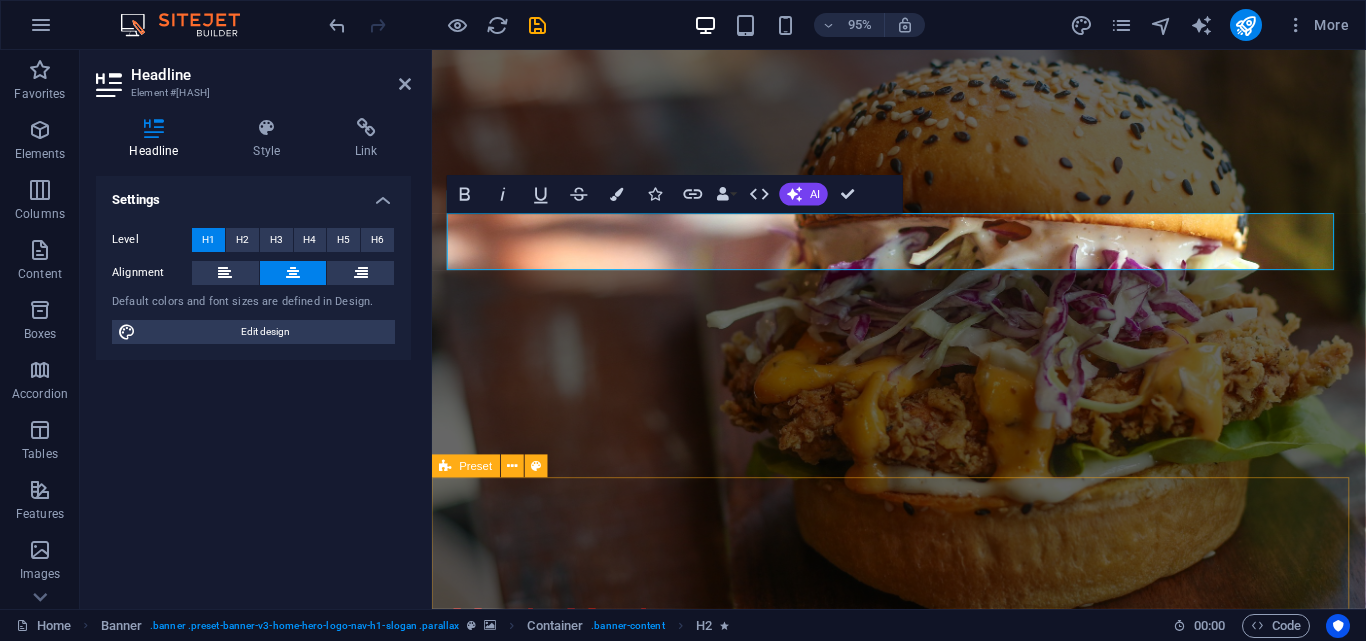 click on "Founded in [YEAR] by [FIRST] [LAST], the journey started with homemade pies shared among friends. The demand grew, leading to a delicious business idea that now offers a range of savory frozen pies. At Meaty Meal, we prioritize quality and convenience, ensuring our pies are made with the finest ingredients and perfect for your busy lifestyle. Come taste the tradition and passion in every bite! Learn More About Us" at bounding box center (923, 1605) 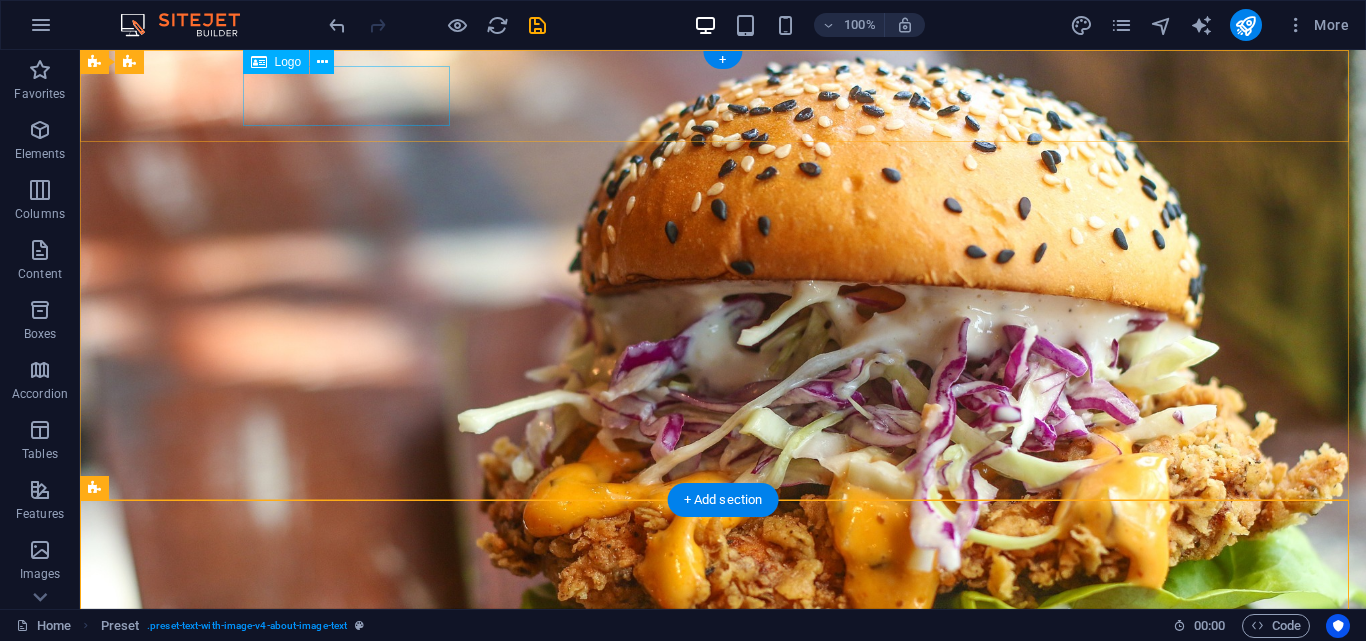 click on "Meaty Meal" at bounding box center (723, 650) 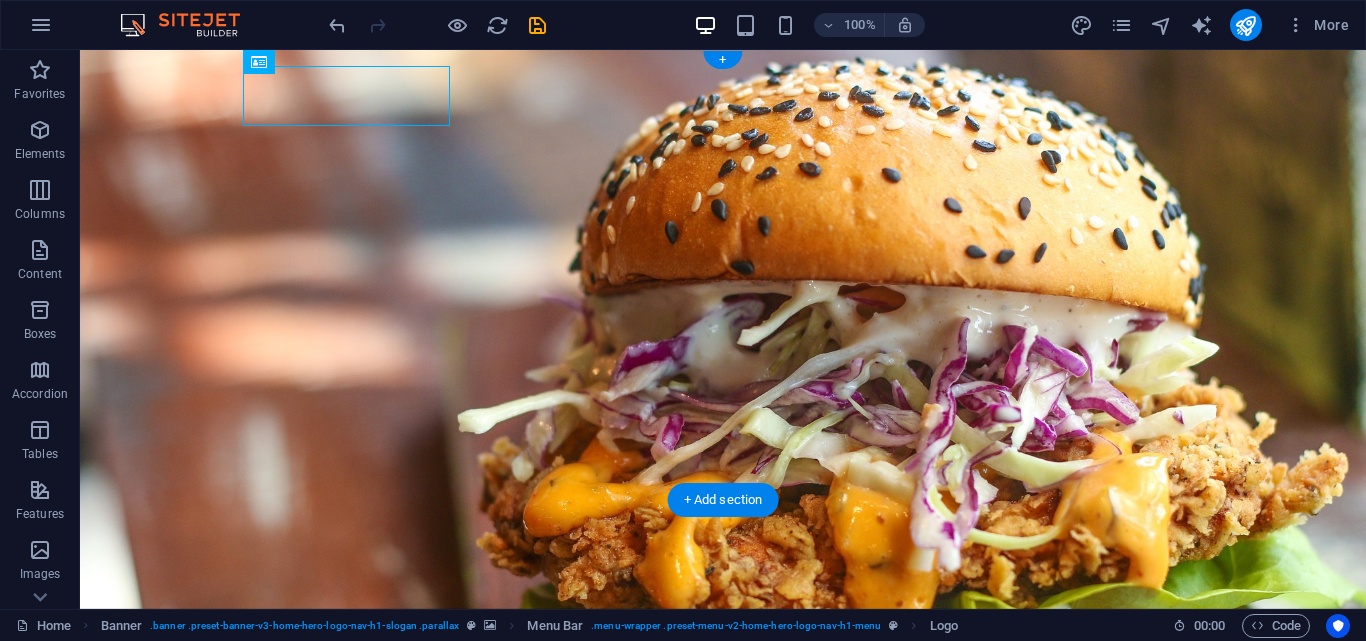 click at bounding box center [723, 329] 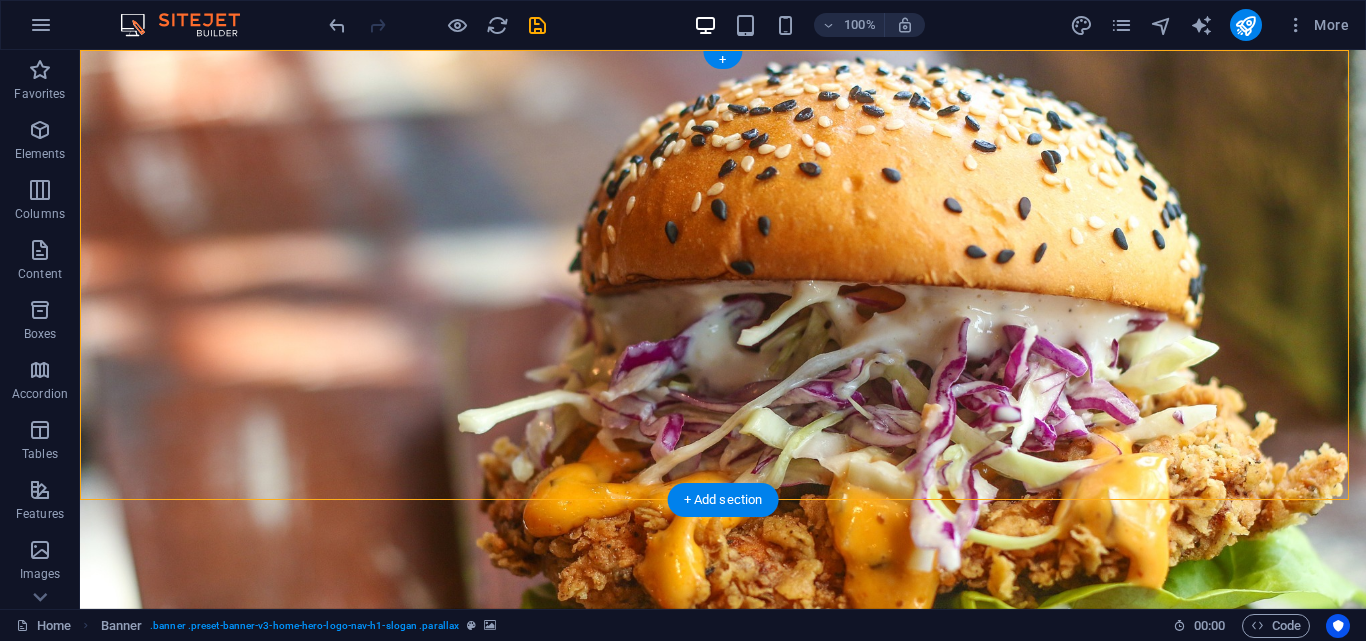 click at bounding box center [723, 329] 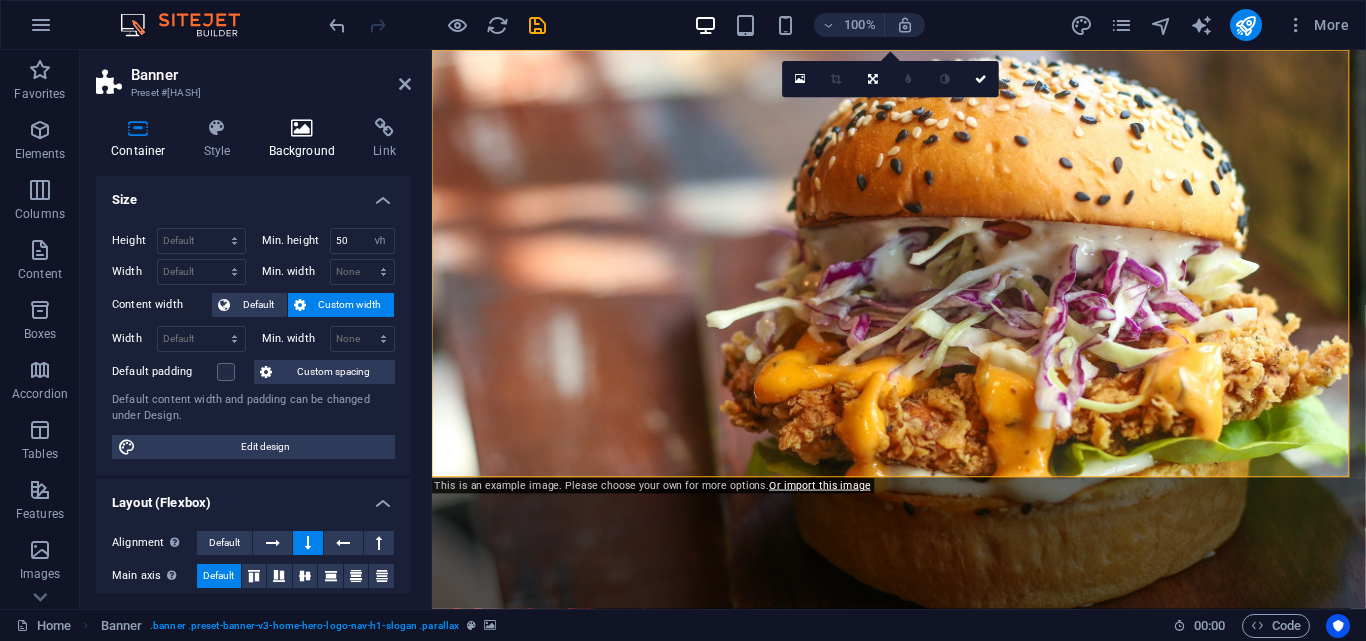 click at bounding box center [302, 128] 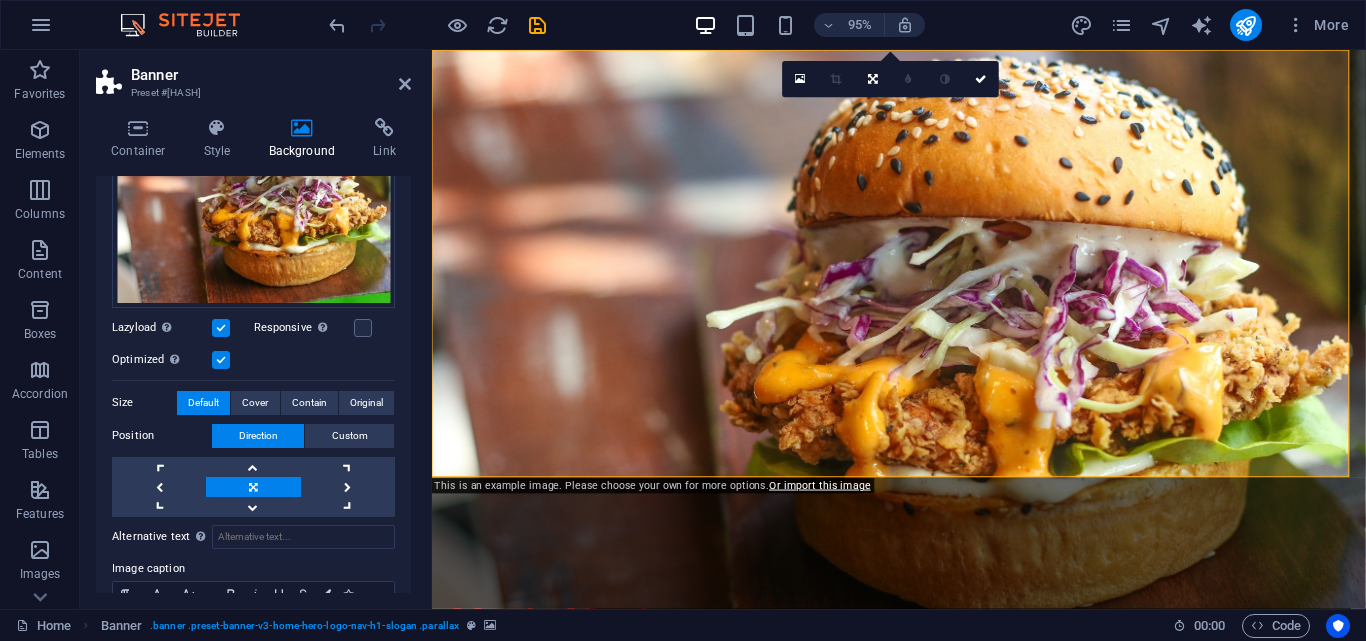 scroll, scrollTop: 50, scrollLeft: 0, axis: vertical 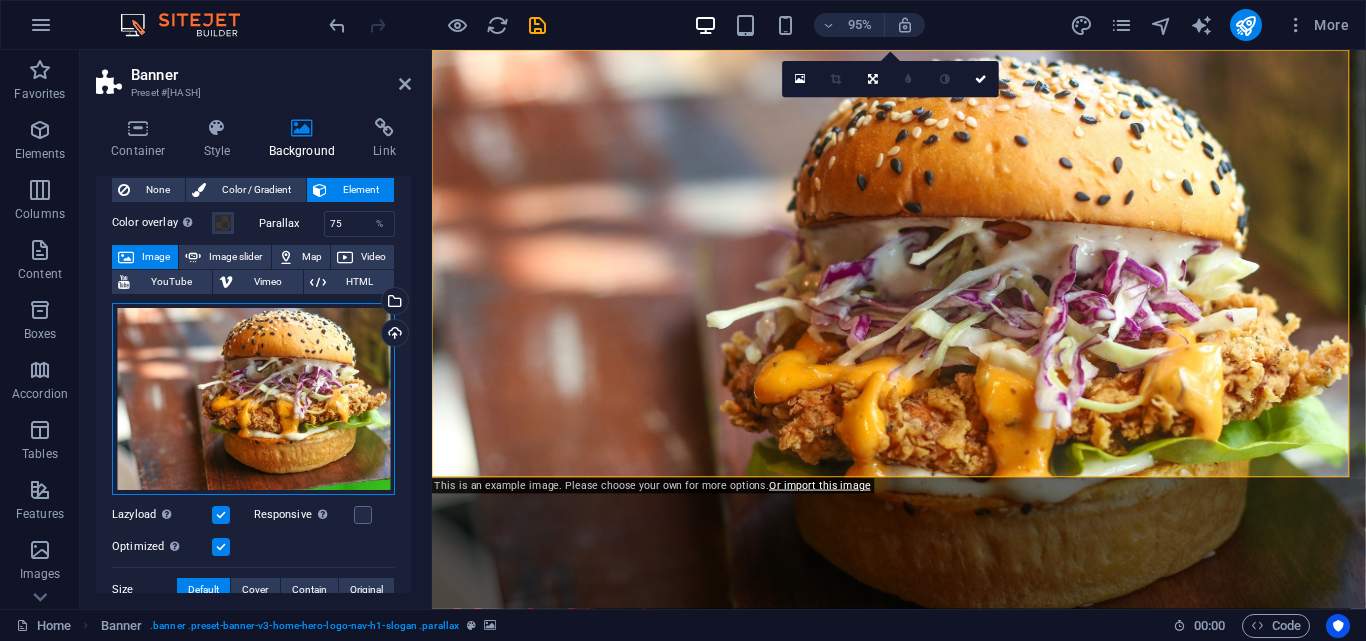 click on "Drag files here, click to choose files or select files from Files or our free stock photos & videos" at bounding box center (253, 399) 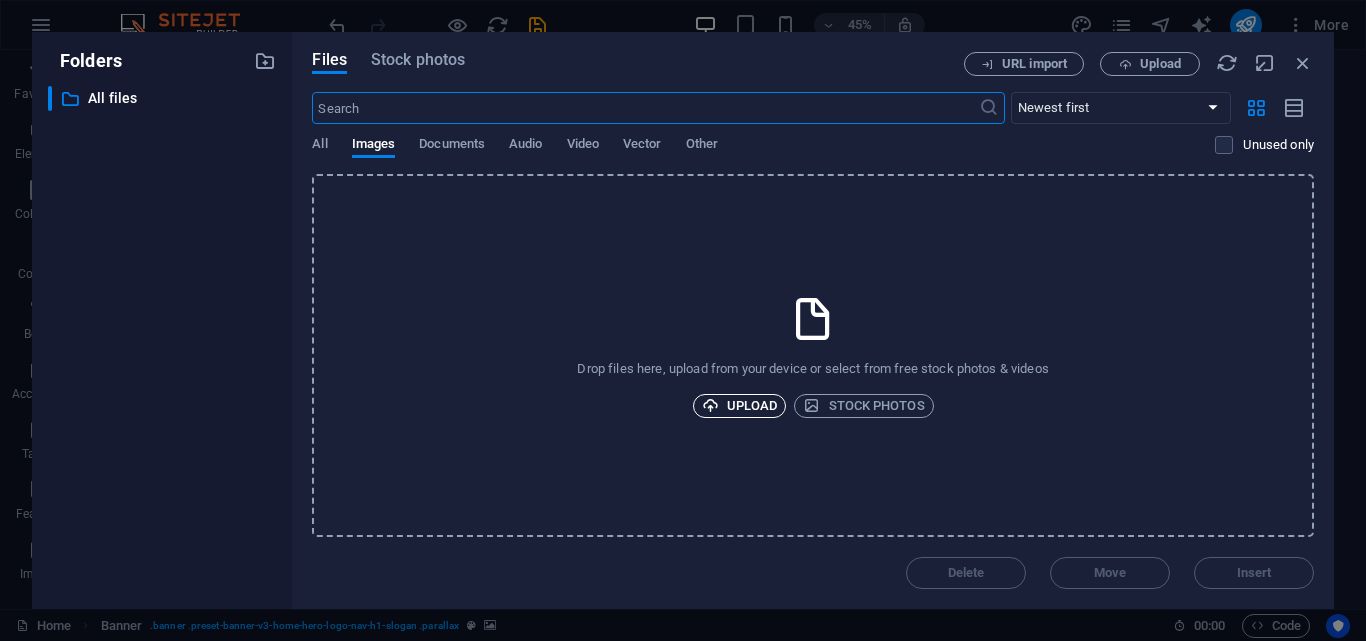 click on "Upload" at bounding box center [740, 406] 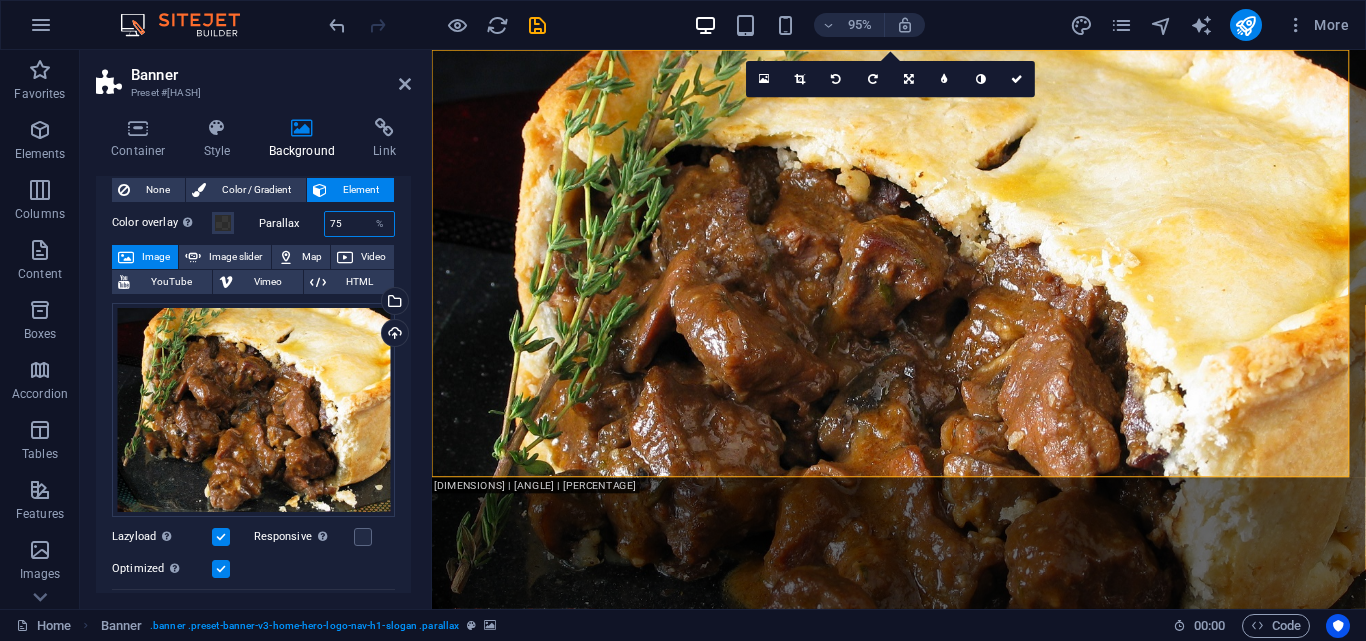 click on "75" at bounding box center (360, 224) 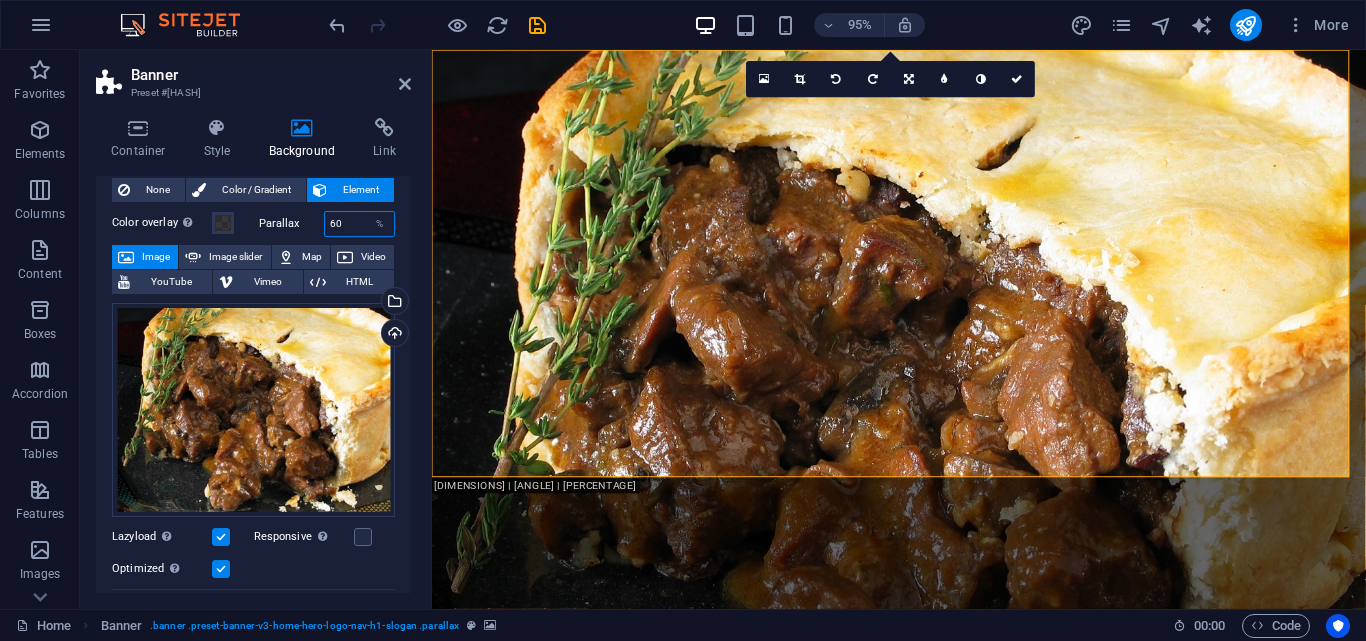 type on "60" 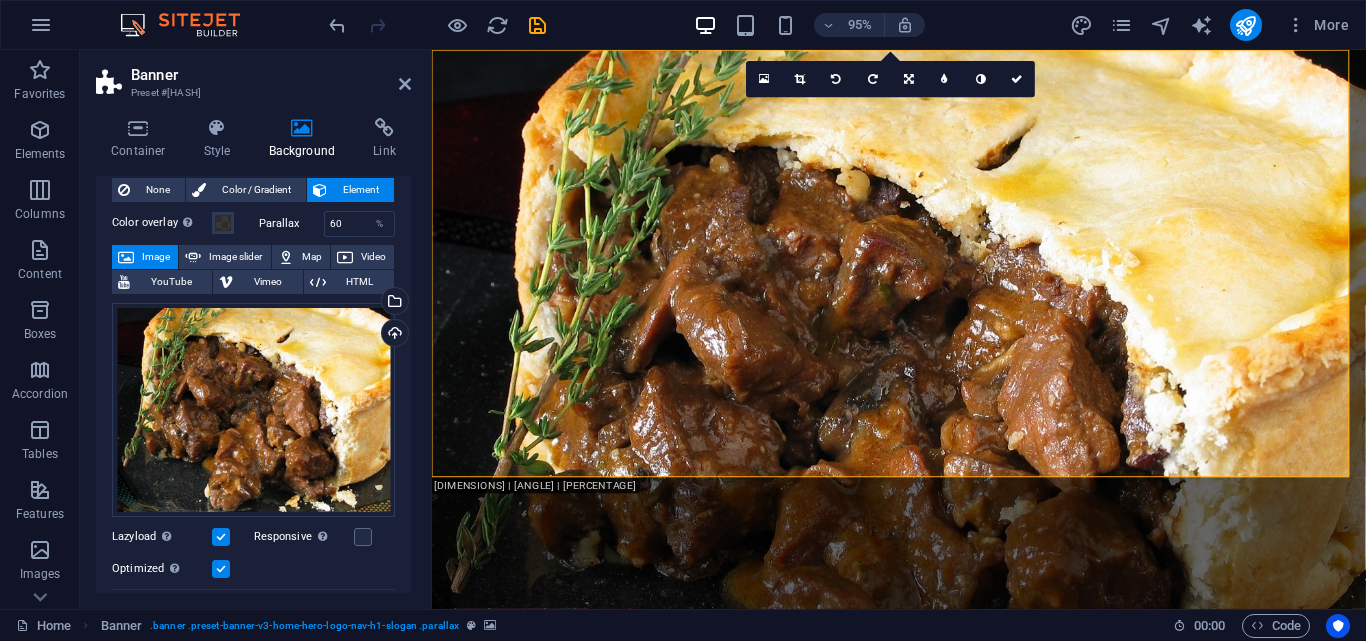 click on "Container Style Background Link Size Height Default px rem % vh vw Min. height 50 None px rem % vh vw Width Default px rem % em vh vw Min. width None px rem % vh vw Content width Default Custom width Width Default px rem % em vh vw Min. width None px rem % vh vw Default padding Custom spacing Default content width and padding can be changed under Design. Edit design Layout (Flexbox) Alignment Determines the flex direction. Default Main axis Determine how elements should behave along the main axis inside this container (justify content). Default Side axis Control the vertical direction of the element inside of the container (align items). Default Wrap Default On Off Fill Controls the distances and direction of elements on the y-axis across several lines (align content). Default Accessibility ARIA helps assistive technologies (like screen readers) to understand the role, state, and behavior of web elements Role The ARIA role defines the purpose of an element.  None Alert Article Banner Comment" at bounding box center (253, 355) 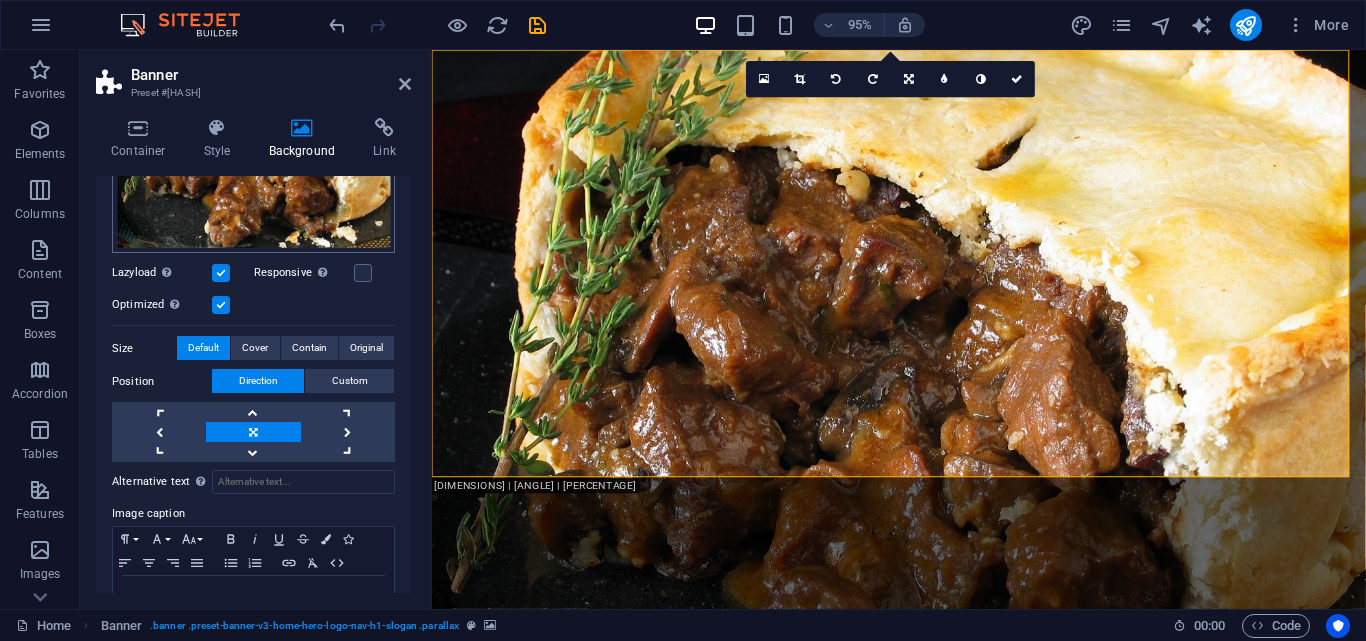 scroll, scrollTop: 350, scrollLeft: 0, axis: vertical 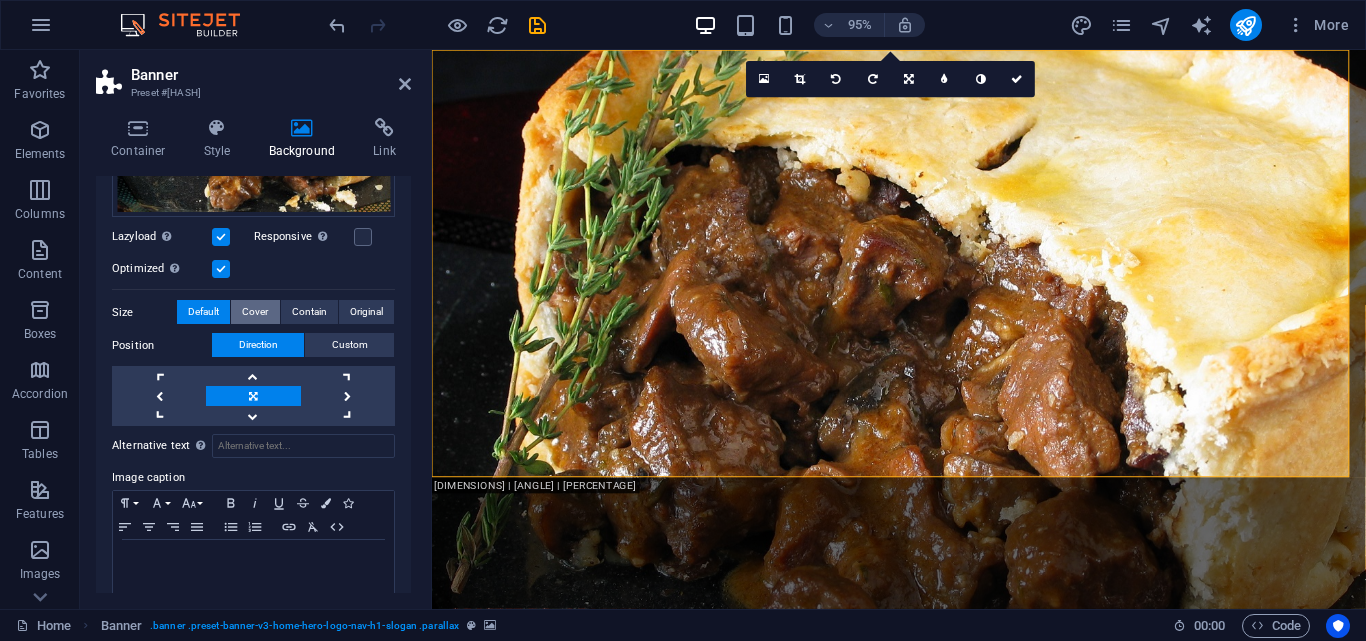 click on "Cover" at bounding box center [255, 312] 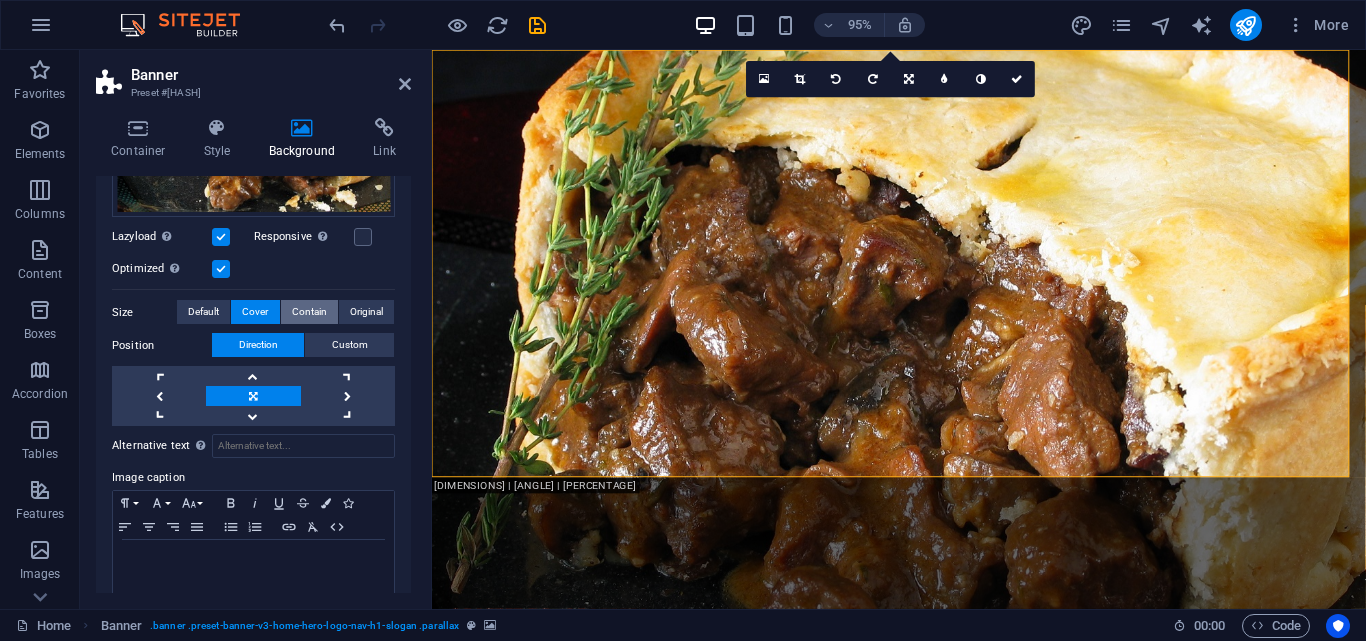 click on "Contain" at bounding box center [309, 312] 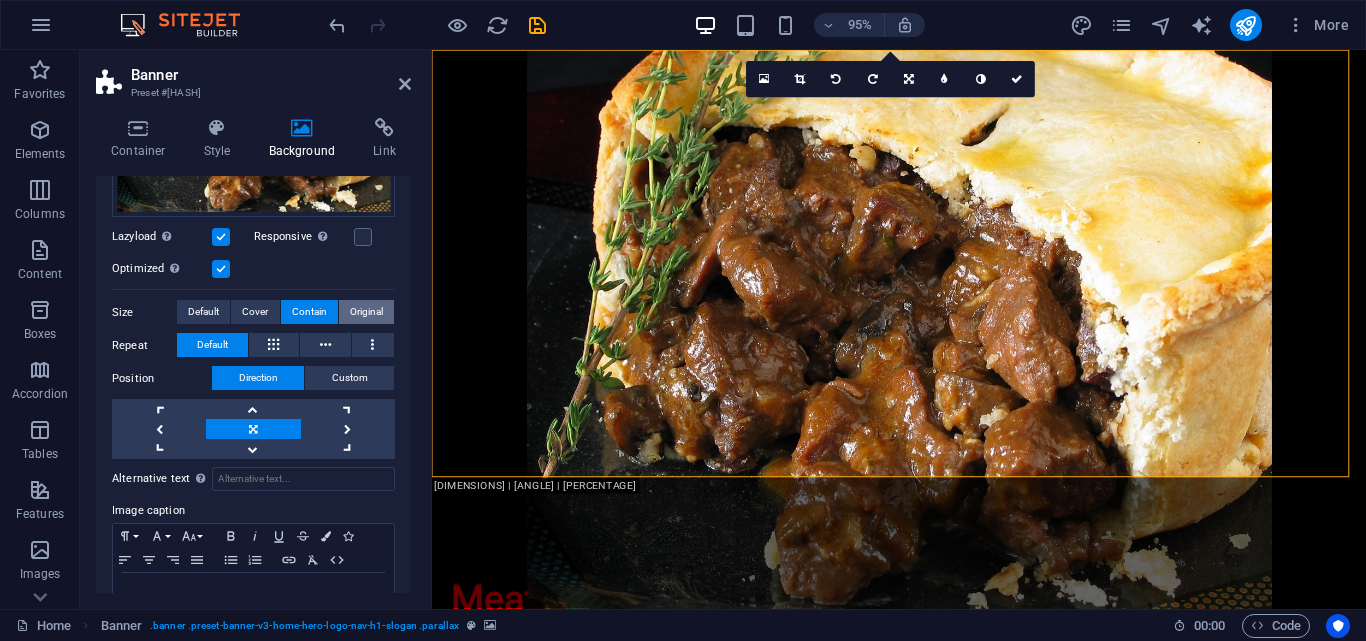 click on "Original" at bounding box center (366, 312) 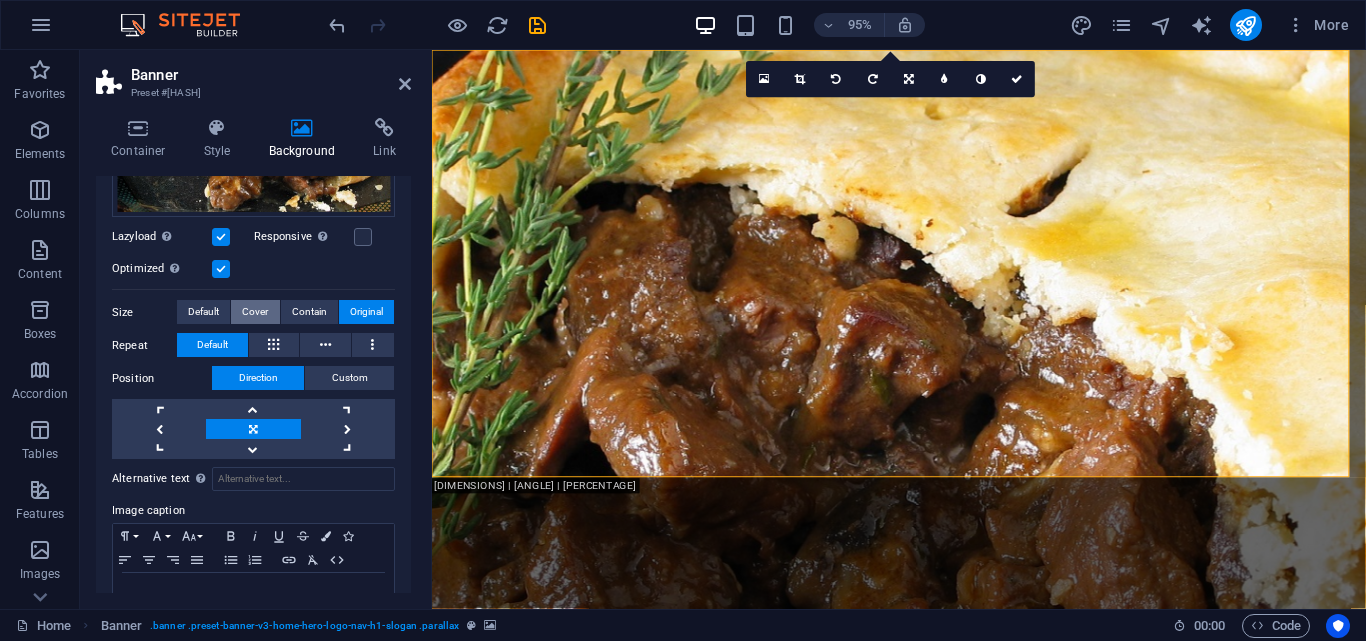 click on "Cover" at bounding box center [255, 312] 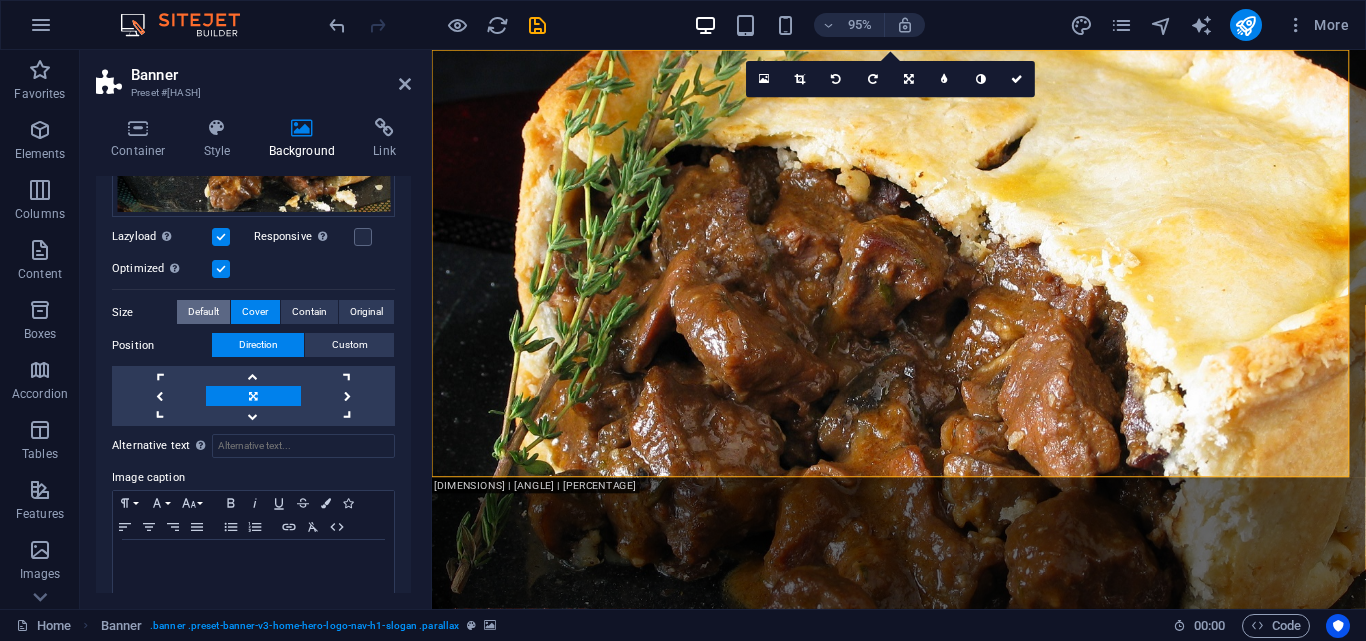 click on "Default" at bounding box center [203, 312] 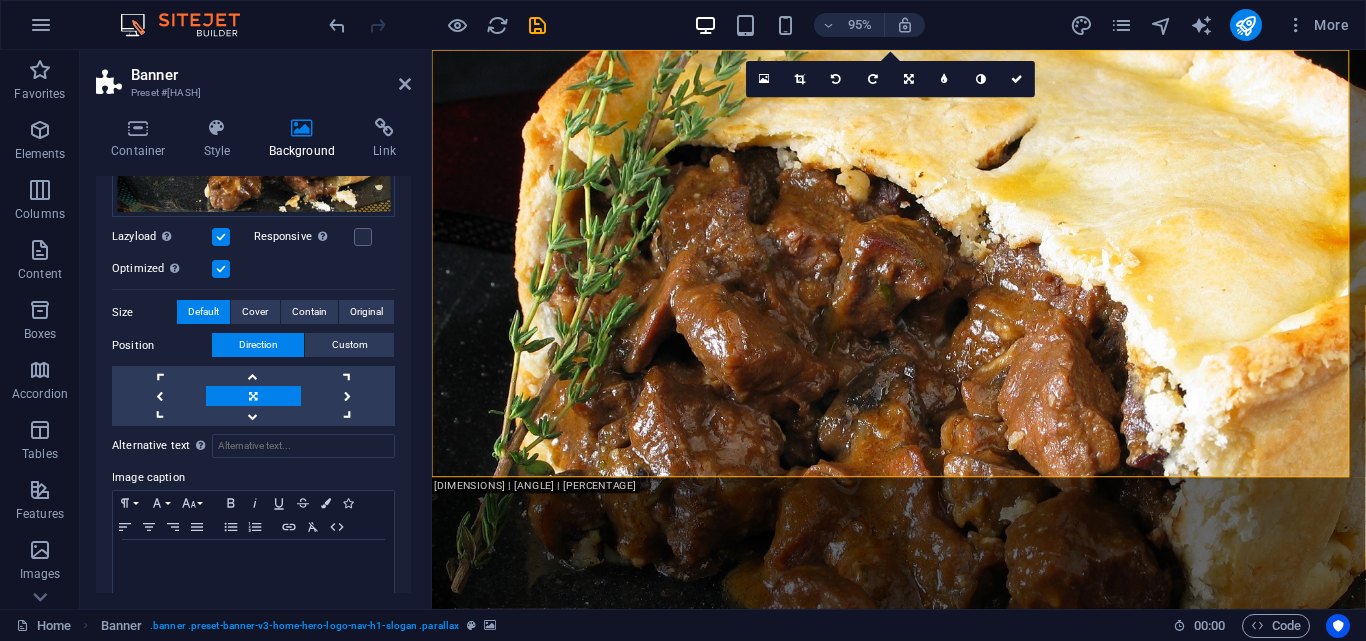 click on "Default" at bounding box center [203, 312] 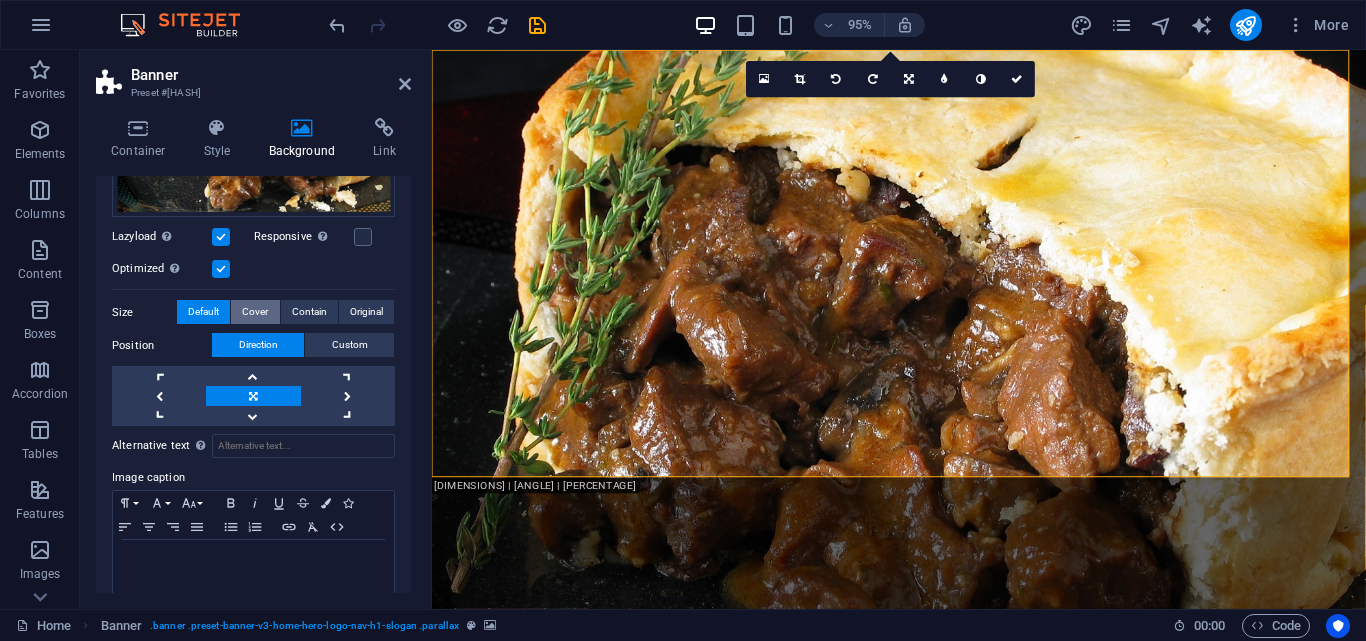 click on "Cover" at bounding box center (255, 312) 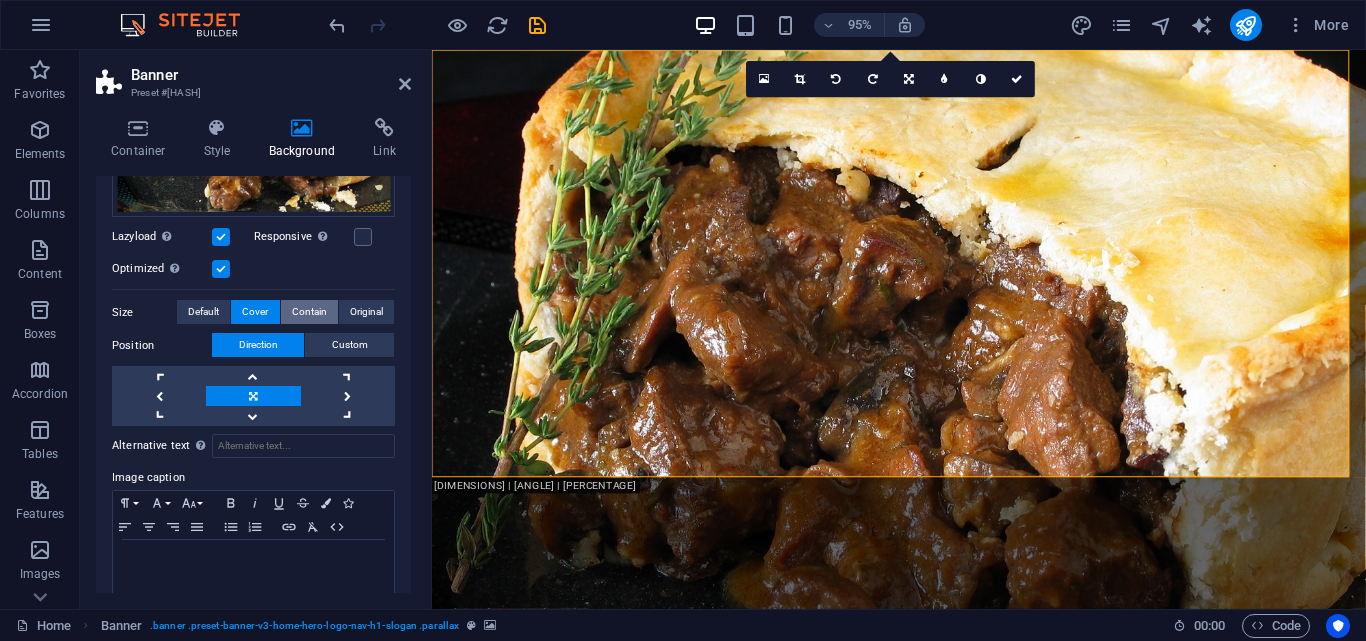 click on "Contain" at bounding box center (309, 312) 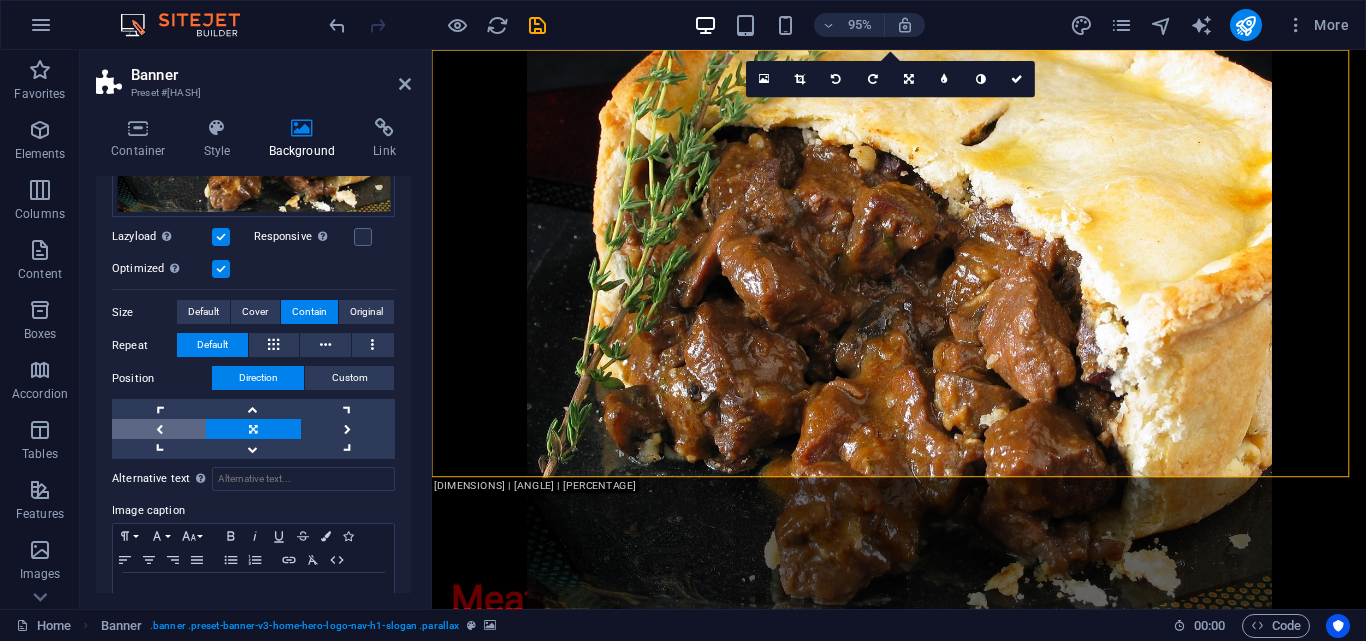 click at bounding box center [159, 429] 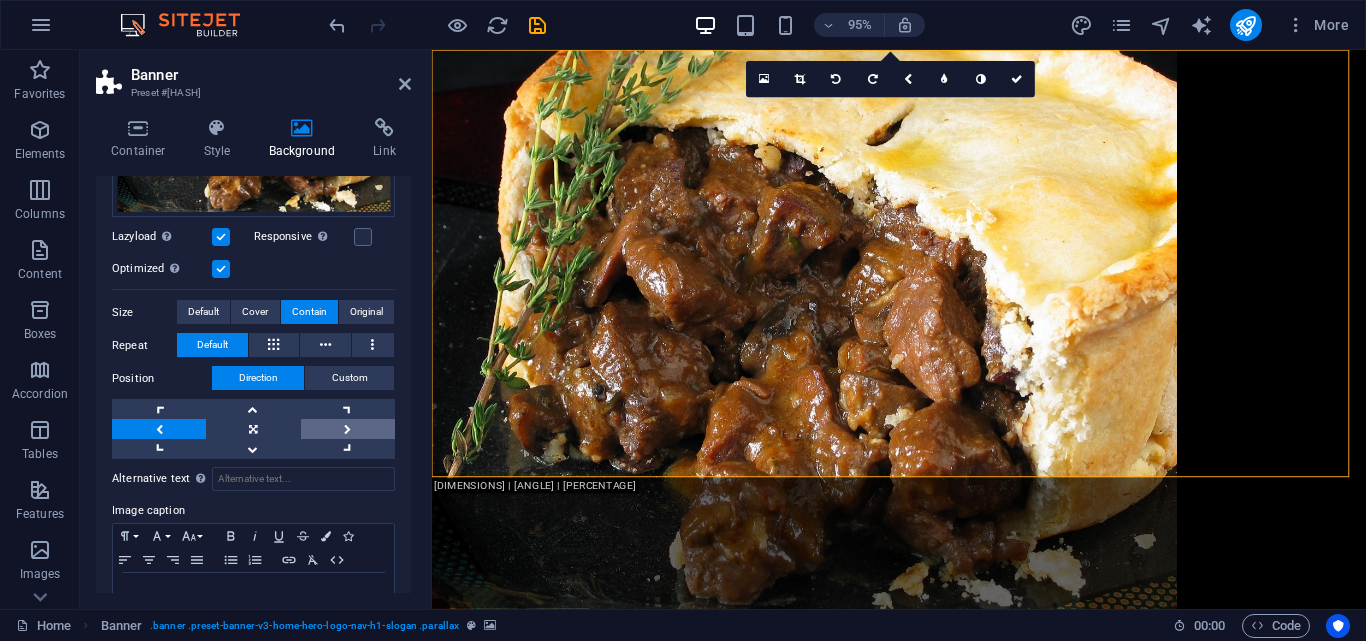 click at bounding box center [348, 429] 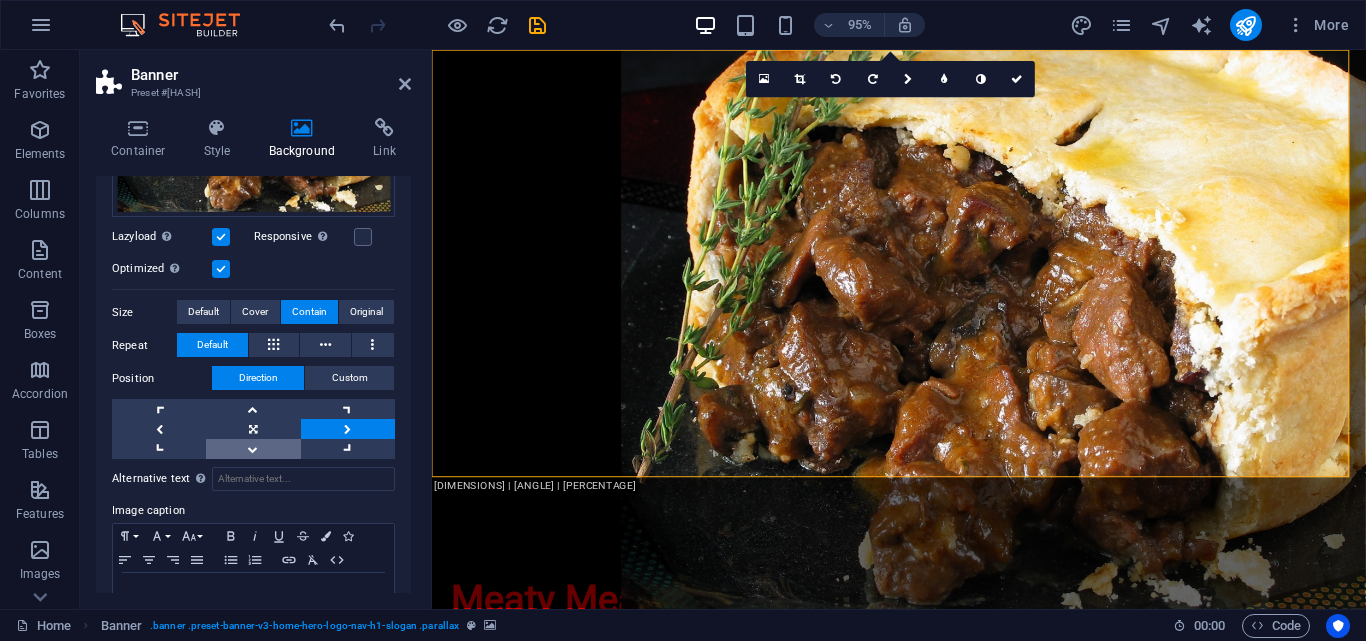 click at bounding box center (253, 449) 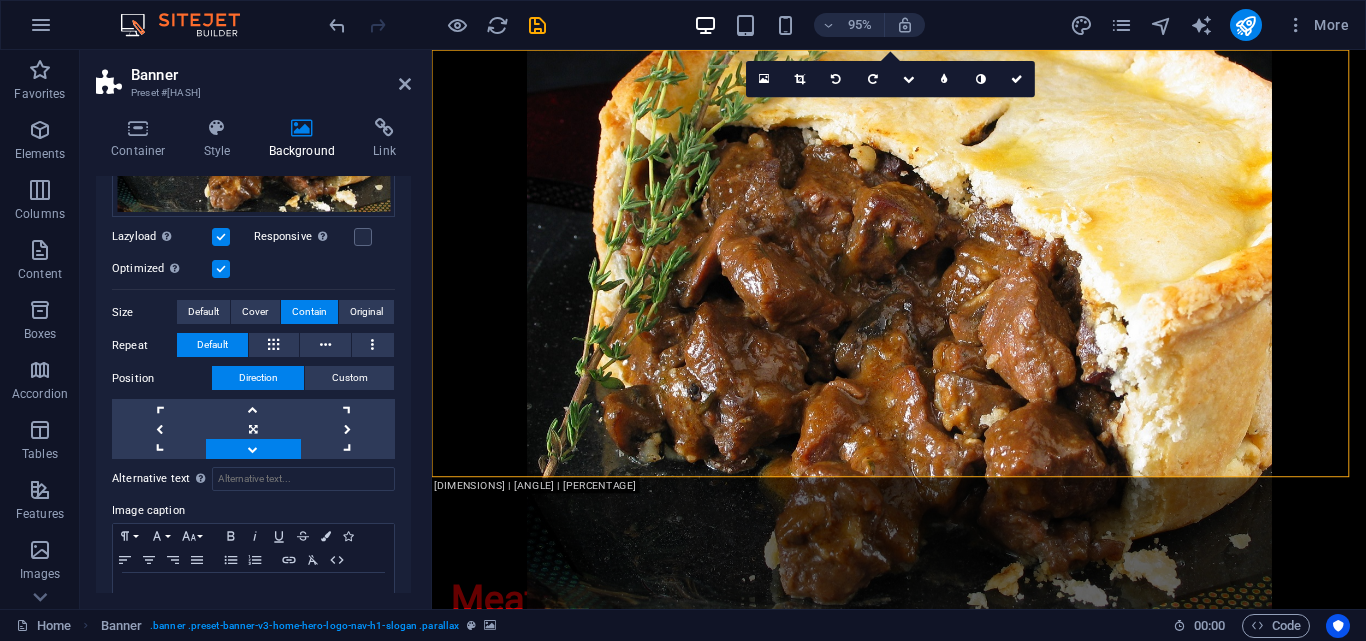 click at bounding box center [253, 449] 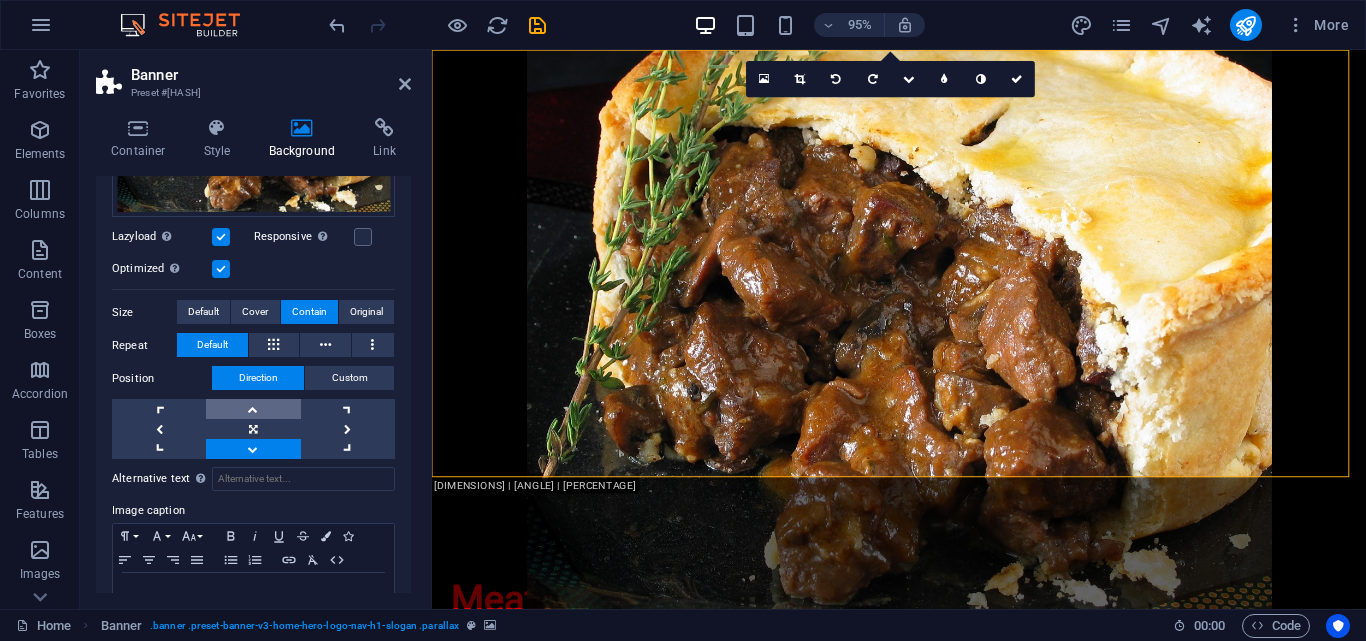 click at bounding box center [253, 409] 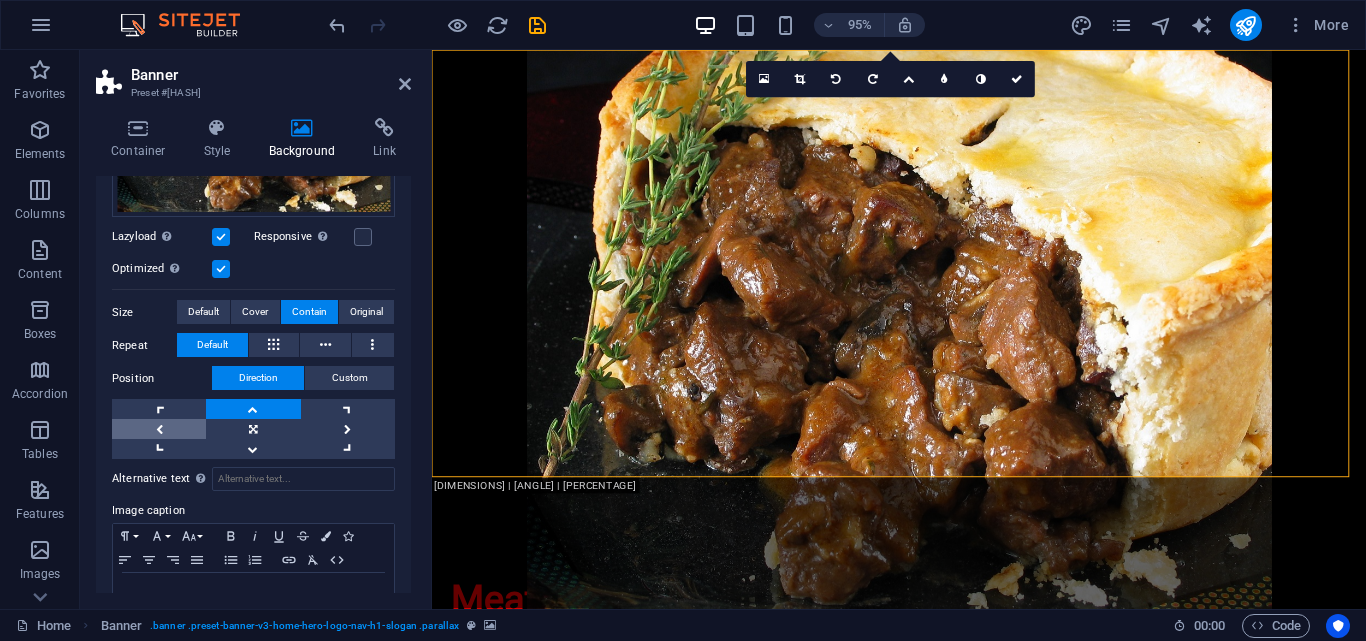 click at bounding box center (159, 429) 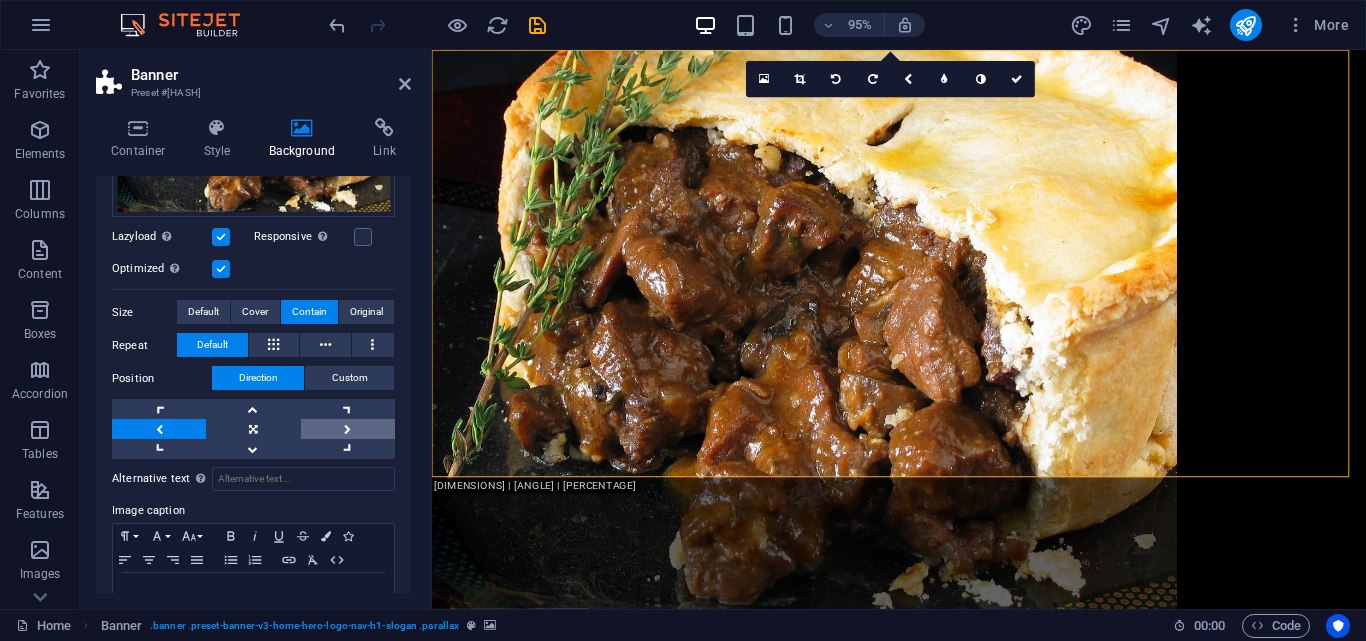click at bounding box center (348, 429) 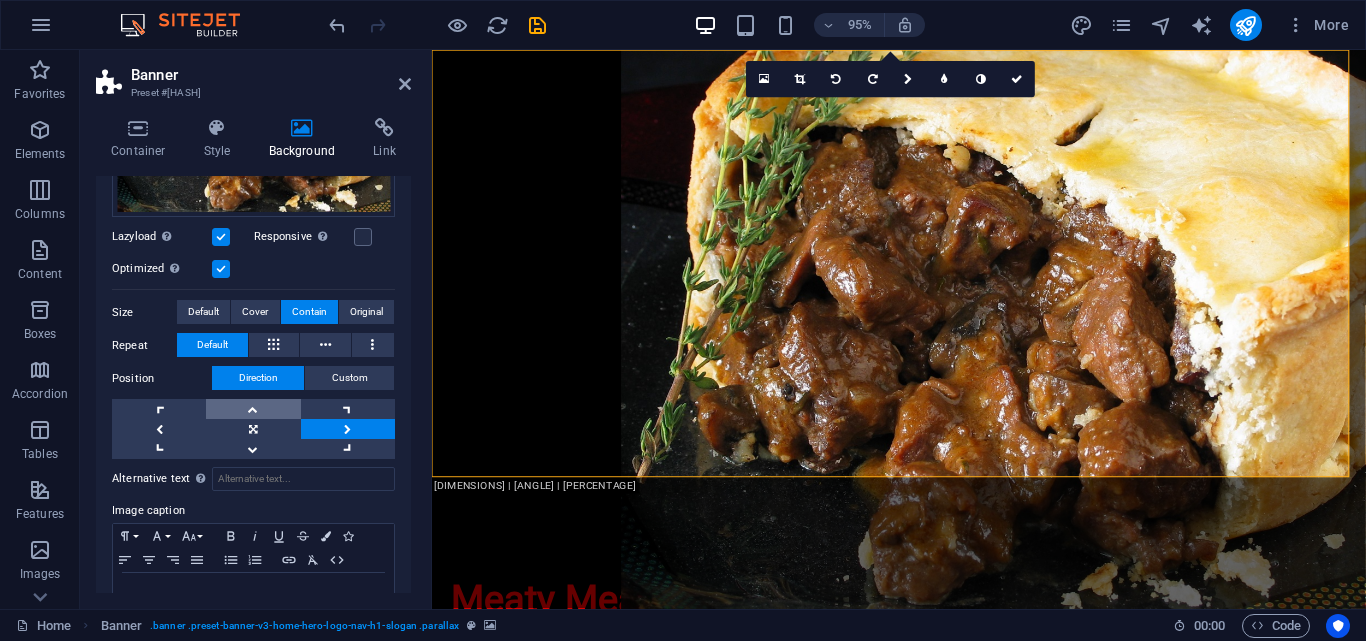 click at bounding box center [253, 409] 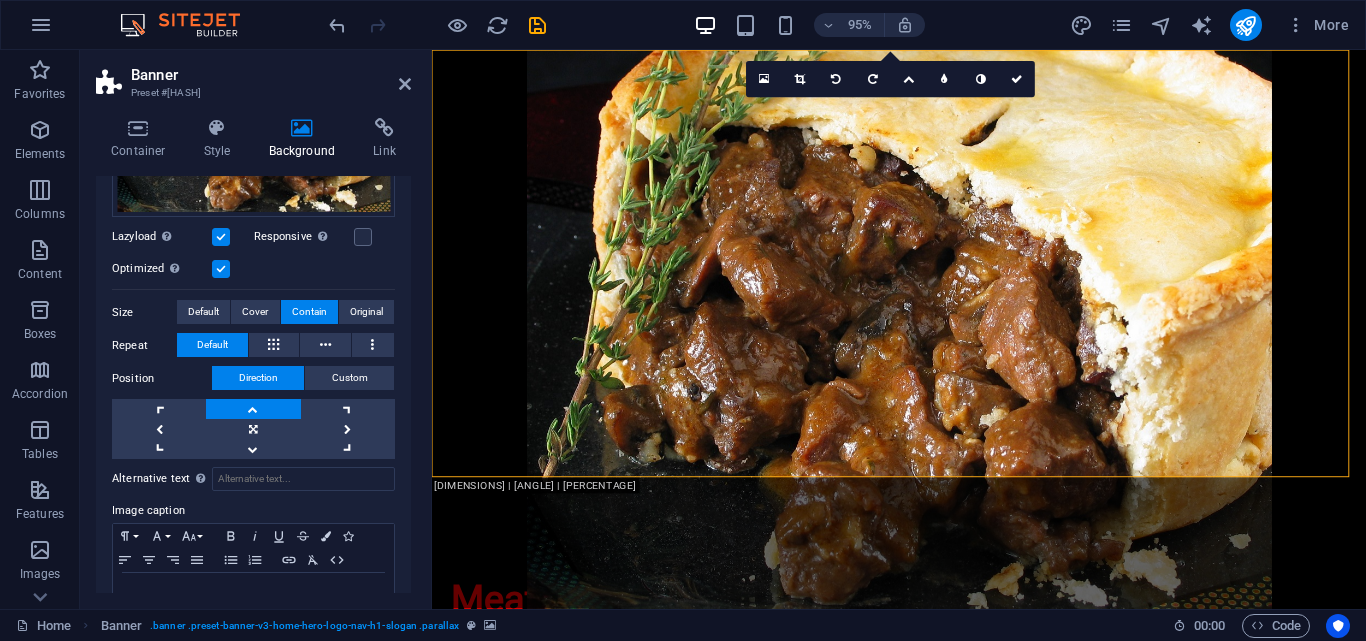 click at bounding box center (253, 409) 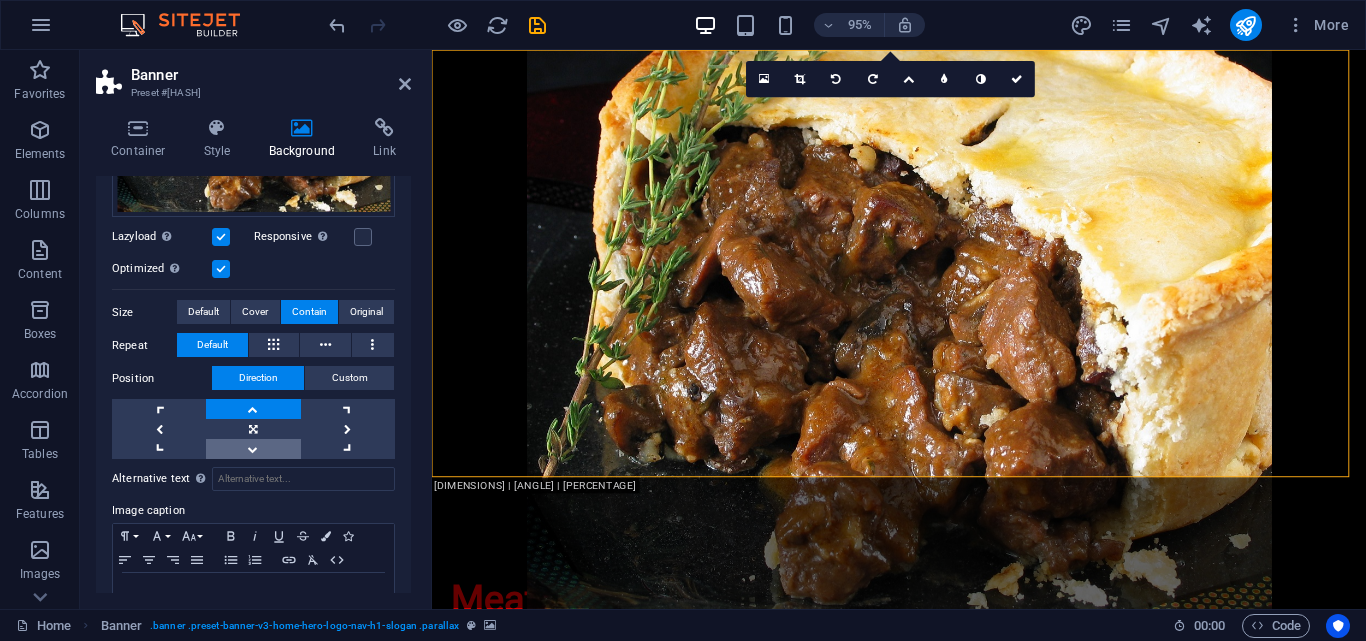 click at bounding box center (253, 449) 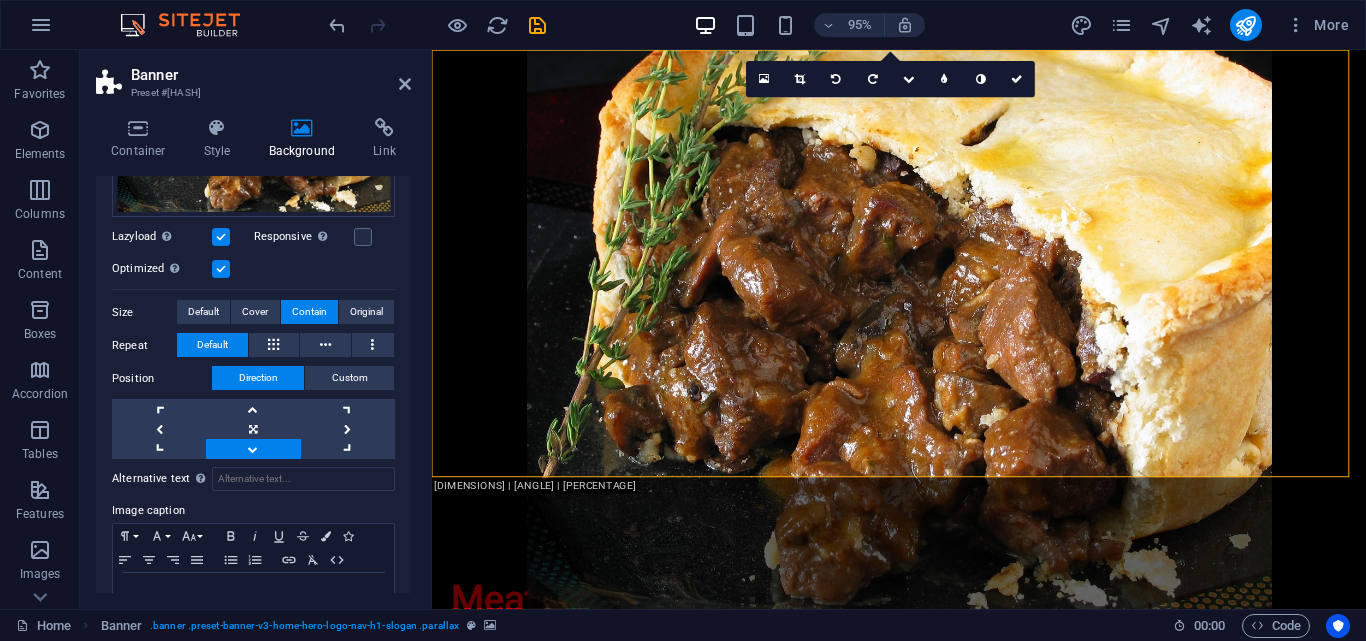 click at bounding box center [253, 449] 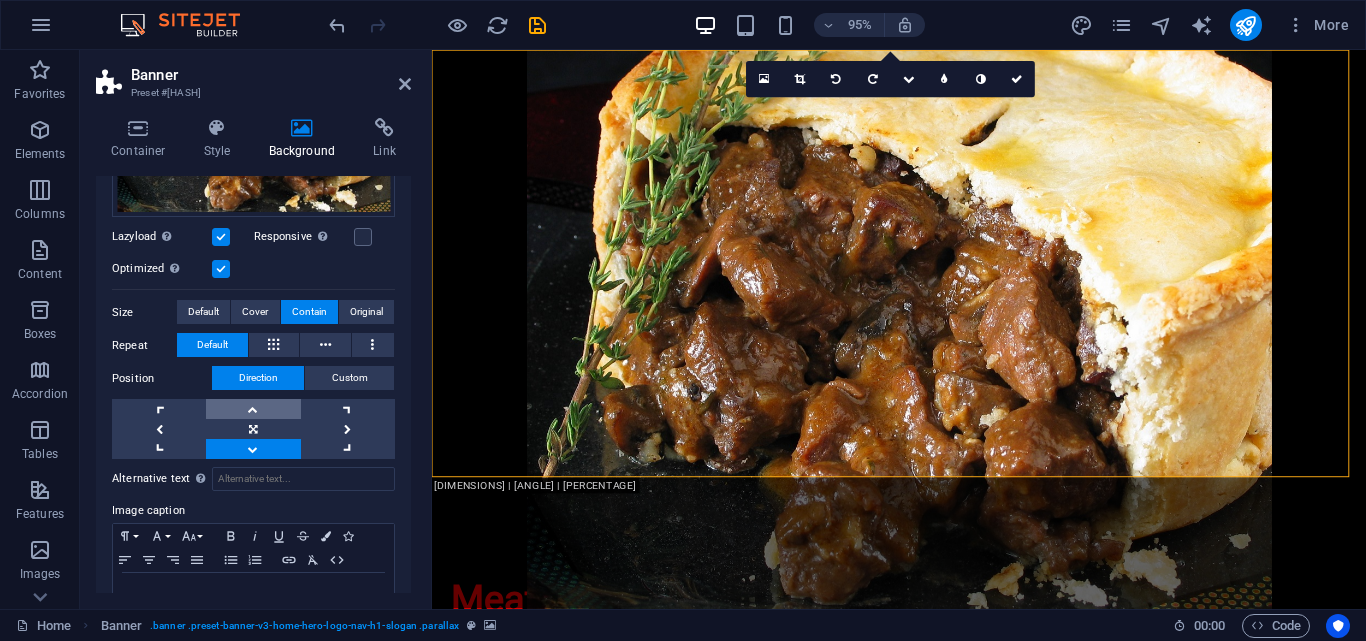 click at bounding box center [253, 409] 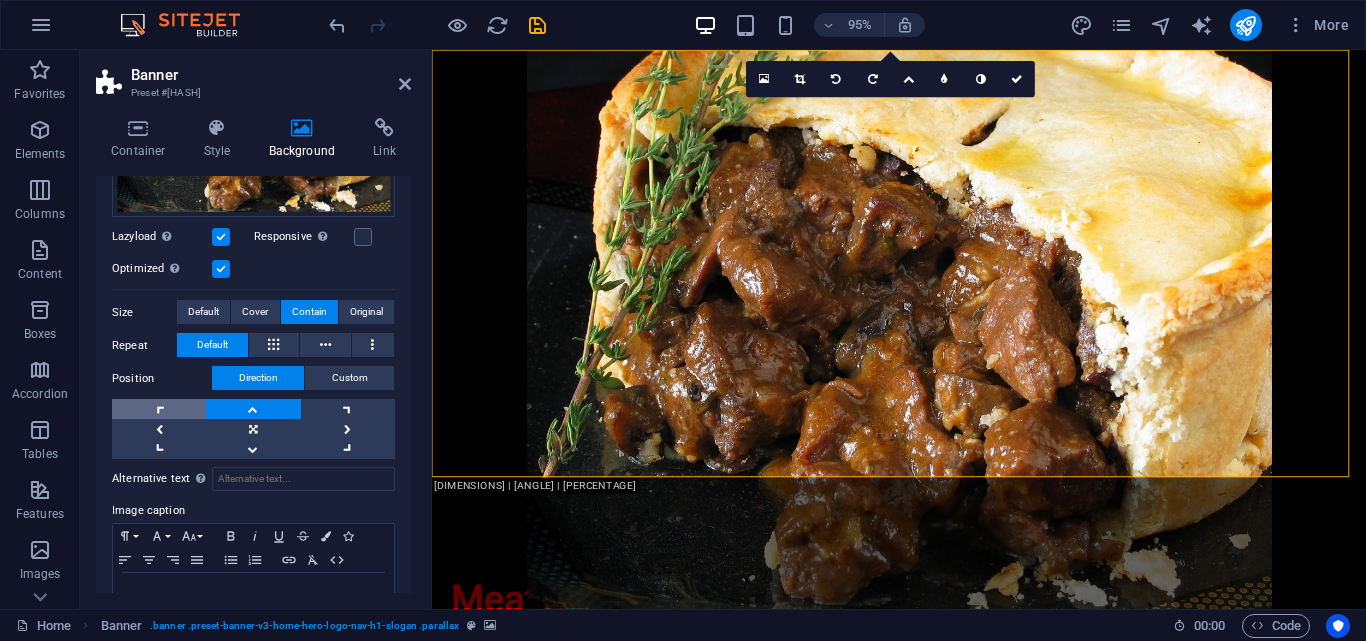 click at bounding box center (159, 409) 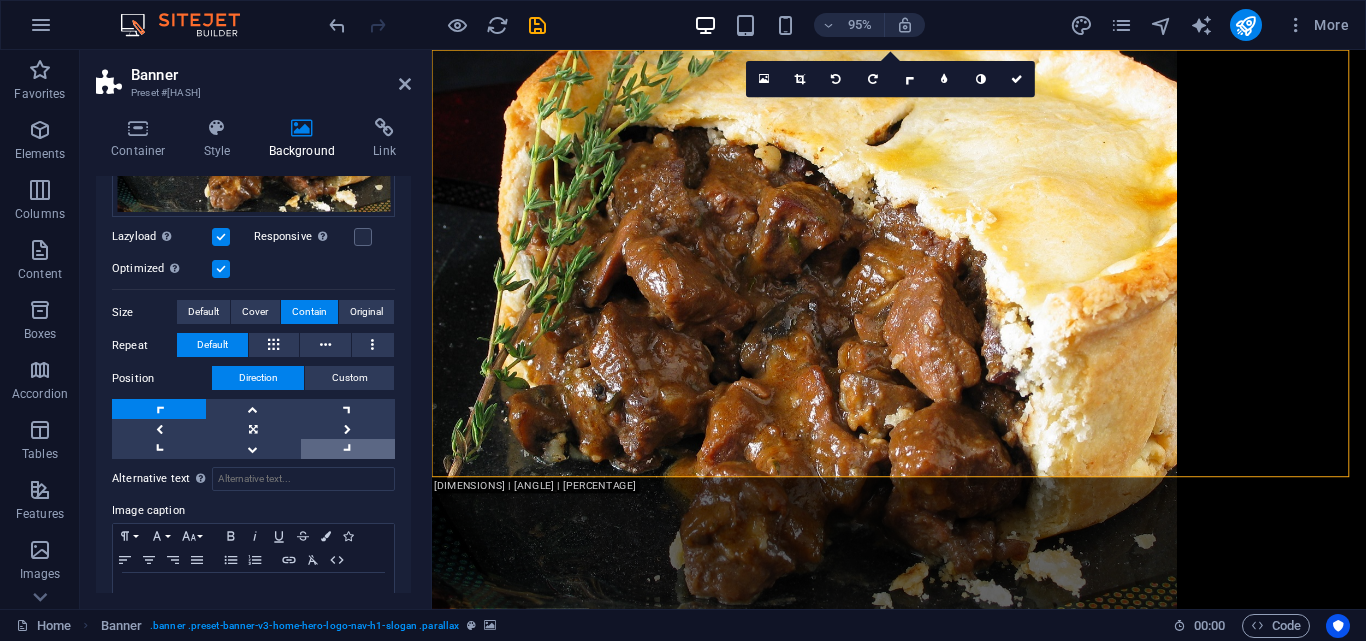 click at bounding box center (348, 449) 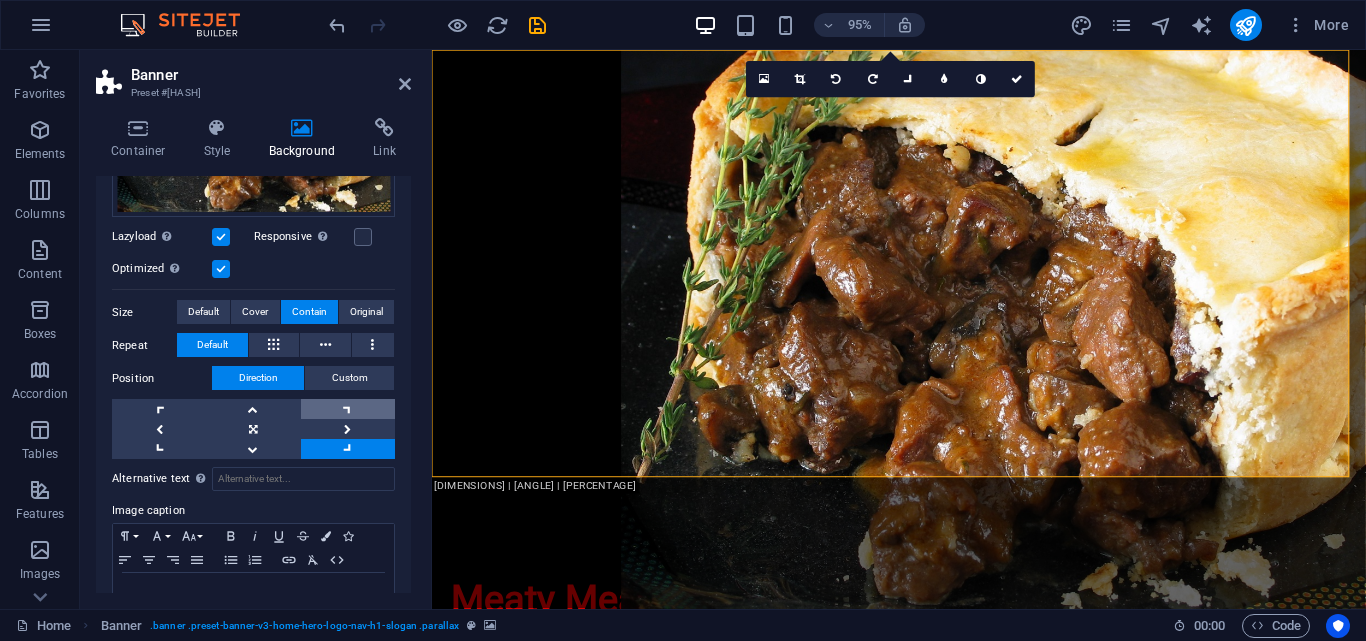 click at bounding box center (348, 409) 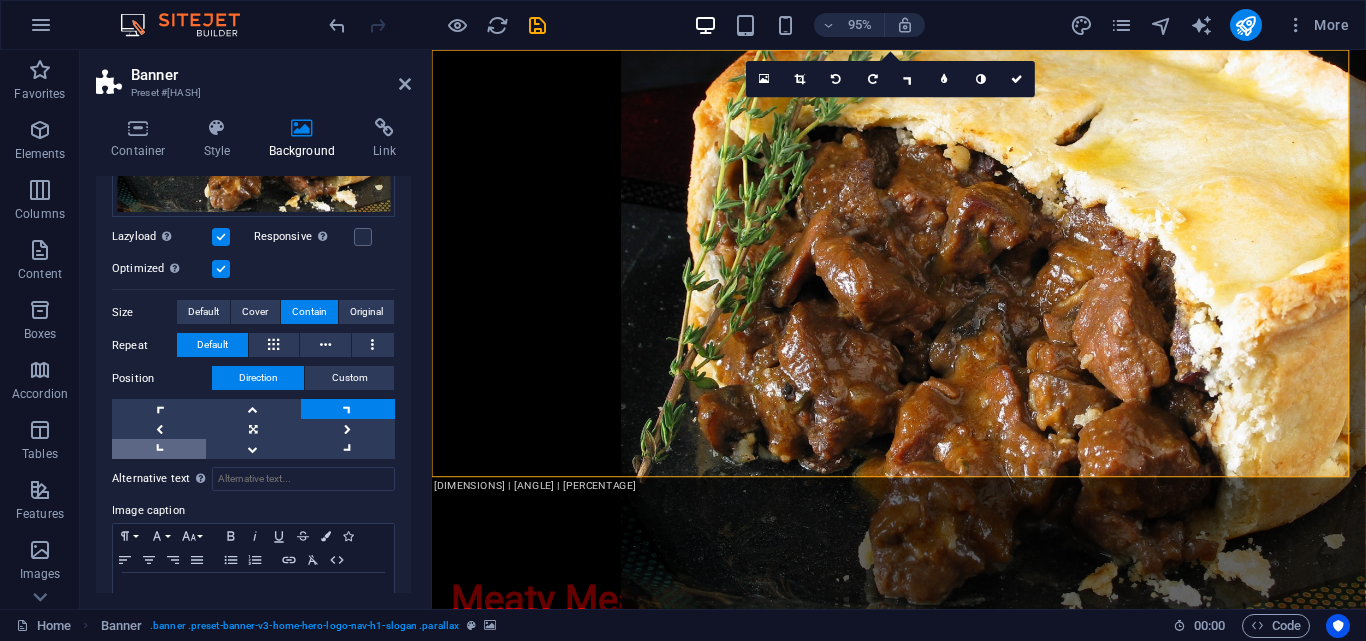 click at bounding box center [159, 449] 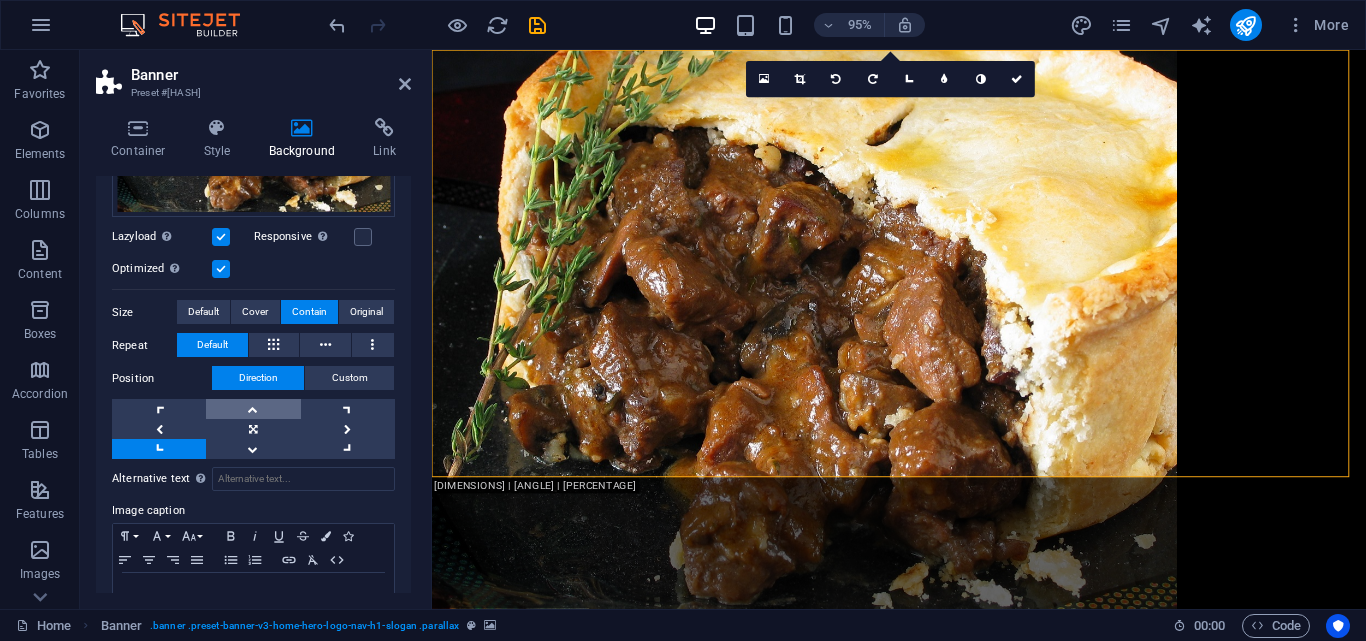 click at bounding box center (253, 409) 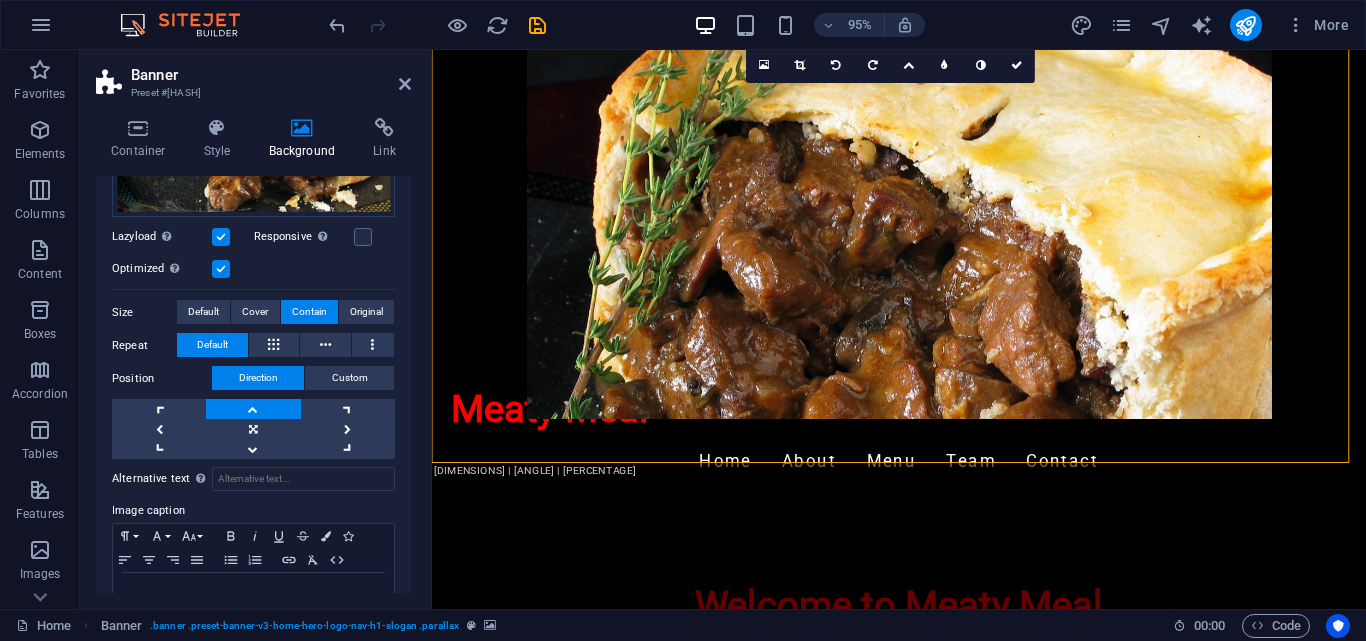 scroll, scrollTop: 0, scrollLeft: 0, axis: both 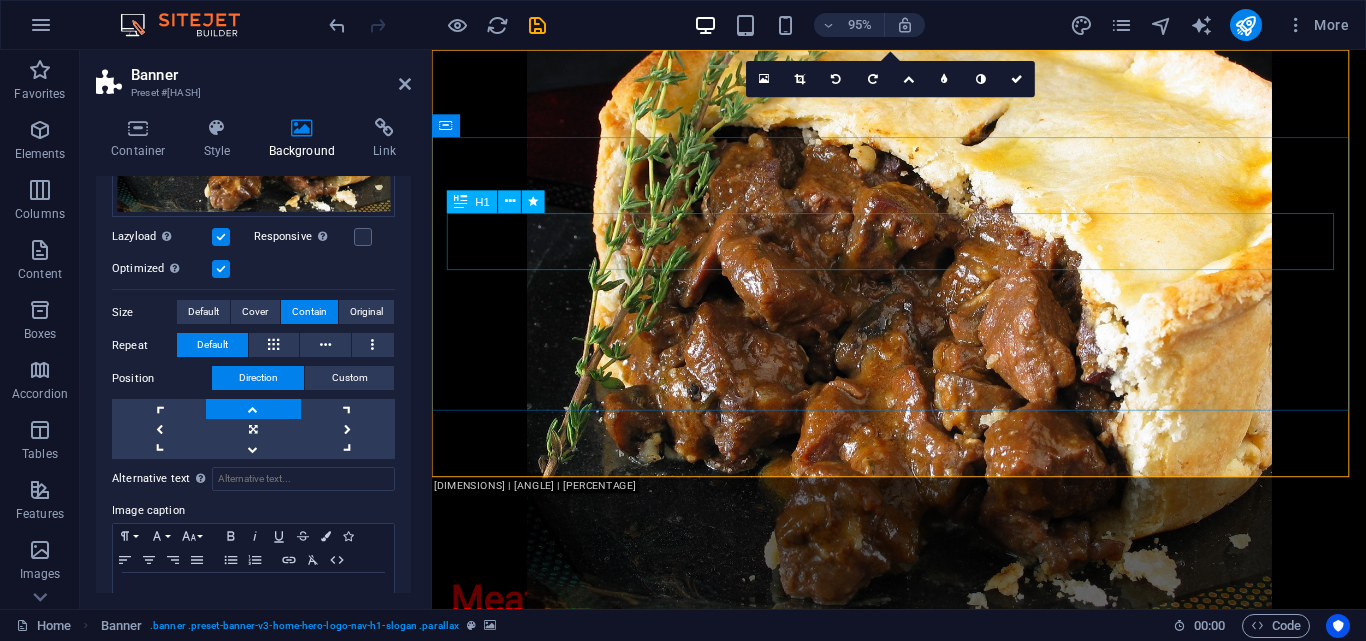 click on "Welcome to Meaty Meal" at bounding box center [924, 835] 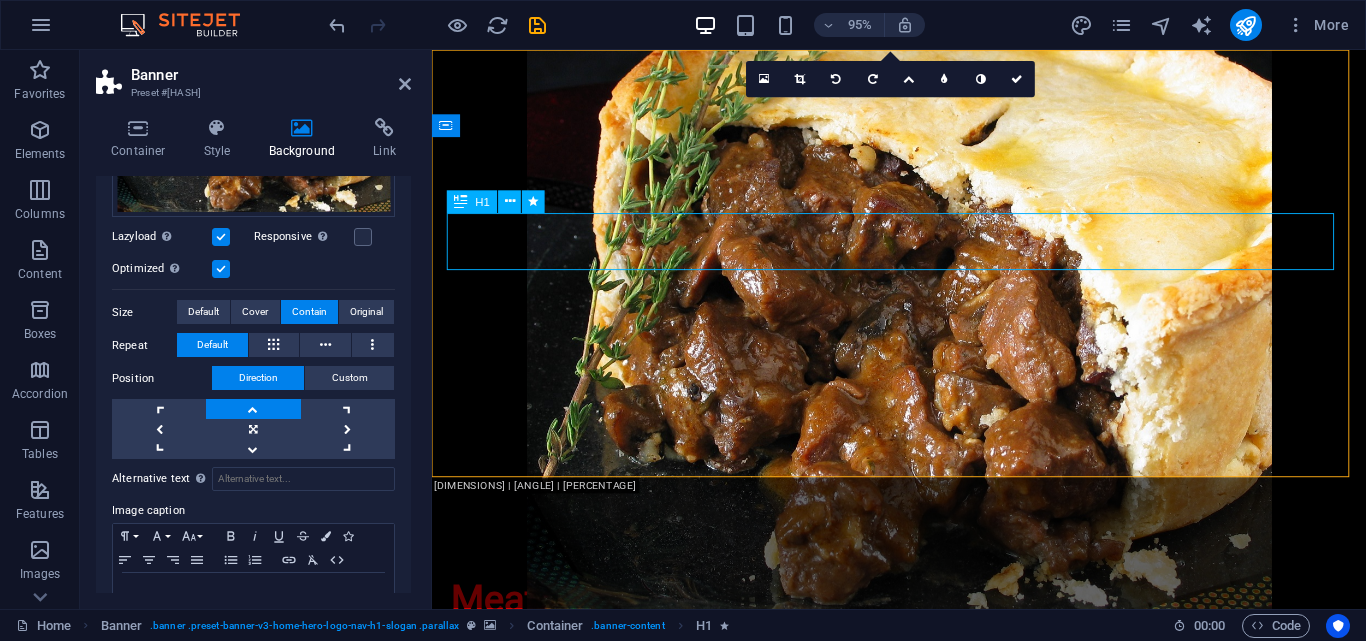 click on "Welcome to Meaty Meal" at bounding box center (924, 835) 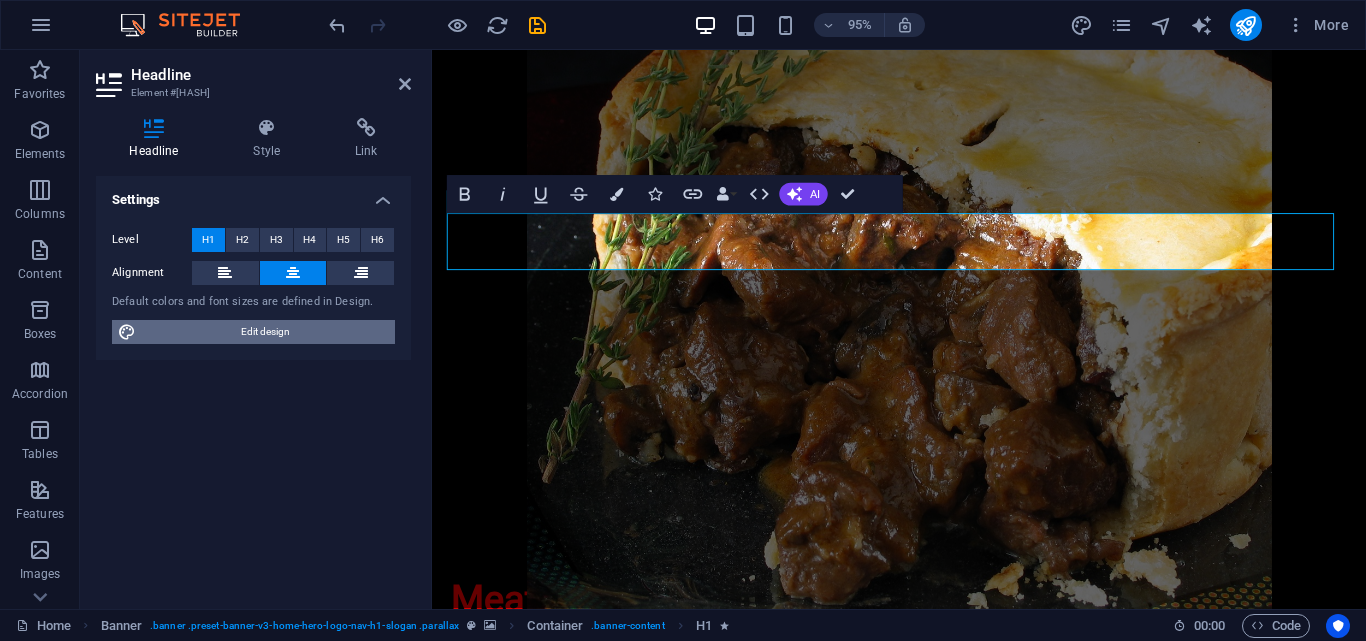 click on "Edit design" at bounding box center [265, 332] 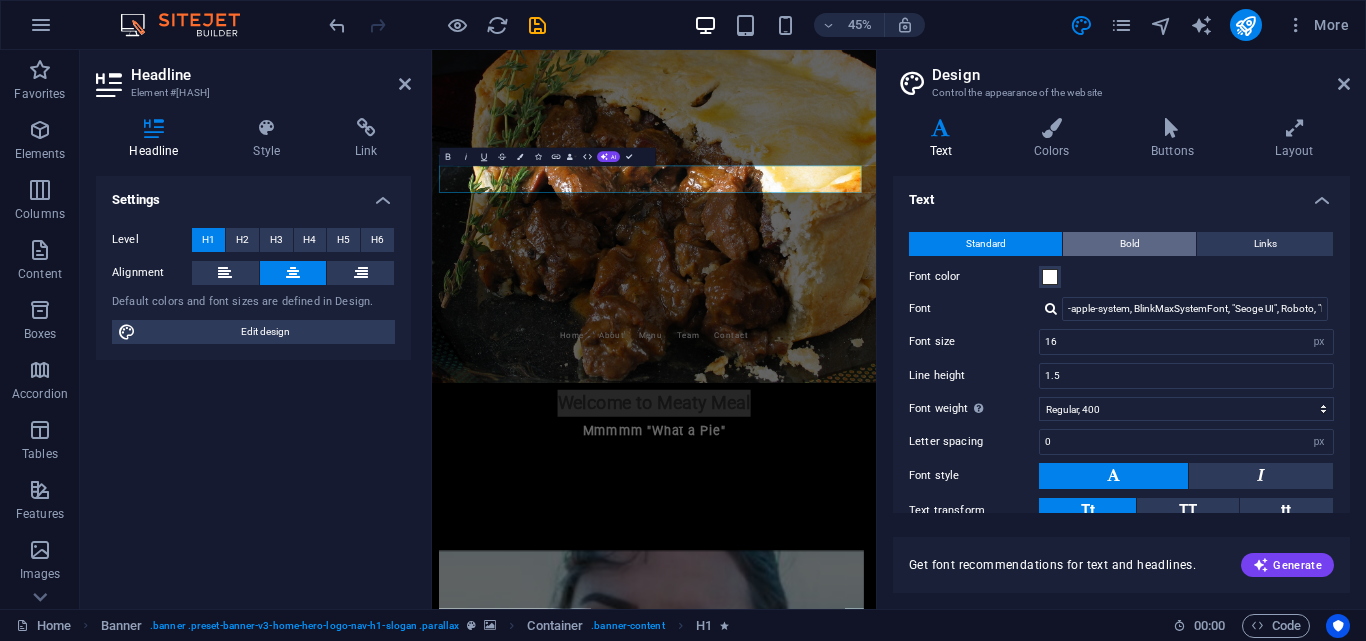 click on "Bold" at bounding box center [1130, 244] 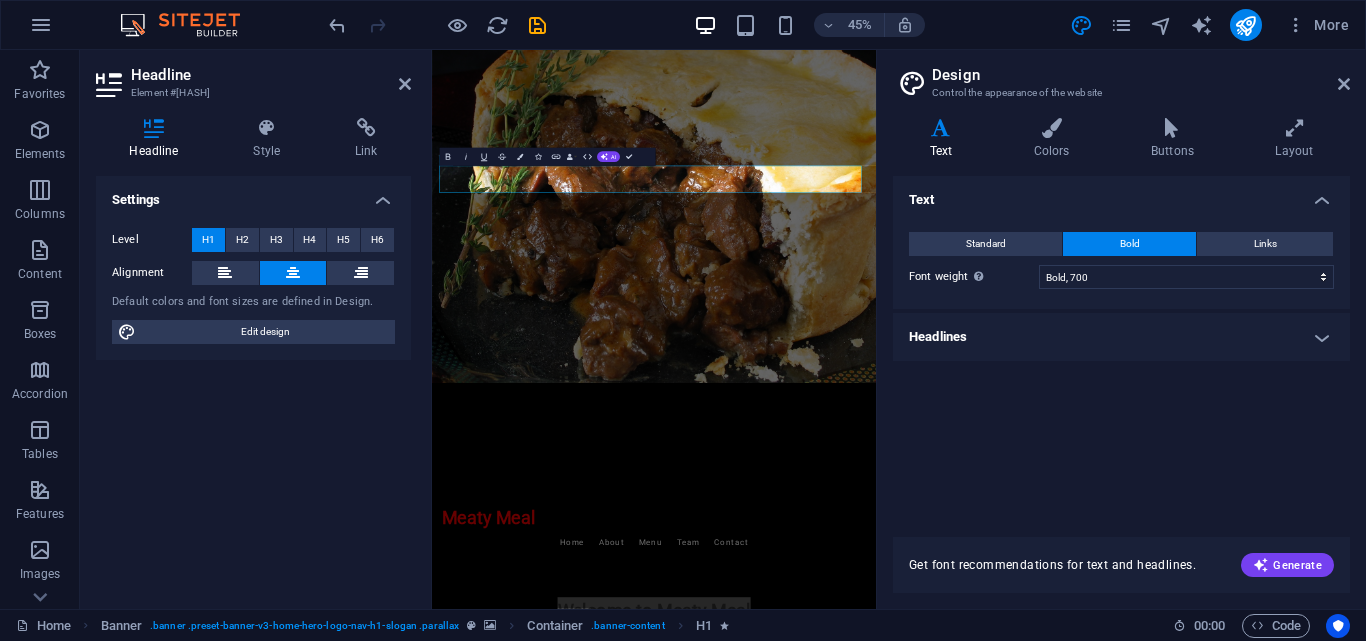 click on "Text Standard Bold Links Font color Font -apple-system, BlinkMaxSystemFont, "Seoge UI", Roboto, "Helvetica Neue", Arial, sans-serif Font size 16 rem px Line height 1.5 Font weight To display the font weight correctly, it may need to be enabled.  Manage Fonts Thin, 100 Extra-light, 200 Light, 300 Regular, 400 Medium, 500 Semi-bold, 600 Bold, 700 Extra-bold, 800 Black, 900 Letter spacing 0 rem px Font style Text transform Tt TT tt Text align Font weight To display the font weight correctly, it may need to be enabled.  Manage Fonts Thin, 100 Extra-light, 200 Light, 300 Regular, 400 Medium, 500 Semi-bold, 600 Bold, 700 Extra-bold, 800 Black, 900 Default Hover / Active Font color Font color Decoration Decoration Transition duration 0.3 s Transition function Ease Ease In Ease Out Ease In/Ease Out Linear Headlines All H1 / Textlogo H2 H3 H4 H5 H6 Font color Font -apple-system, BlinkMaxSystemFont, "Seoge UI", Roboto, "Helvetica Neue", Arial, sans-serif Line height 1.5 Font weight Manage Fonts Thin, 100 Light, 300 0 0" at bounding box center [1121, 344] 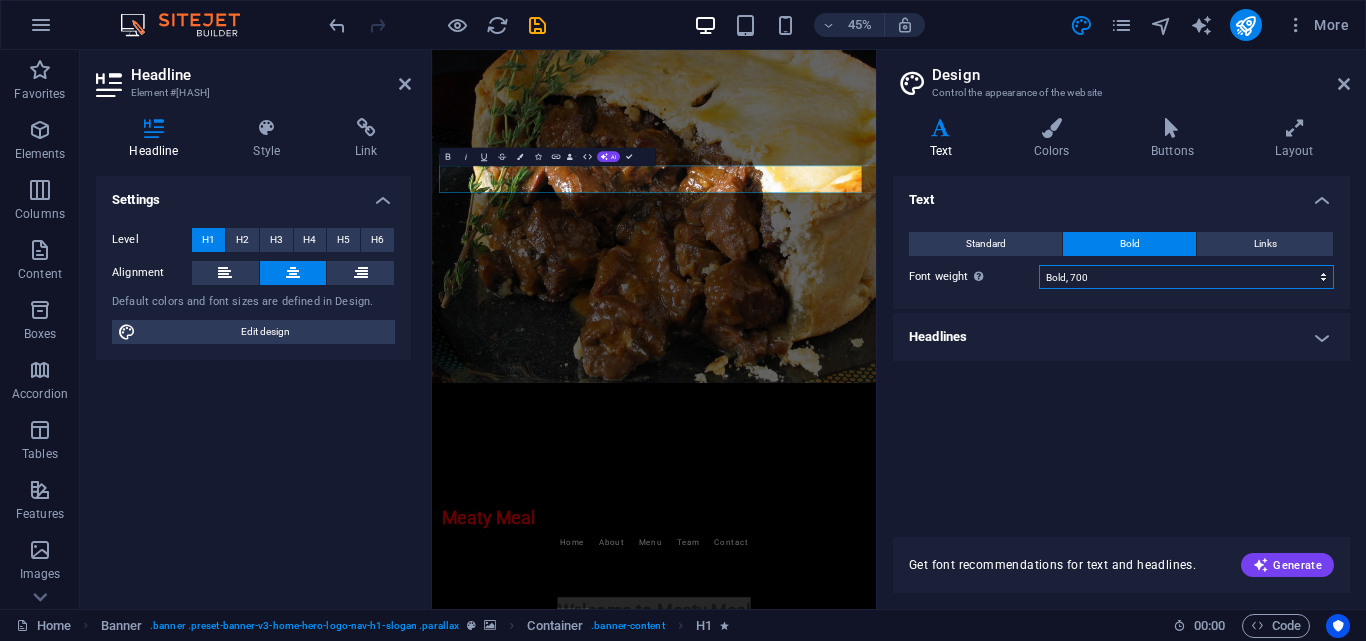 click on "Thin, 100 Extra-light, 200 Light, 300 Regular, 400 Medium, 500 Semi-bold, 600 Bold, 700 Extra-bold, 800 Black, 900" at bounding box center (1186, 277) 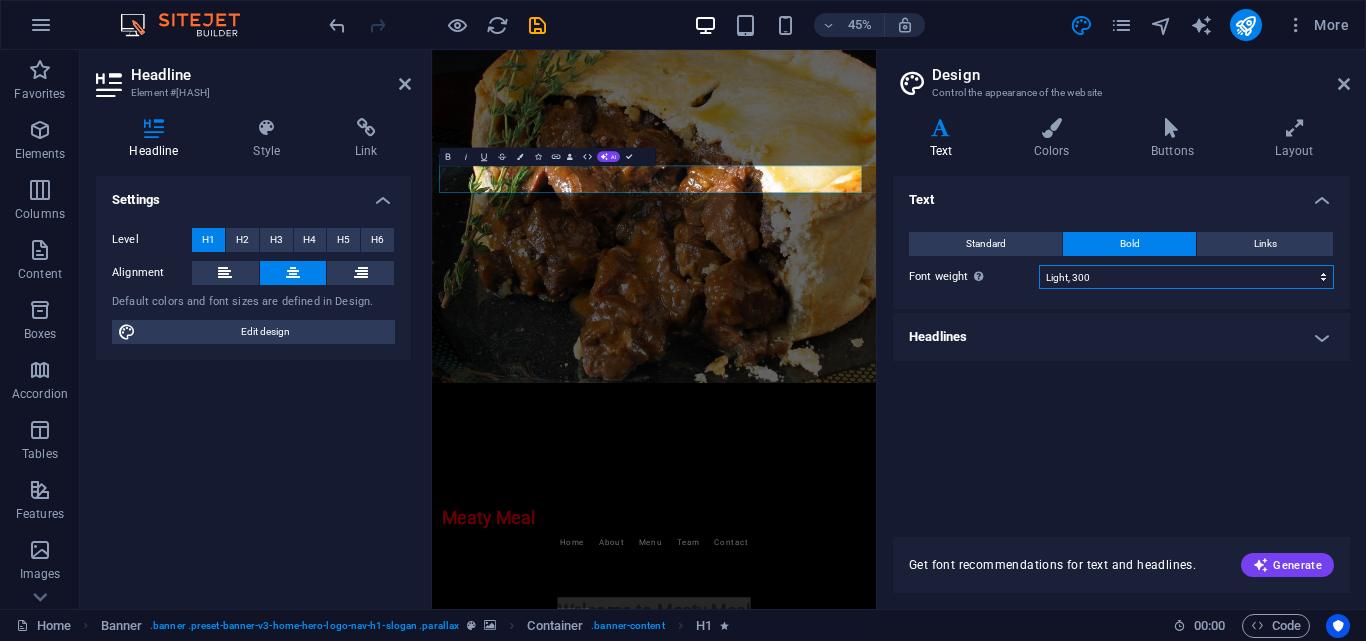 click on "Thin, 100 Extra-light, 200 Light, 300 Regular, 400 Medium, 500 Semi-bold, 600 Bold, 700 Extra-bold, 800 Black, 900" at bounding box center [1186, 277] 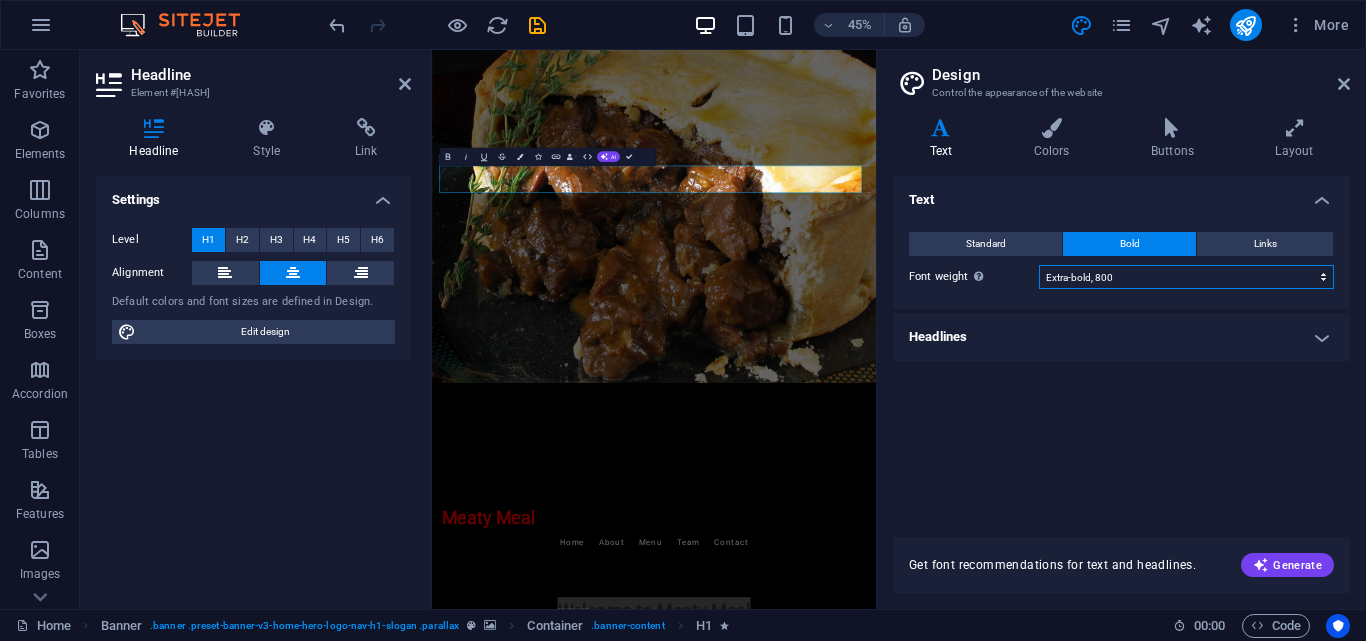 click on "Thin, 100 Extra-light, 200 Light, 300 Regular, 400 Medium, 500 Semi-bold, 600 Bold, 700 Extra-bold, 800 Black, 900" at bounding box center [1186, 277] 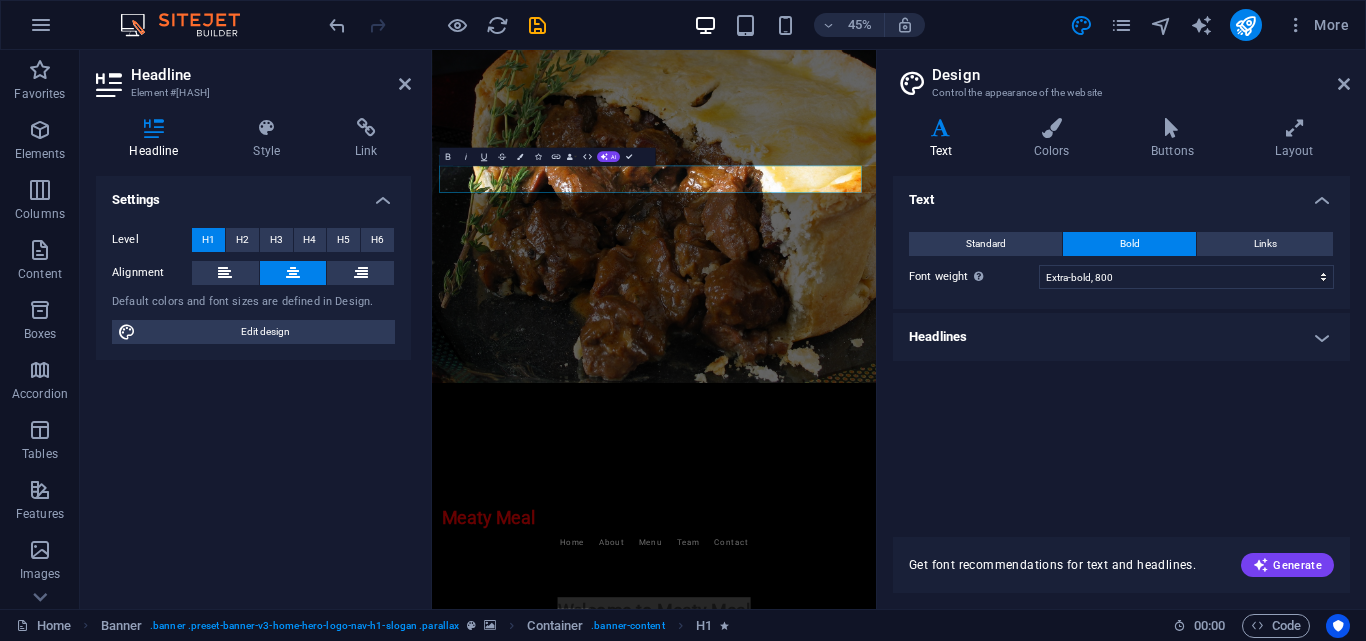 click on "Text Standard Bold Links Font color Font -apple-system, BlinkMaxSystemFont, "Seoge UI", Roboto, "Helvetica Neue", Arial, sans-serif Font size 16 rem px Line height 1.5 Font weight To display the font weight correctly, it may need to be enabled.  Manage Fonts Thin, 100 Extra-light, 200 Light, 300 Regular, 400 Medium, 500 Semi-bold, 600 Bold, 700 Extra-bold, 800 Black, 900 Letter spacing 0 rem px Font style Text transform Tt TT tt Text align Font weight To display the font weight correctly, it may need to be enabled.  Manage Fonts Thin, 100 Extra-light, 200 Light, 300 Regular, 400 Medium, 500 Semi-bold, 600 Bold, 700 Extra-bold, 800 Black, 900 Default Hover / Active Font color Font color Decoration Decoration Transition duration 0.3 s Transition function Ease Ease In Ease Out Ease In/Ease Out Linear Headlines All H1 / Textlogo H2 H3 H4 H5 H6 Font color Font -apple-system, BlinkMaxSystemFont, "Seoge UI", Roboto, "Helvetica Neue", Arial, sans-serif Line height 1.5 Font weight Manage Fonts Thin, 100 Light, 300 0 0" at bounding box center (1121, 344) 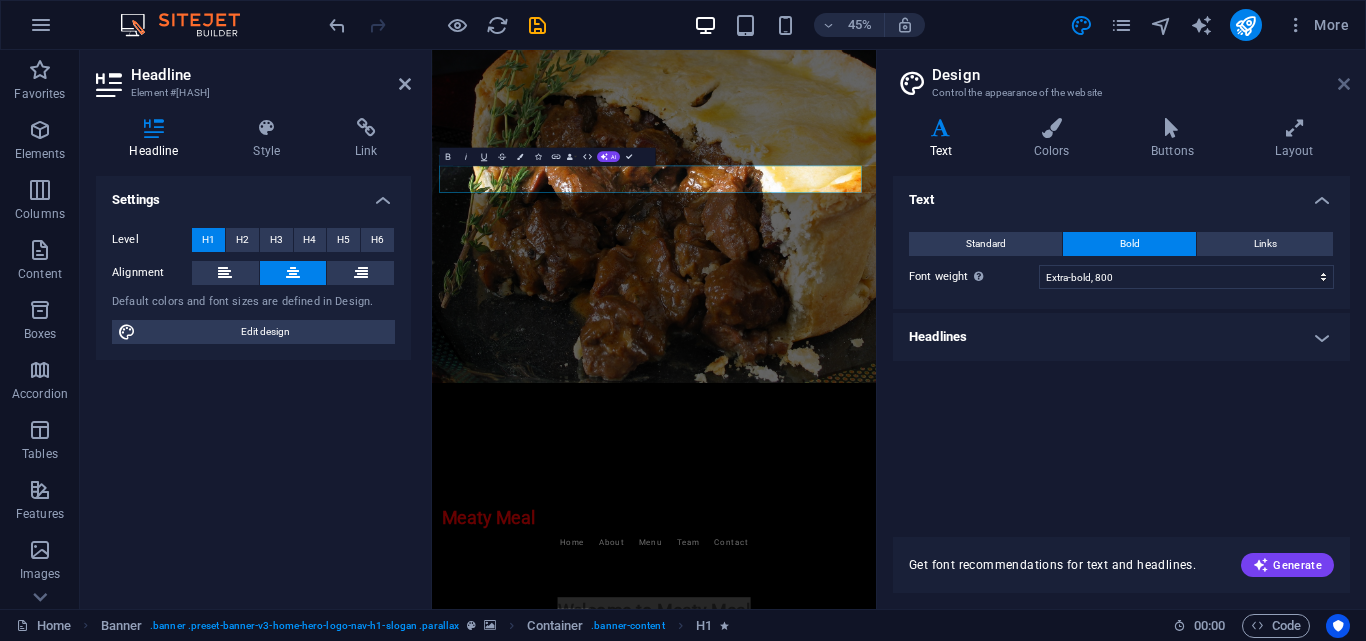 click at bounding box center (1344, 84) 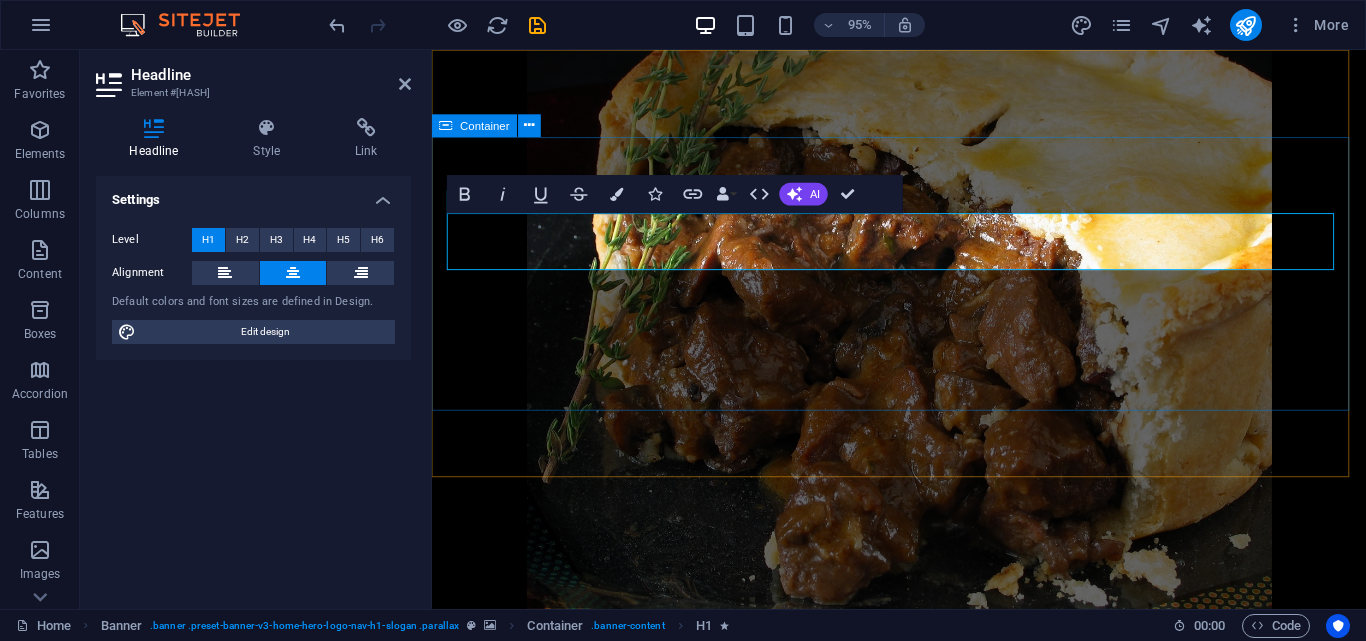 click on "Welcome to Meaty Meal Mmmmm "What a Pie"" at bounding box center (923, 1330) 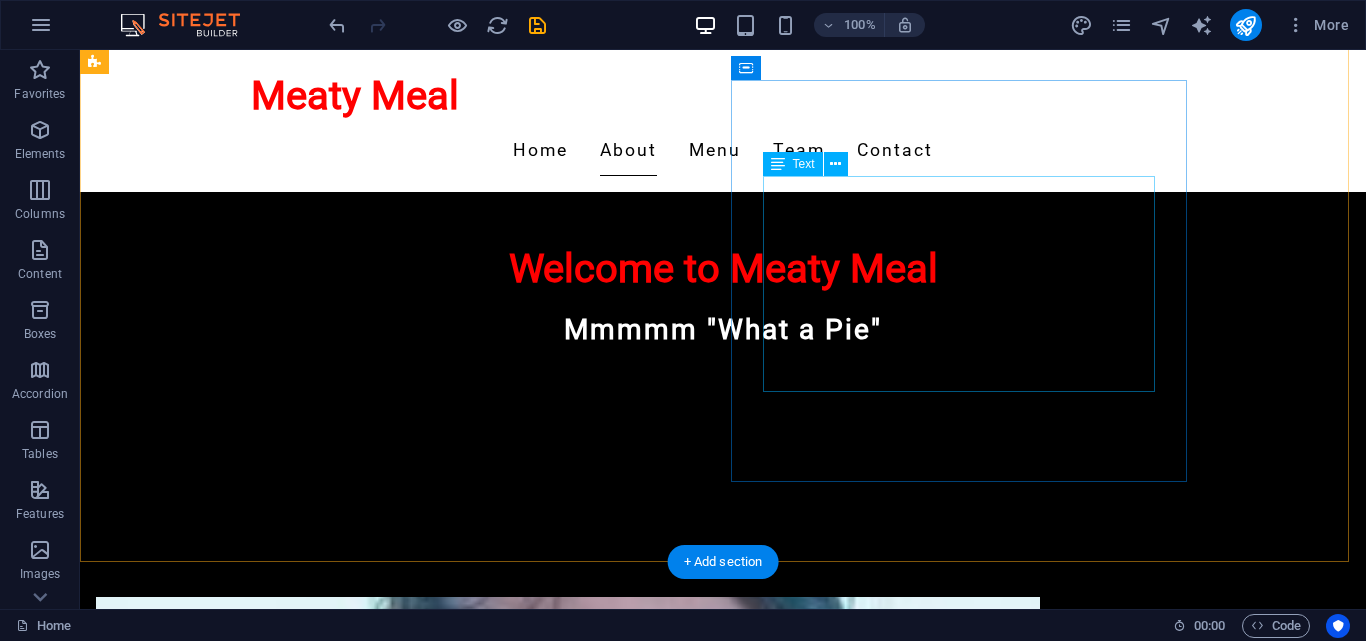 scroll, scrollTop: 400, scrollLeft: 0, axis: vertical 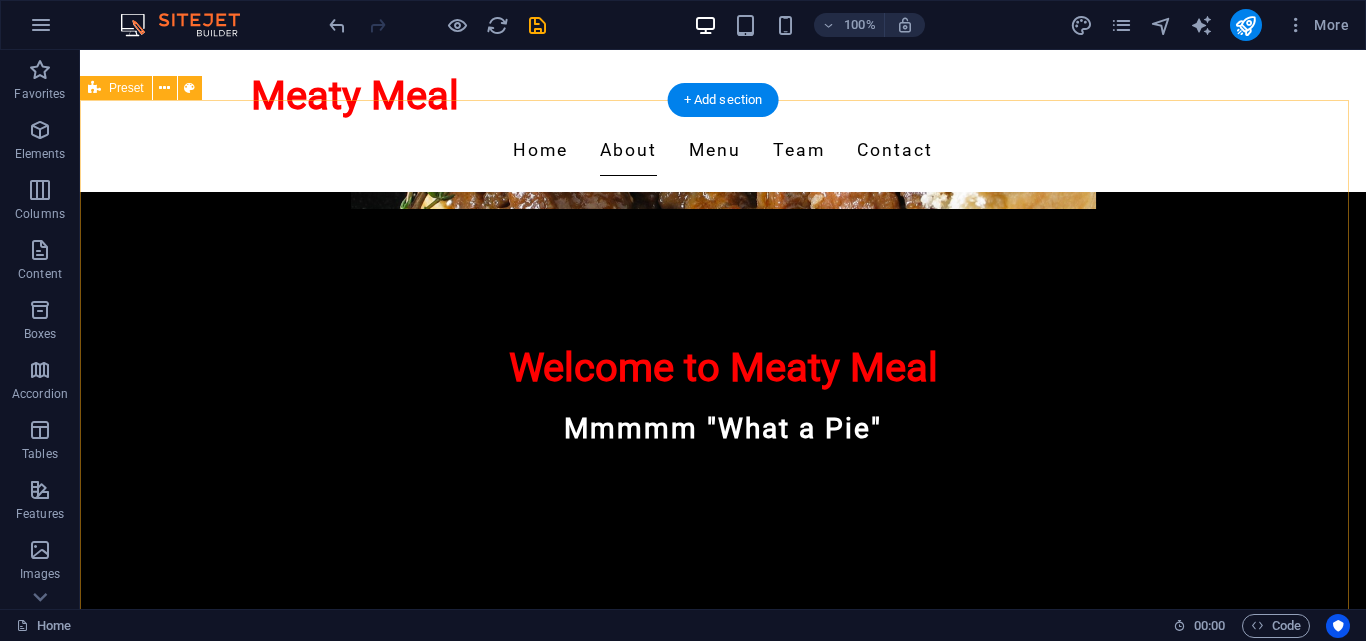 click at bounding box center (568, 897) 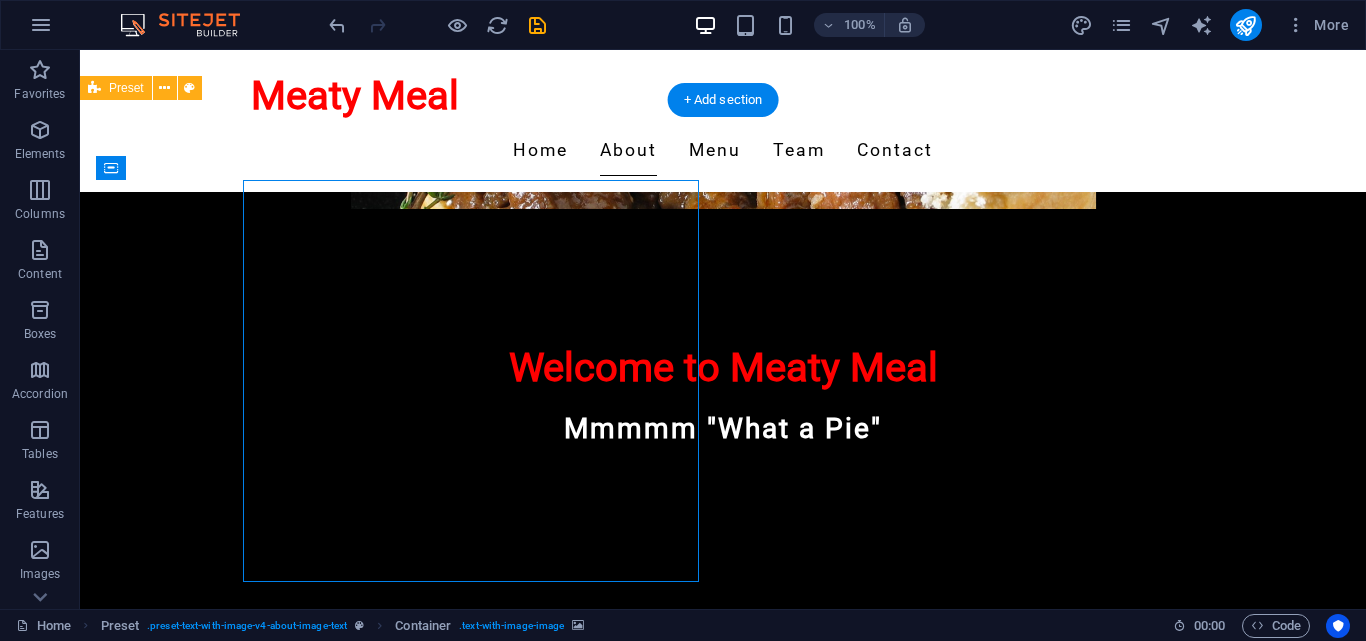 click at bounding box center [568, 897] 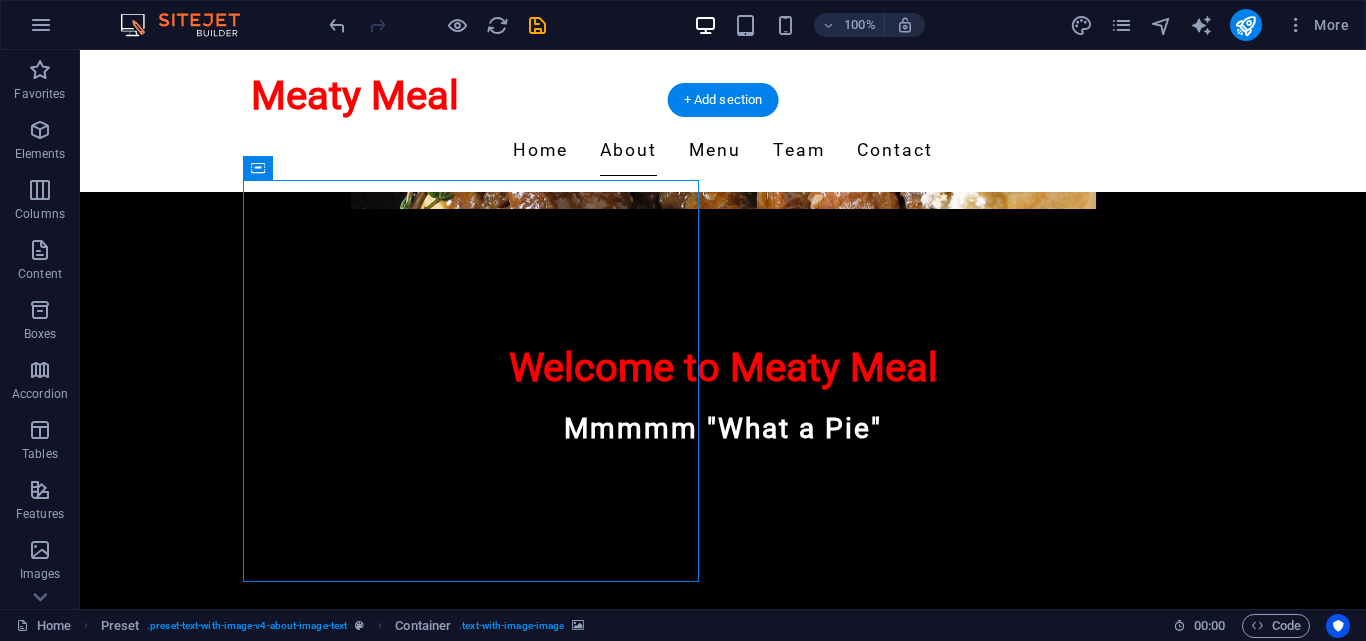 click at bounding box center (568, 897) 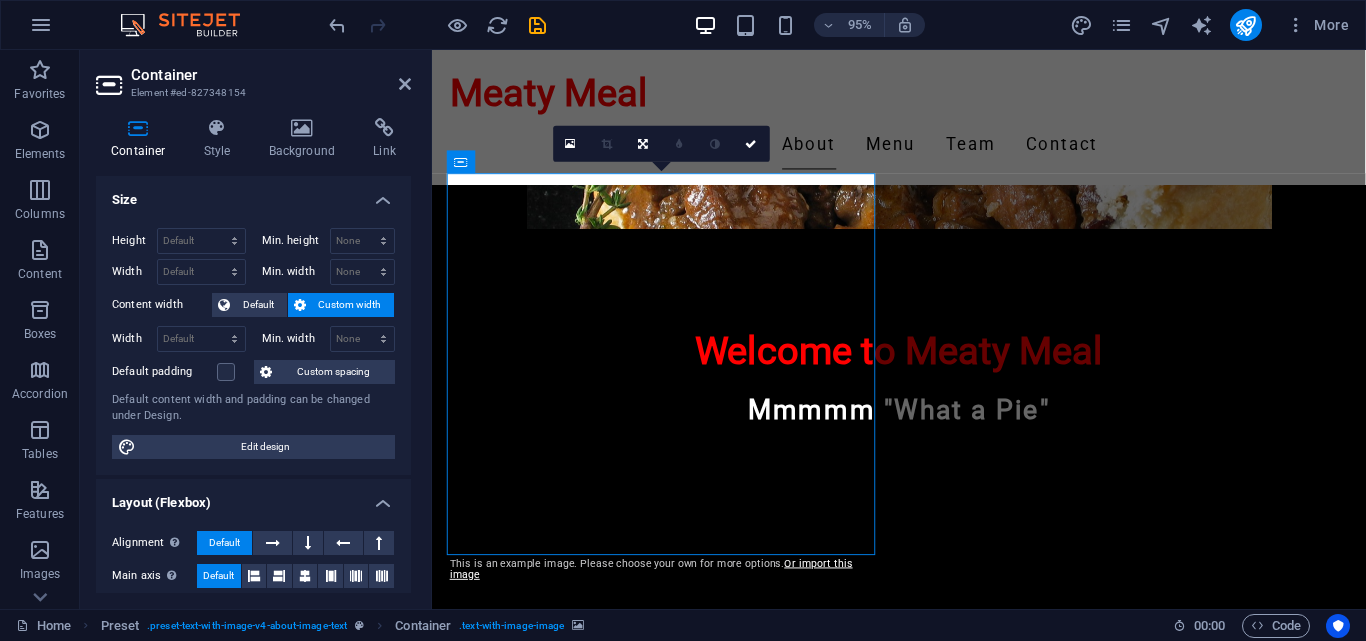 click at bounding box center [920, 897] 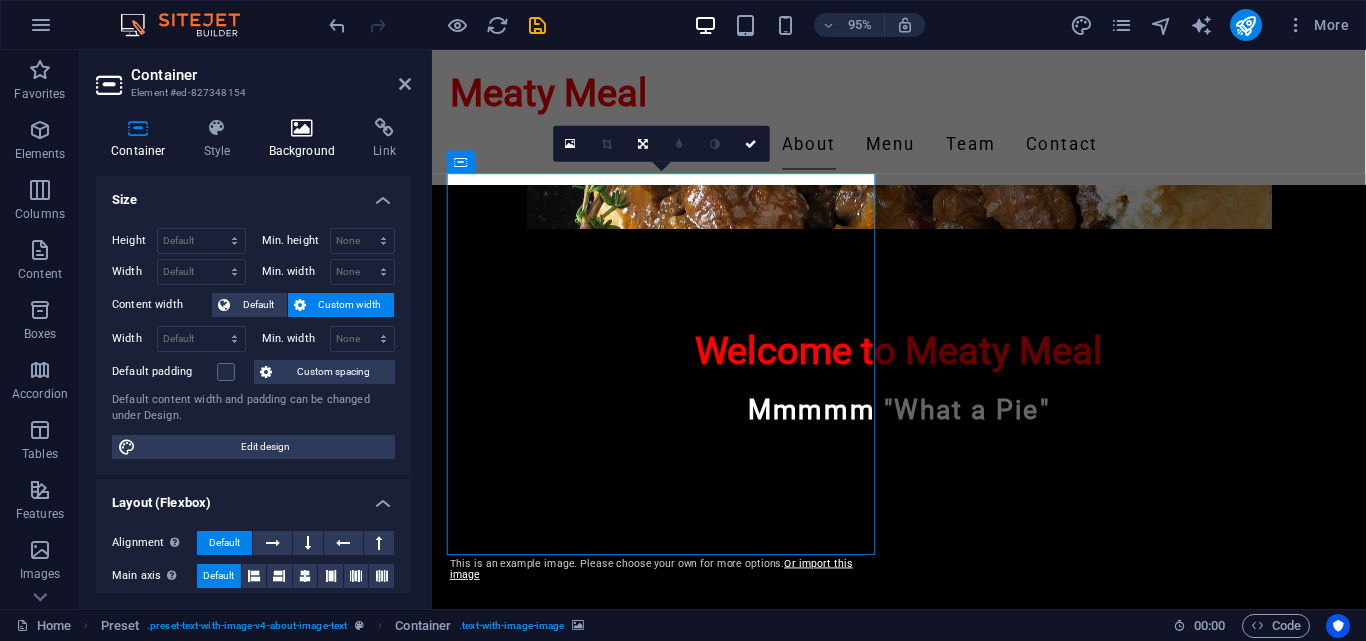 click at bounding box center (302, 128) 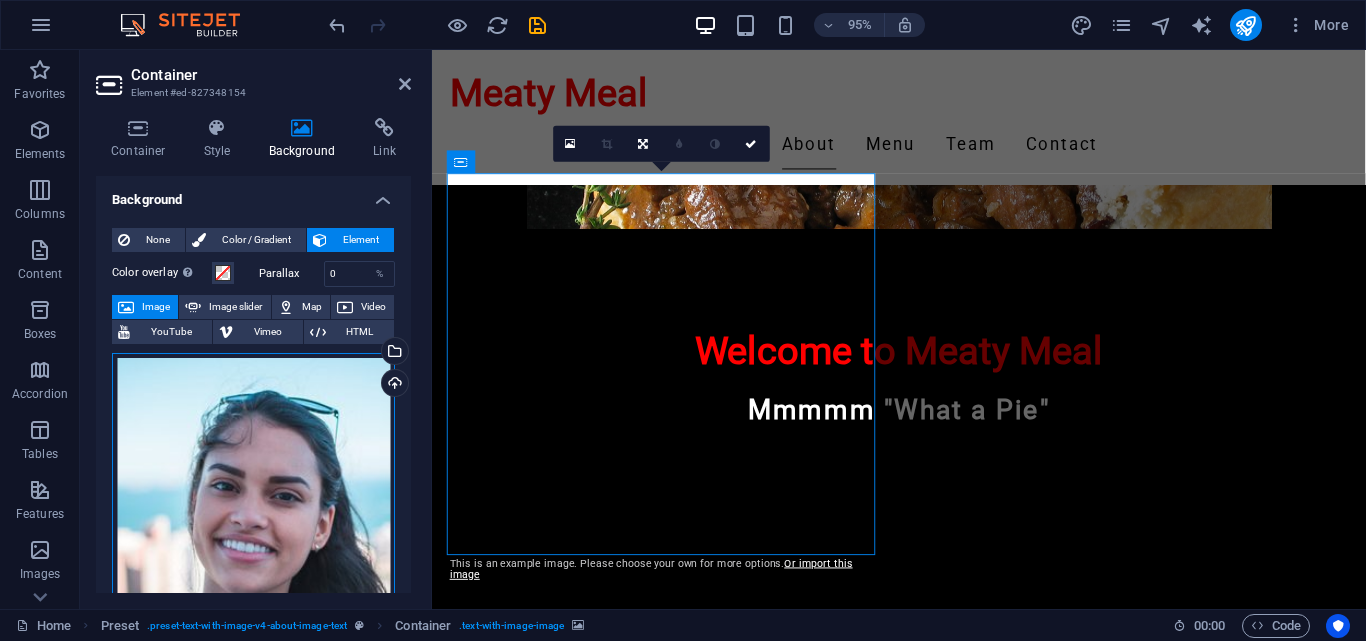 click on "Drag files here, click to choose files or select files from Files or our free stock photos & videos" at bounding box center [253, 494] 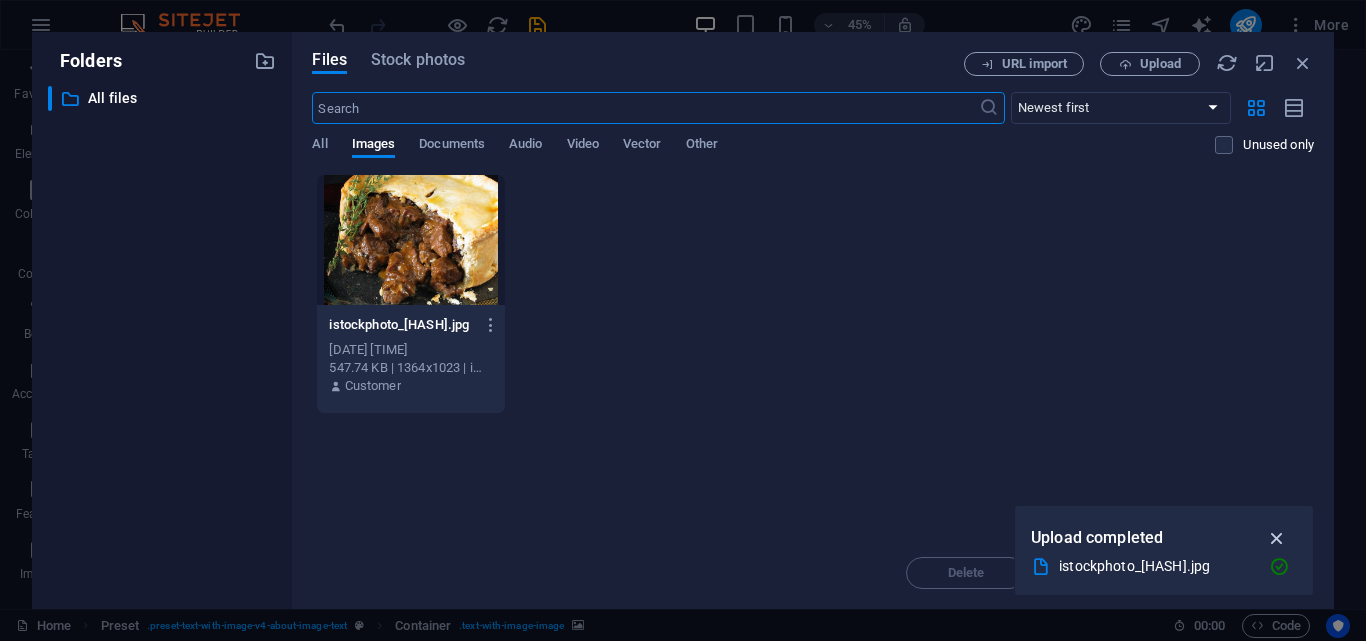 click at bounding box center [1277, 538] 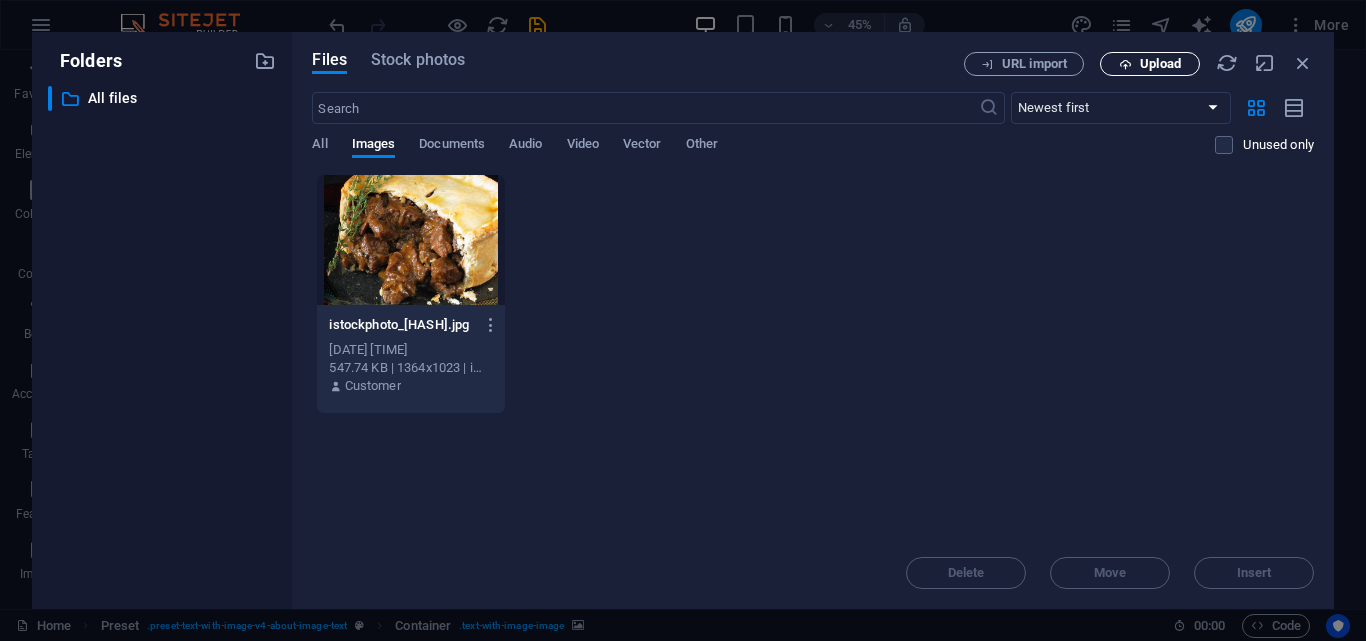 click on "Upload" at bounding box center (1160, 64) 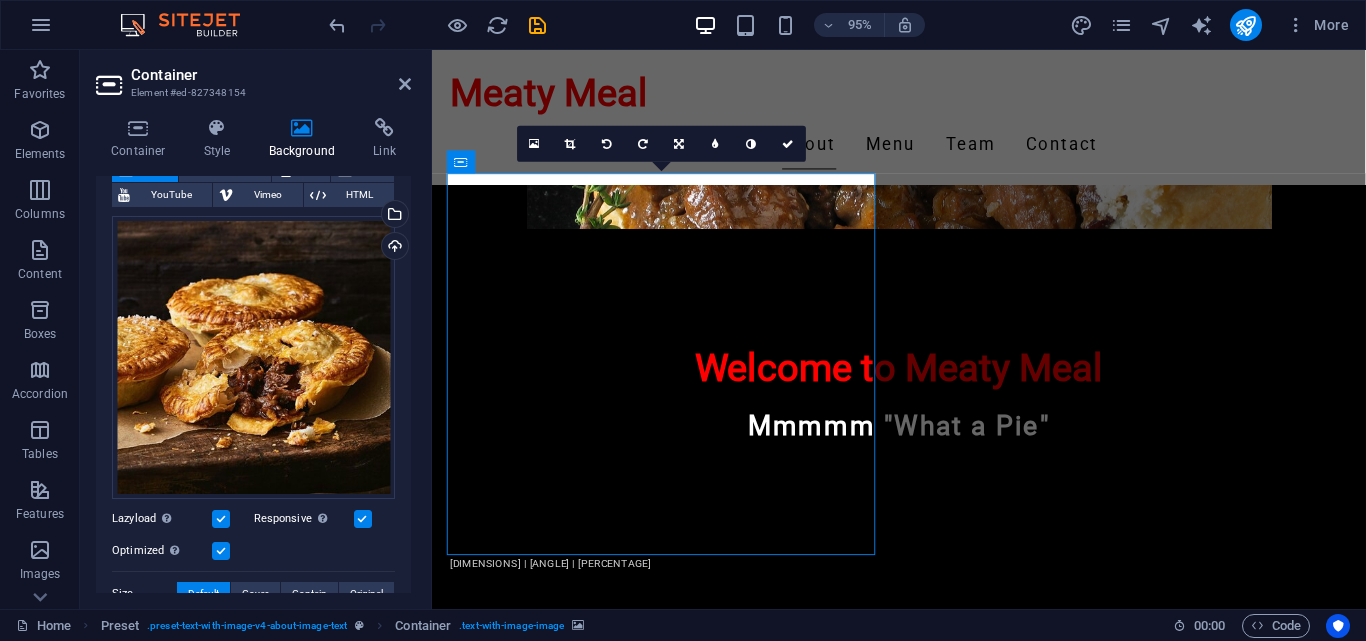 scroll, scrollTop: 100, scrollLeft: 0, axis: vertical 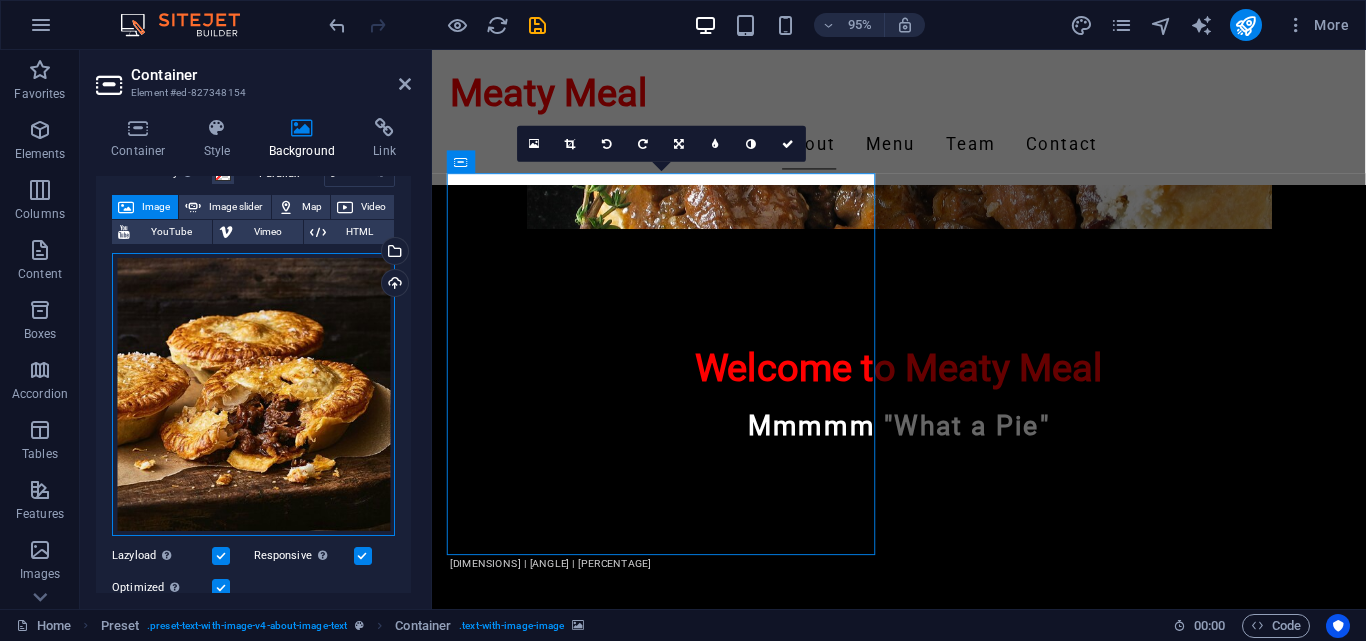 click on "Drag files here, click to choose files or select files from Files or our free stock photos & videos" at bounding box center (253, 394) 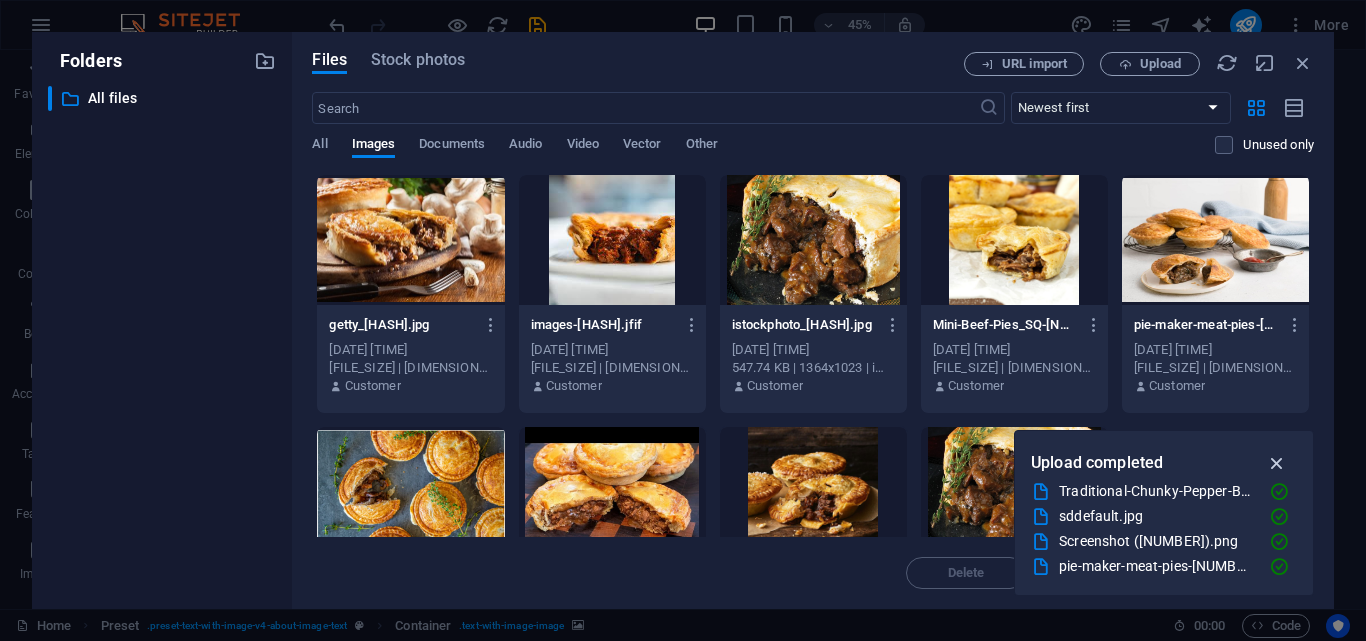 click at bounding box center (1277, 463) 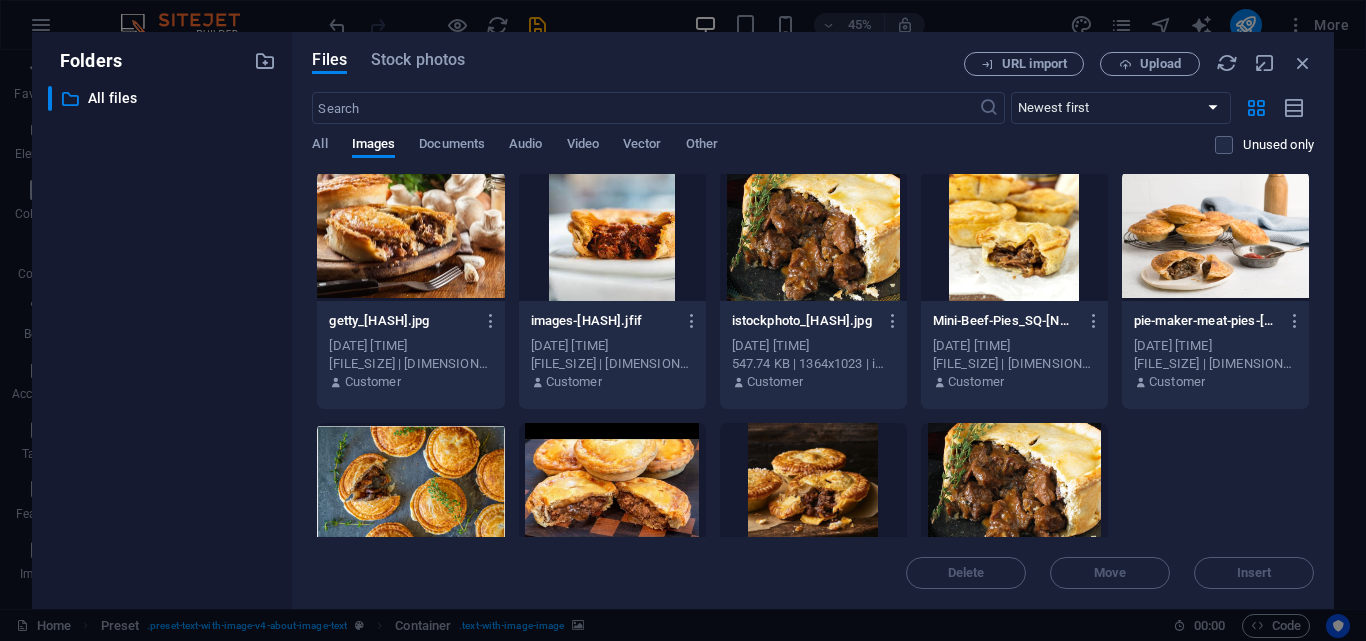 scroll, scrollTop: 0, scrollLeft: 0, axis: both 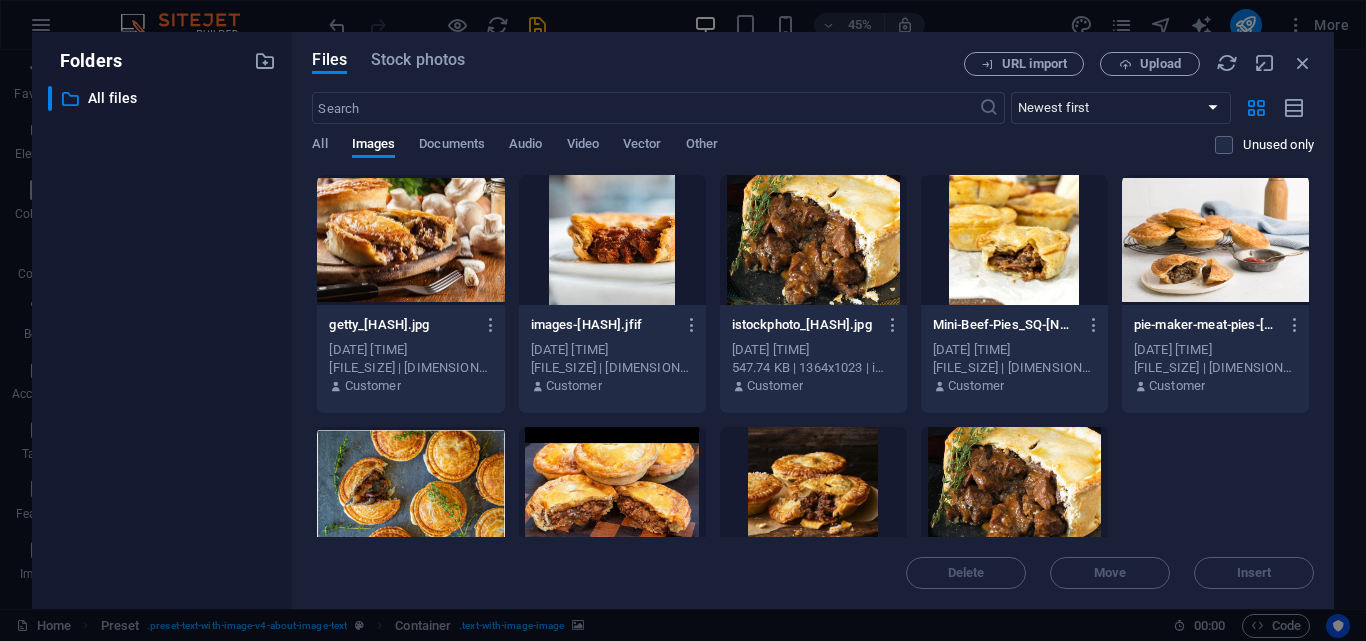 click at bounding box center [1215, 240] 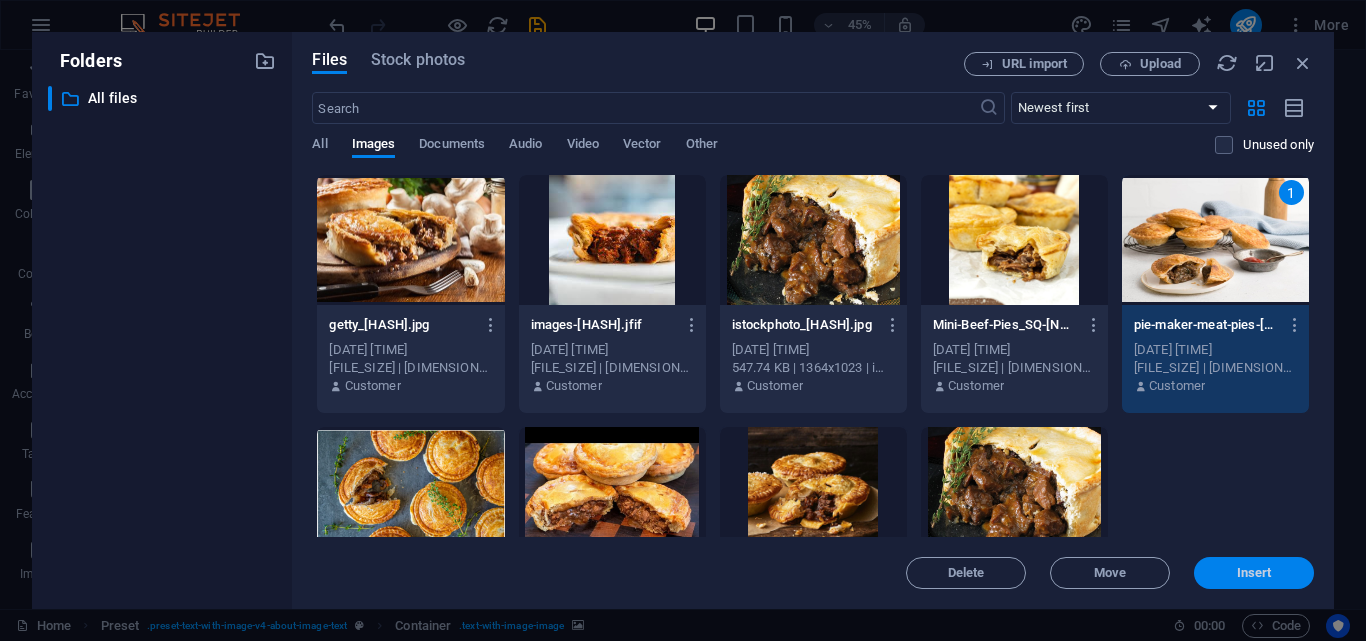 click on "Insert" at bounding box center [1254, 573] 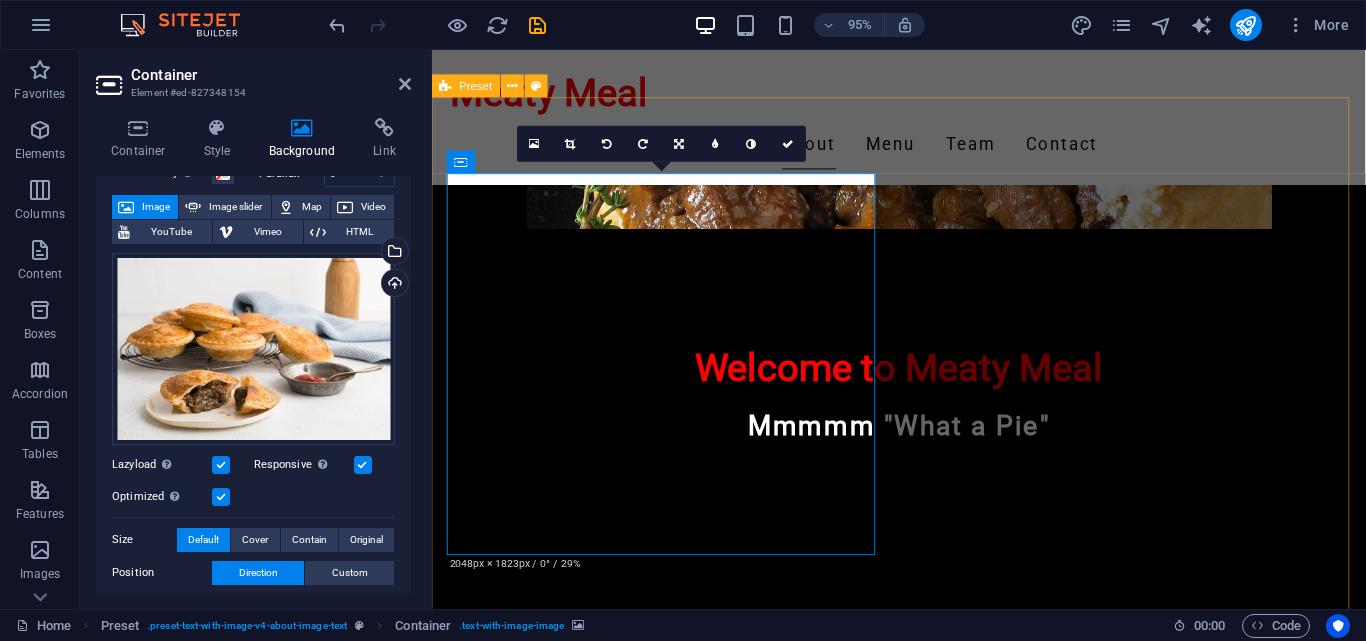 click on "Founded in [YEAR] by [FIRST] [LAST], the journey started with homemade pies shared among friends. The demand grew, leading to a delicious business idea that now offers a range of savory frozen pies. At Meaty Meal, we prioritize quality and convenience, ensuring our pies are made with the finest ingredients and perfect for your busy lifestyle. Come taste the tradition and passion in every bite! Learn More About Us" at bounding box center [923, 1134] 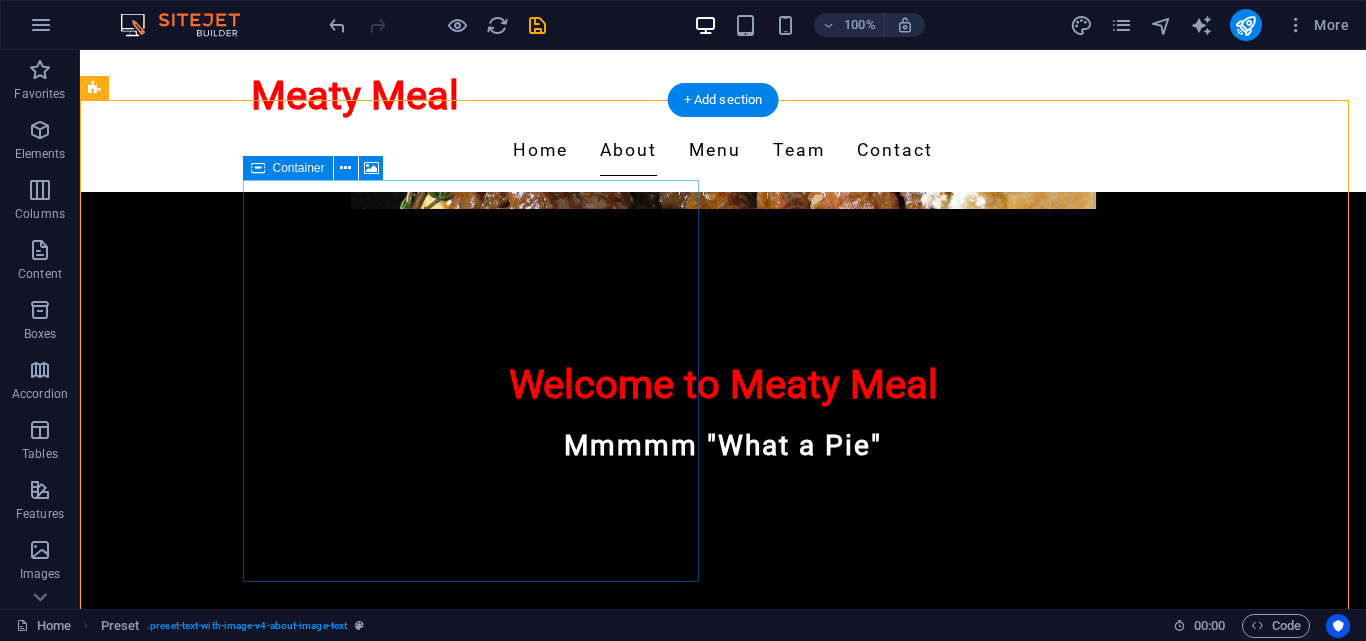 click on "Add elements" at bounding box center (509, 1216) 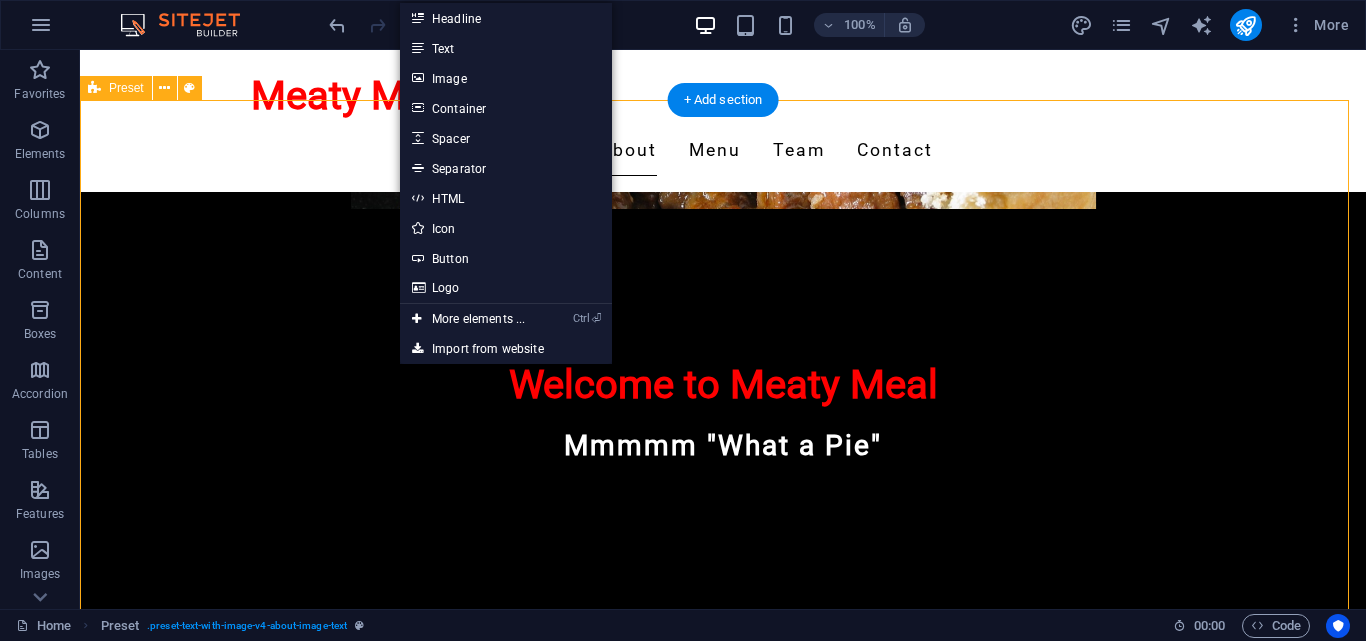 click on "Founded in [YEAR] by [FIRST] [LAST], the journey started with homemade pies shared among friends. The demand grew, leading to a delicious business idea that now offers a range of savory frozen pies. At Meaty Meal, we prioritize quality and convenience, ensuring our pies are made with the finest ingredients and perfect for your busy lifestyle. Come taste the tradition and passion in every bite! Learn More About Us" at bounding box center [723, 1134] 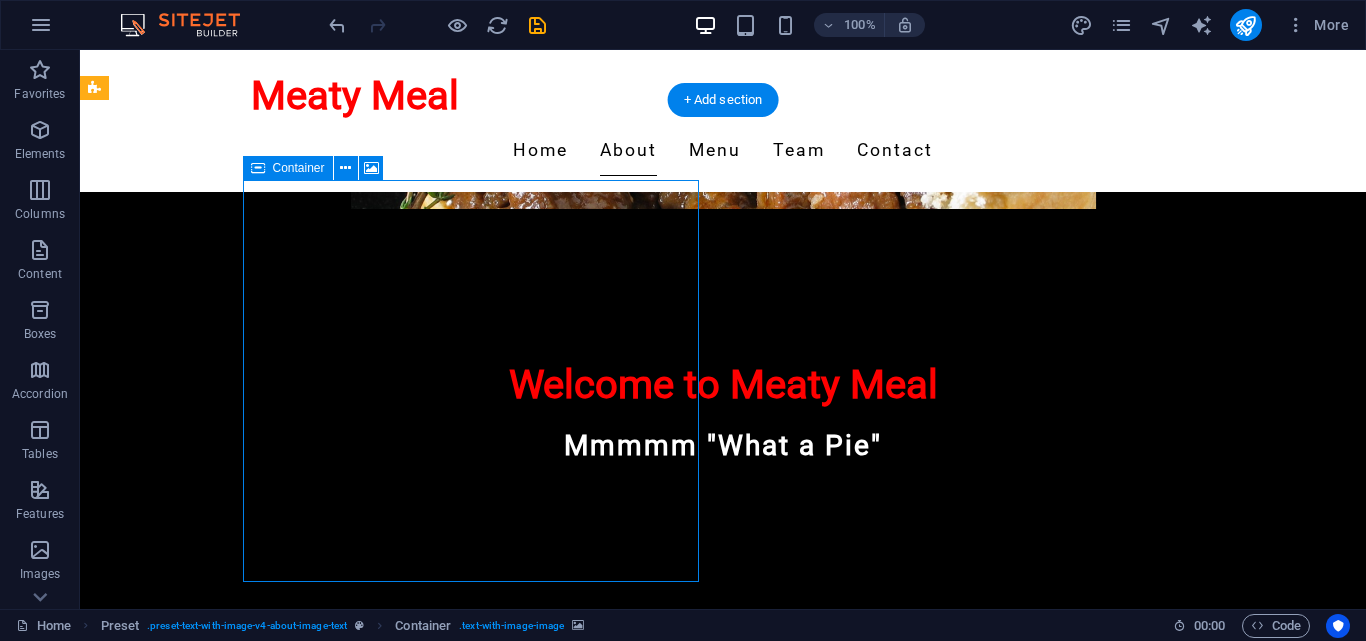 drag, startPoint x: 492, startPoint y: 214, endPoint x: 543, endPoint y: 248, distance: 61.294373 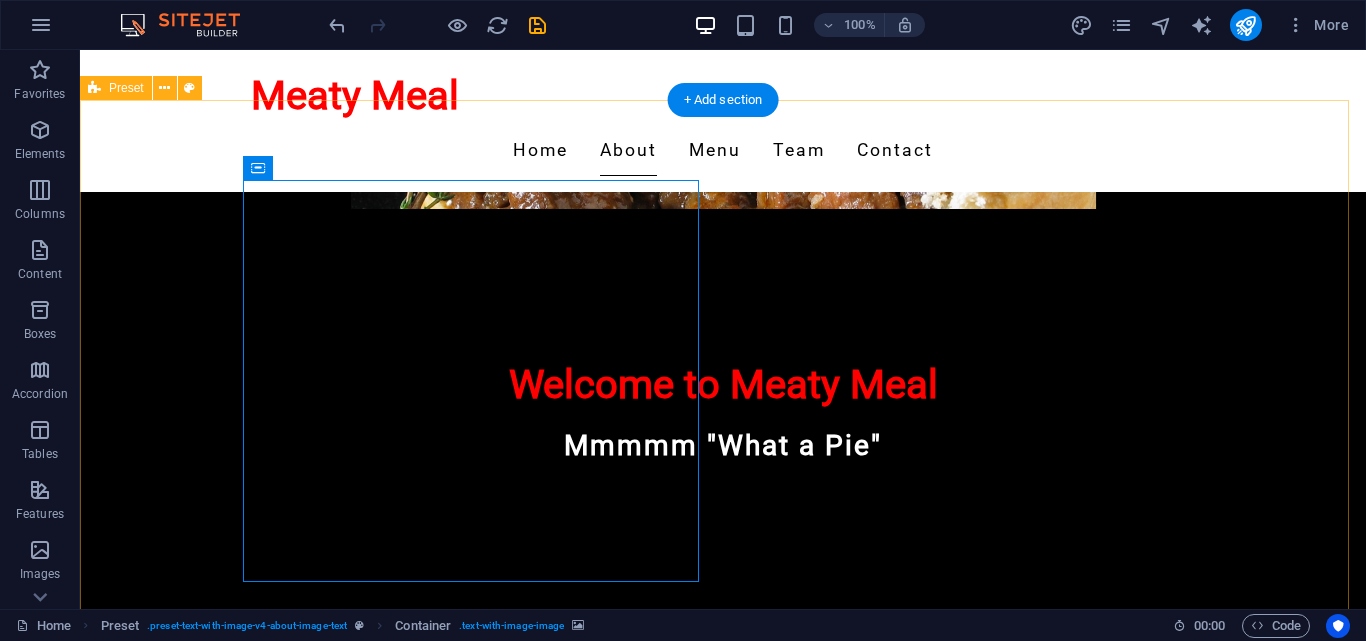 click on "Founded in [YEAR] by [FIRST] [LAST], the journey started with homemade pies shared among friends. The demand grew, leading to a delicious business idea that now offers a range of savory frozen pies. At Meaty Meal, we prioritize quality and convenience, ensuring our pies are made with the finest ingredients and perfect for your busy lifestyle. Come taste the tradition and passion in every bite! Learn More About Us" at bounding box center [723, 1134] 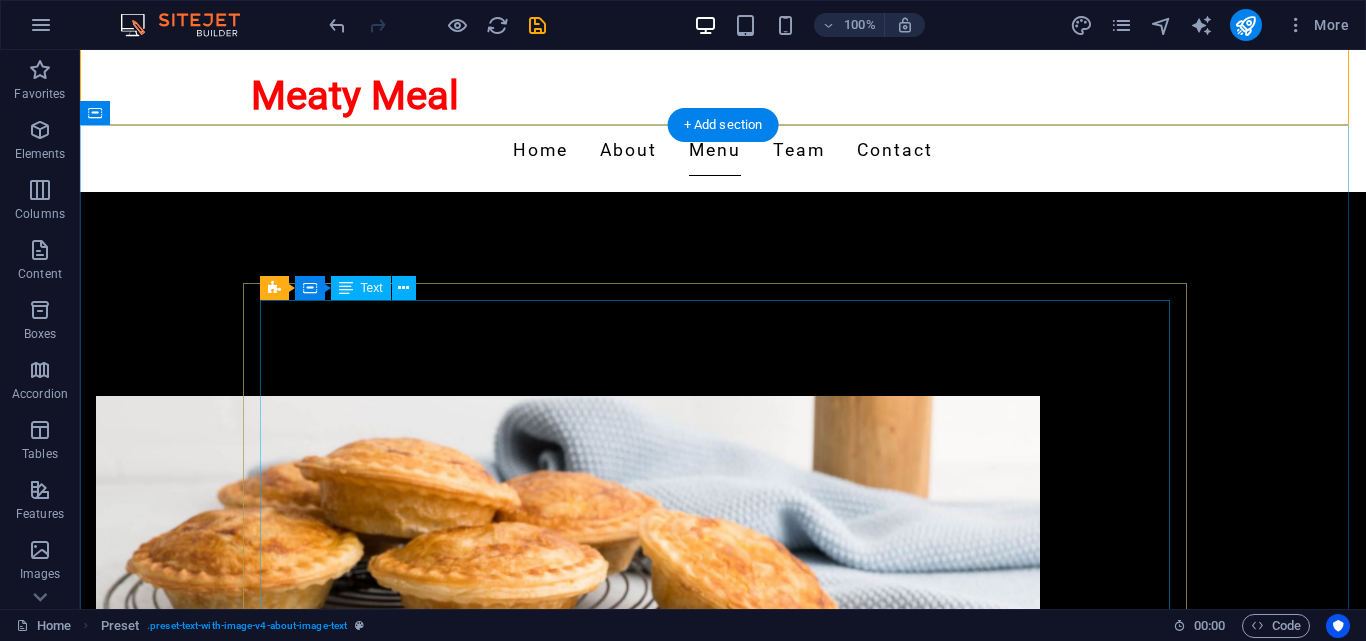 scroll, scrollTop: 1000, scrollLeft: 0, axis: vertical 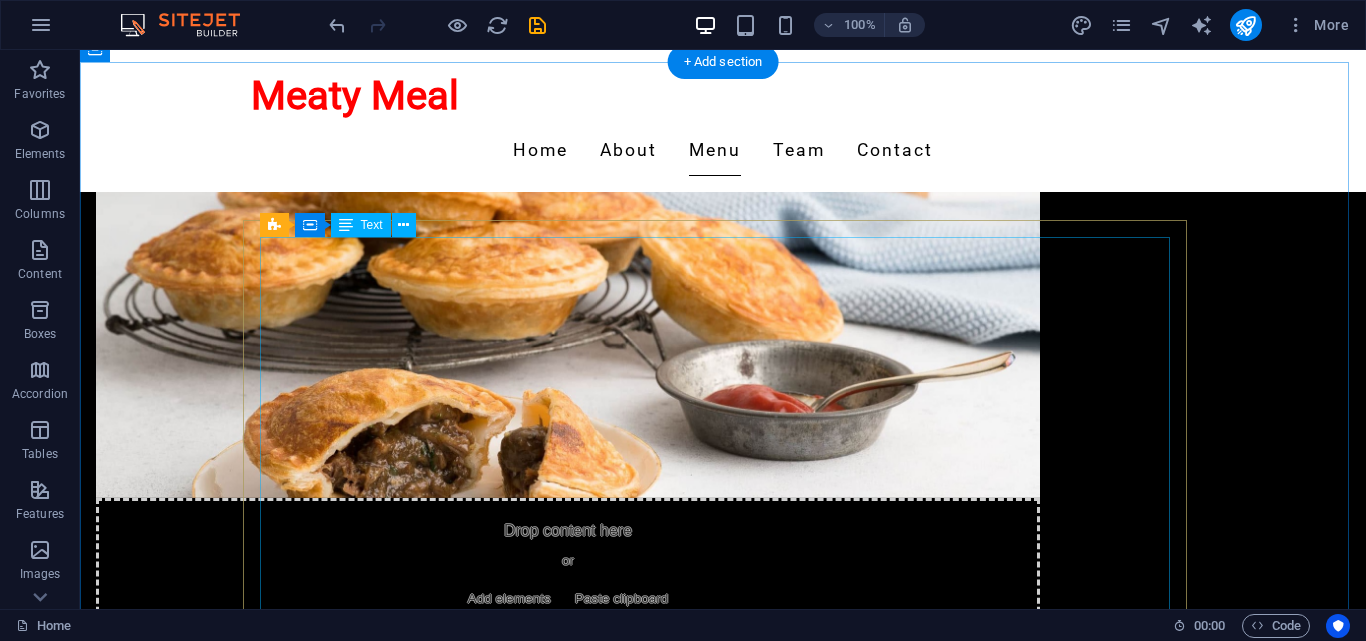 click on "Peppersteak Pie A hearty blend of beef and pepper sauce.
$6.00
Steak and Kidney Pie Classic filling of tender steak and kidney.
$6.00
Creamy Chicken Pie Rich and creamy chicken filling for a tasty treat.
$6.00
Chicken and Mushroom Pie Savory chicken combined with delicate mushrooms.
$6.00
Creamy Spinach Chicken and Cheese Pie A delicious mix of spinach, chicken, and cheese.
$6.00
Plain Steak Pie Simple yet flavorful steak in a buttery pastry.
$6.00" at bounding box center (723, 1387) 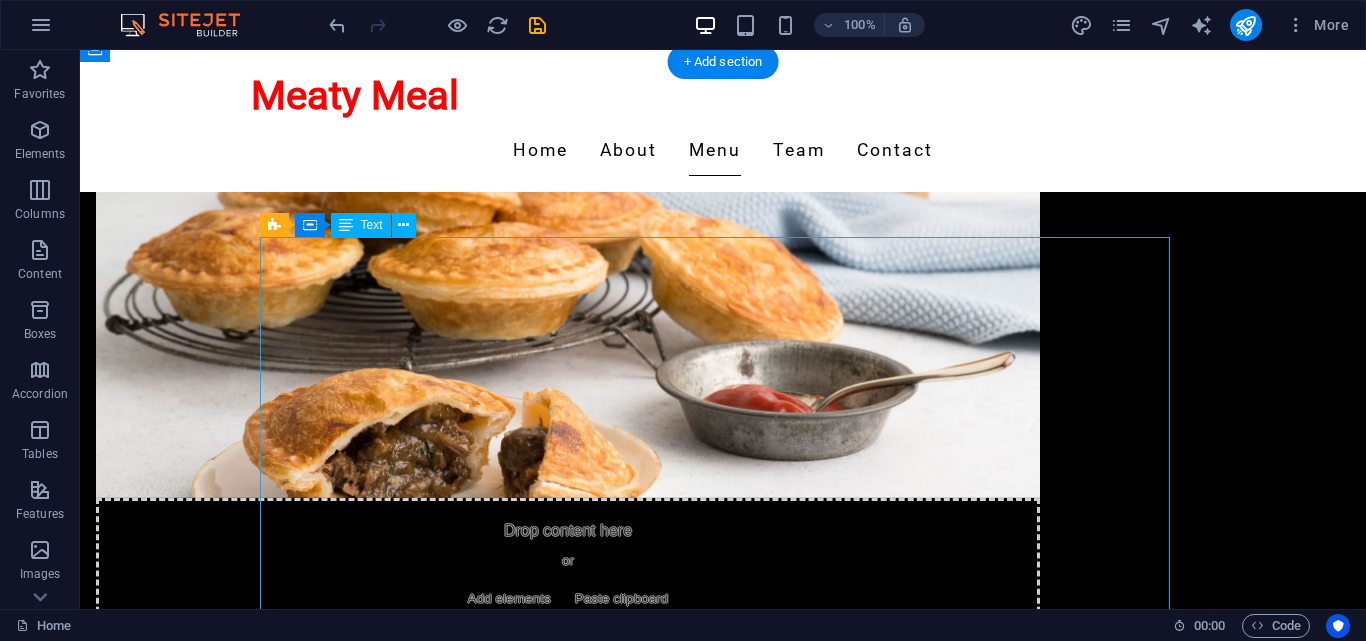click on "Peppersteak Pie A hearty blend of beef and pepper sauce.
$6.00
Steak and Kidney Pie Classic filling of tender steak and kidney.
$6.00
Creamy Chicken Pie Rich and creamy chicken filling for a tasty treat.
$6.00
Chicken and Mushroom Pie Savory chicken combined with delicate mushrooms.
$6.00
Creamy Spinach Chicken and Cheese Pie A delicious mix of spinach, chicken, and cheese.
$6.00
Plain Steak Pie Simple yet flavorful steak in a buttery pastry.
$6.00" at bounding box center [723, 1387] 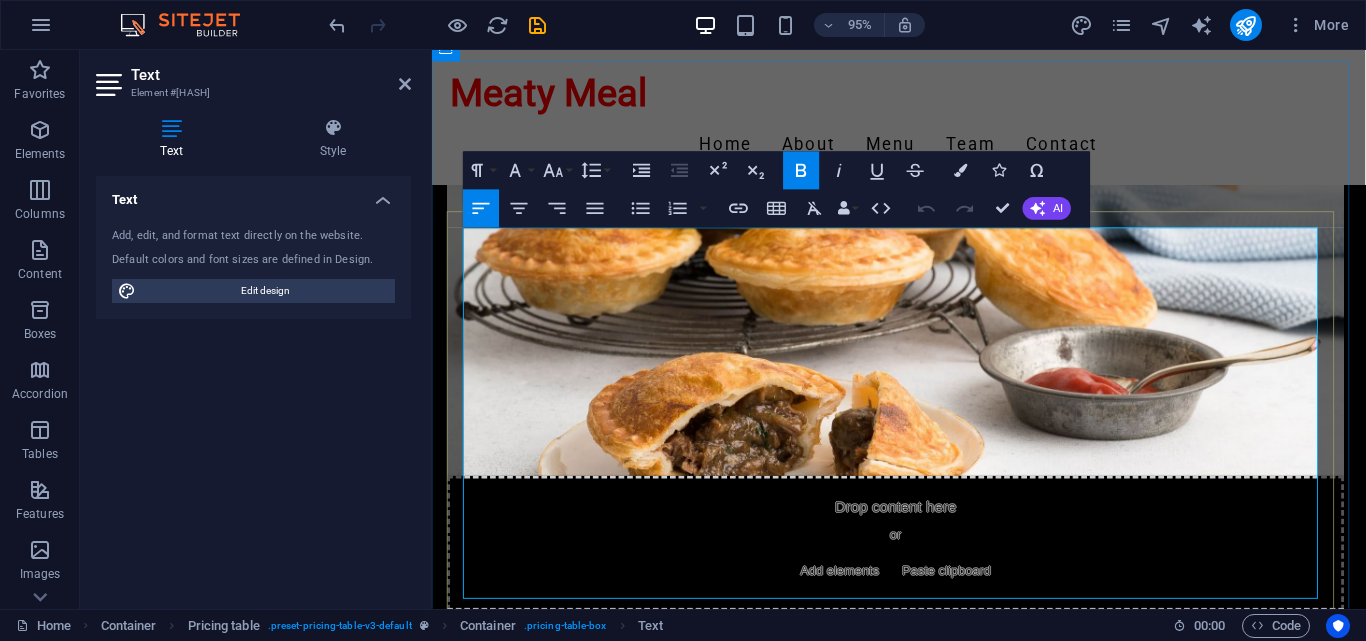 click on "$6.00" at bounding box center [1350, 1225] 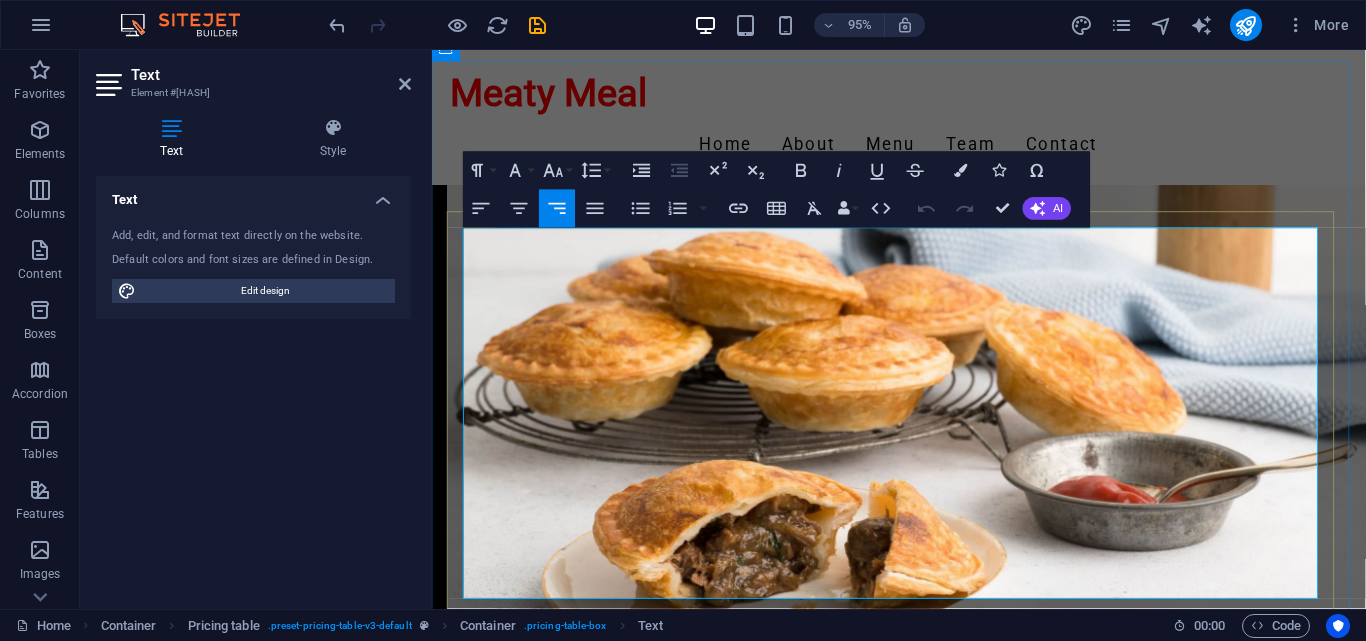 type 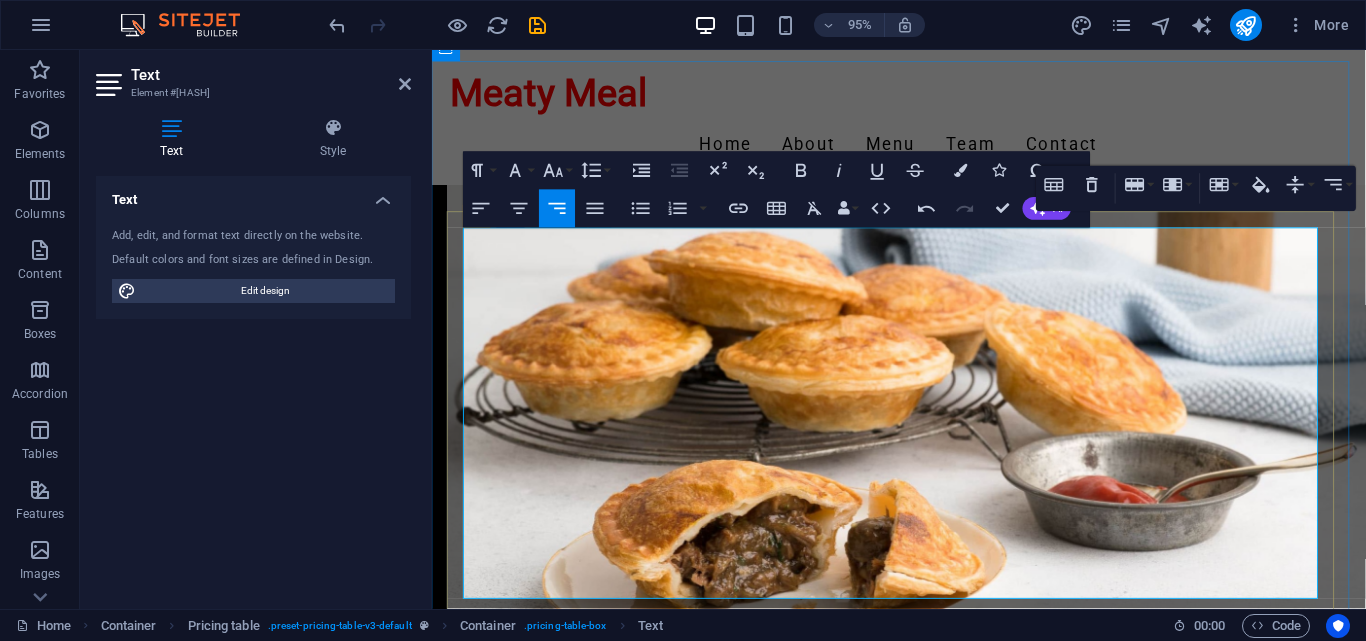 click on "$6.00" at bounding box center [1350, 1307] 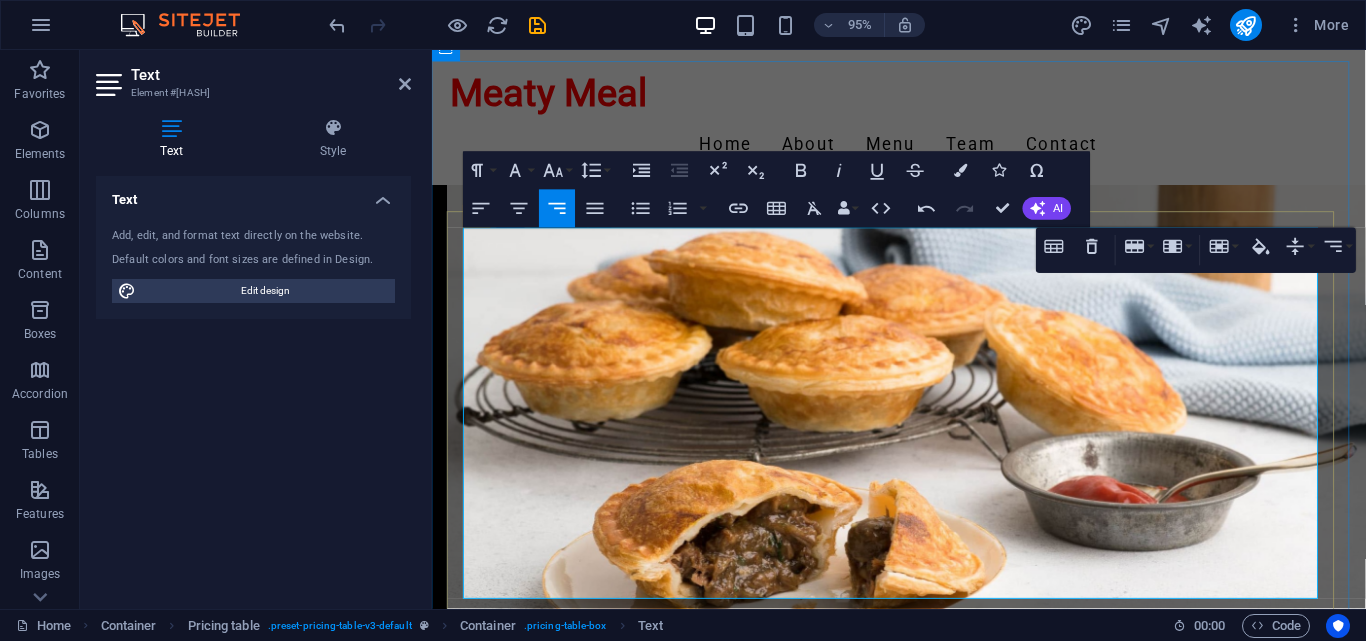 click on "$6.00" at bounding box center (1350, 1372) 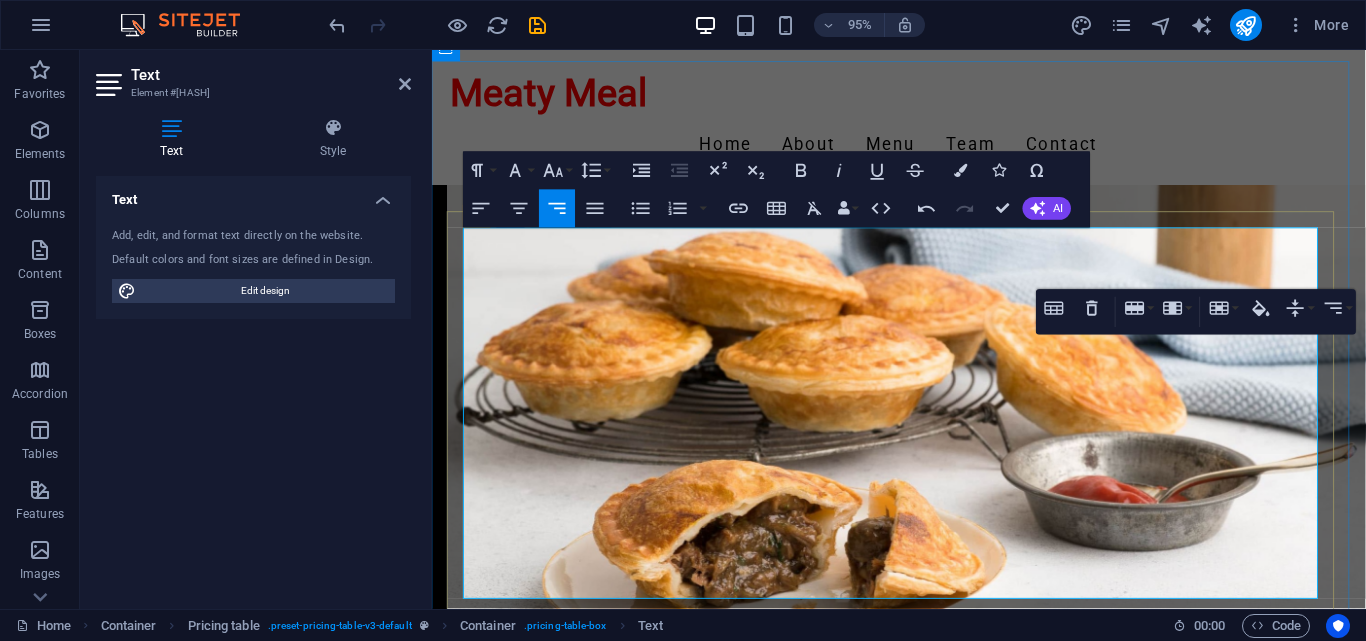 click on "$6.00" at bounding box center [1350, 1437] 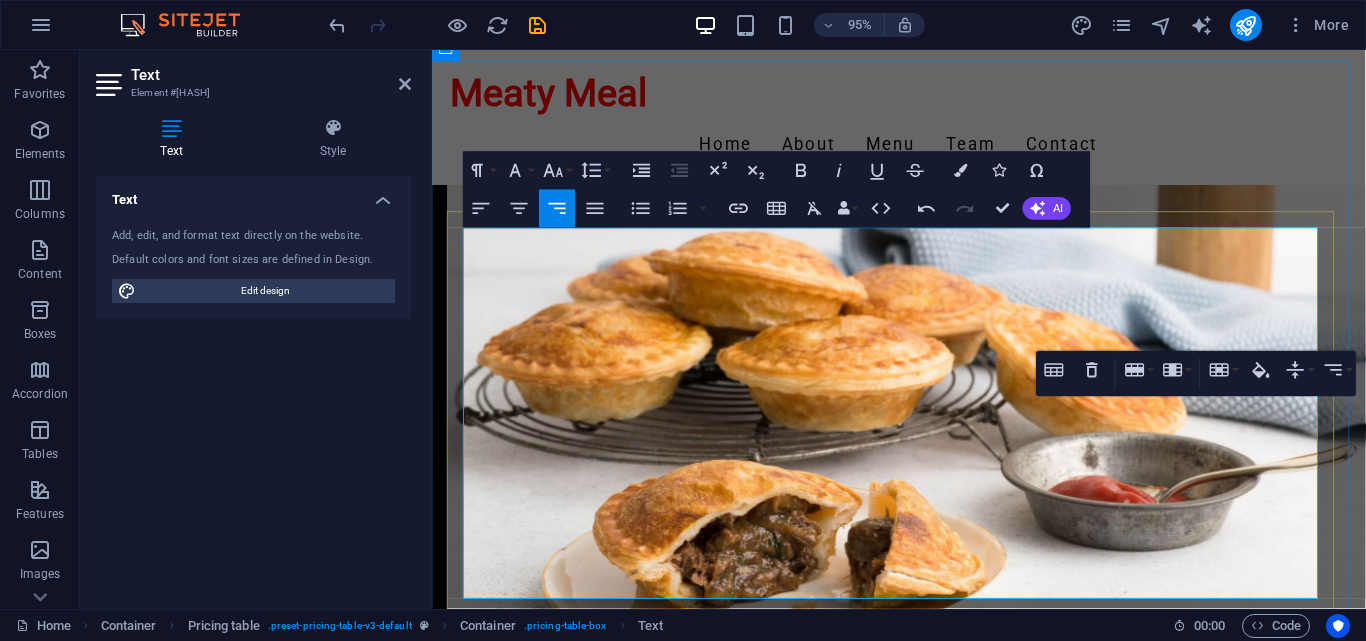 click on "$6.00" at bounding box center (1350, 1502) 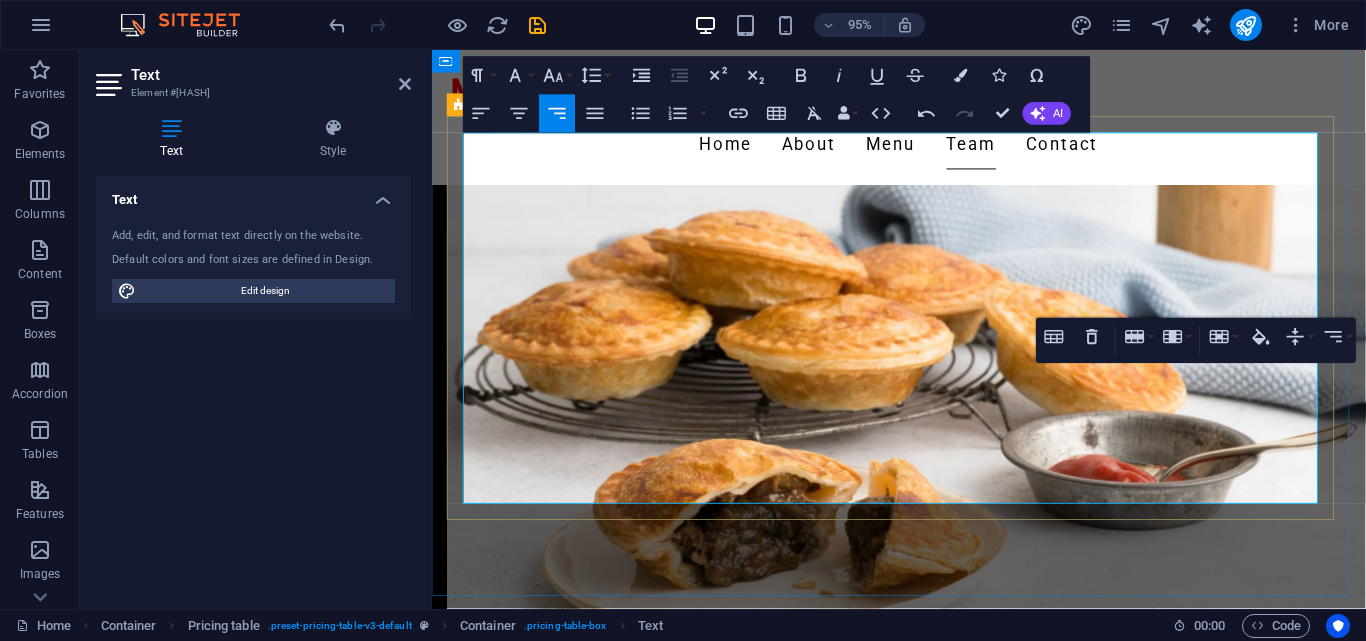 scroll, scrollTop: 1100, scrollLeft: 0, axis: vertical 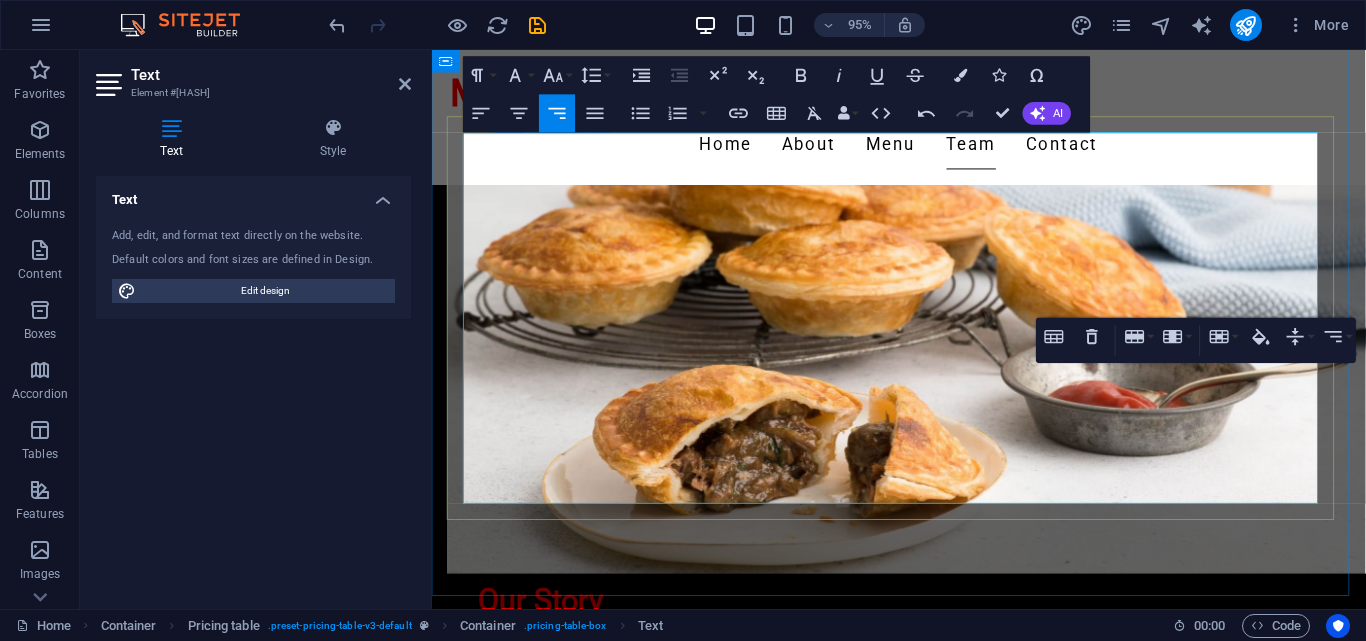 click on "$6.00" at bounding box center (1350, 1467) 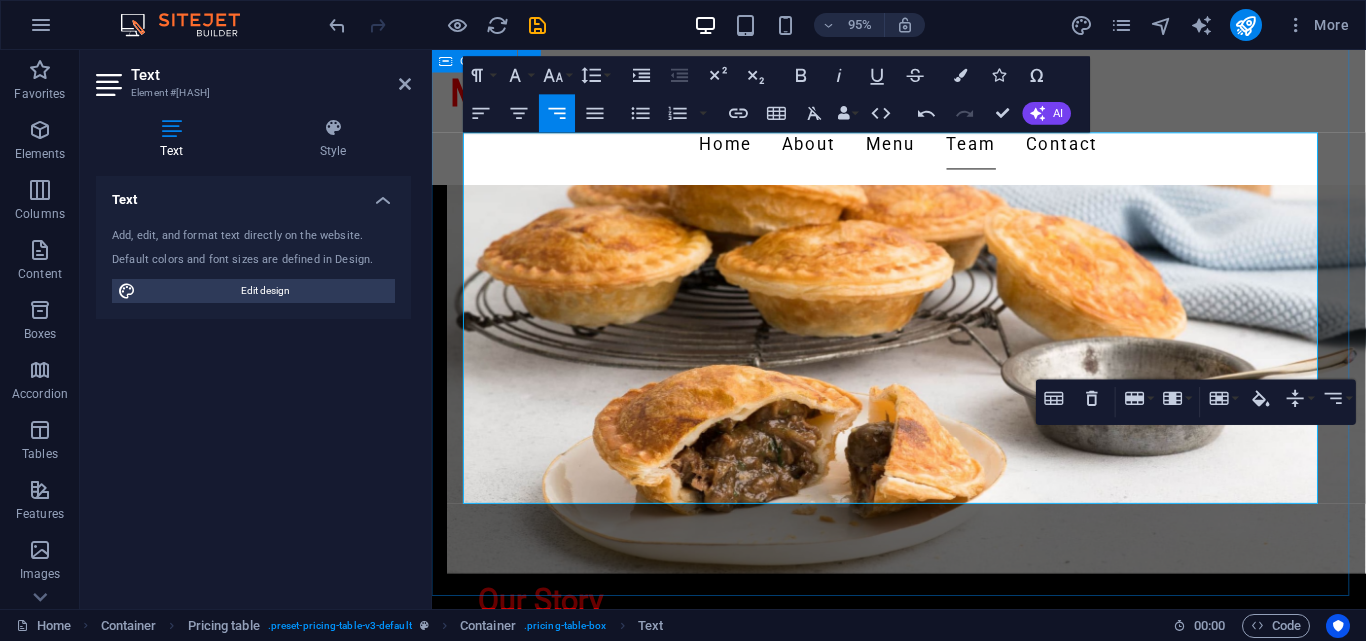 click on "Our Delicious Pies Peppersteak Pie A hearty blend of beef and pepper sauce.
R6.00
Steak and Kidney Pie Classic filling of tender steak and kidney.
R6.00
Creamy Chicken Pie Rich and creamy chicken filling for a tasty treat.
R6.00
Chicken and Mushroom Pie Savory chicken combined with delicate mushrooms.
R6.00
Creamy Spinach Chicken and Cheese Pie A delicious mix of spinach, chicken, and cheese.
R6.00
Plain Steak Pie Simple yet flavorful steak in a buttery pastry.
R6.00" at bounding box center (923, 1266) 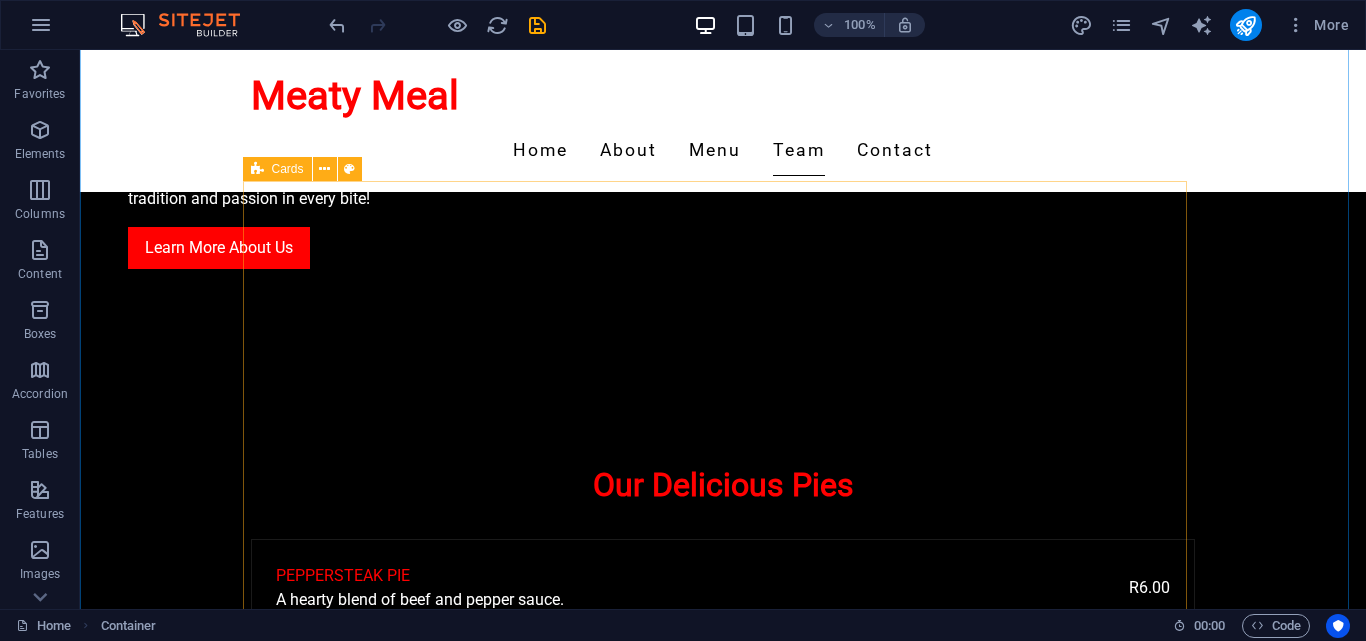 scroll, scrollTop: 1700, scrollLeft: 0, axis: vertical 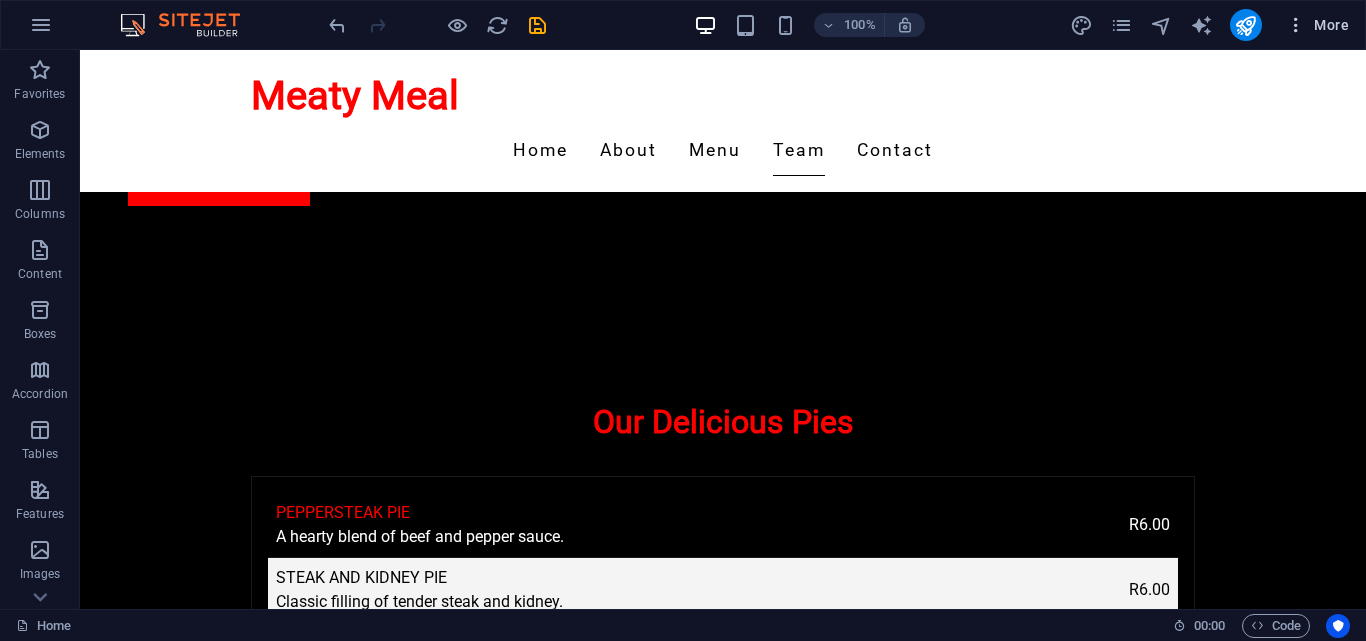 click at bounding box center (1296, 25) 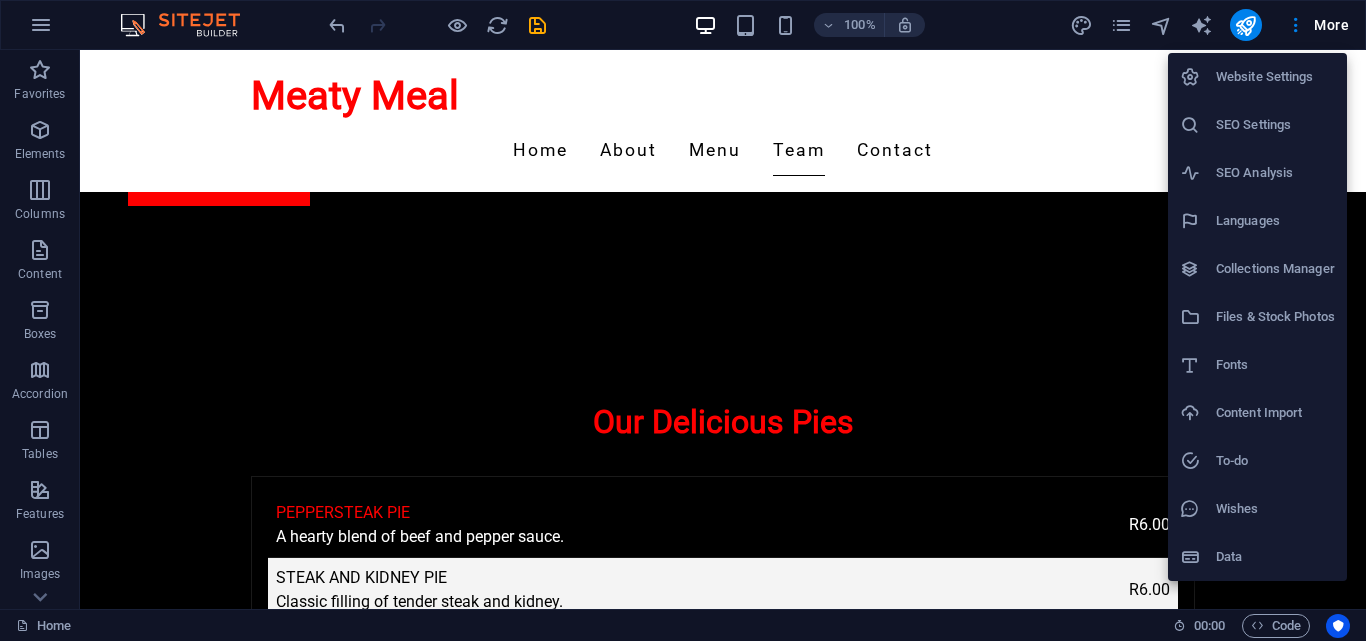 click at bounding box center [683, 320] 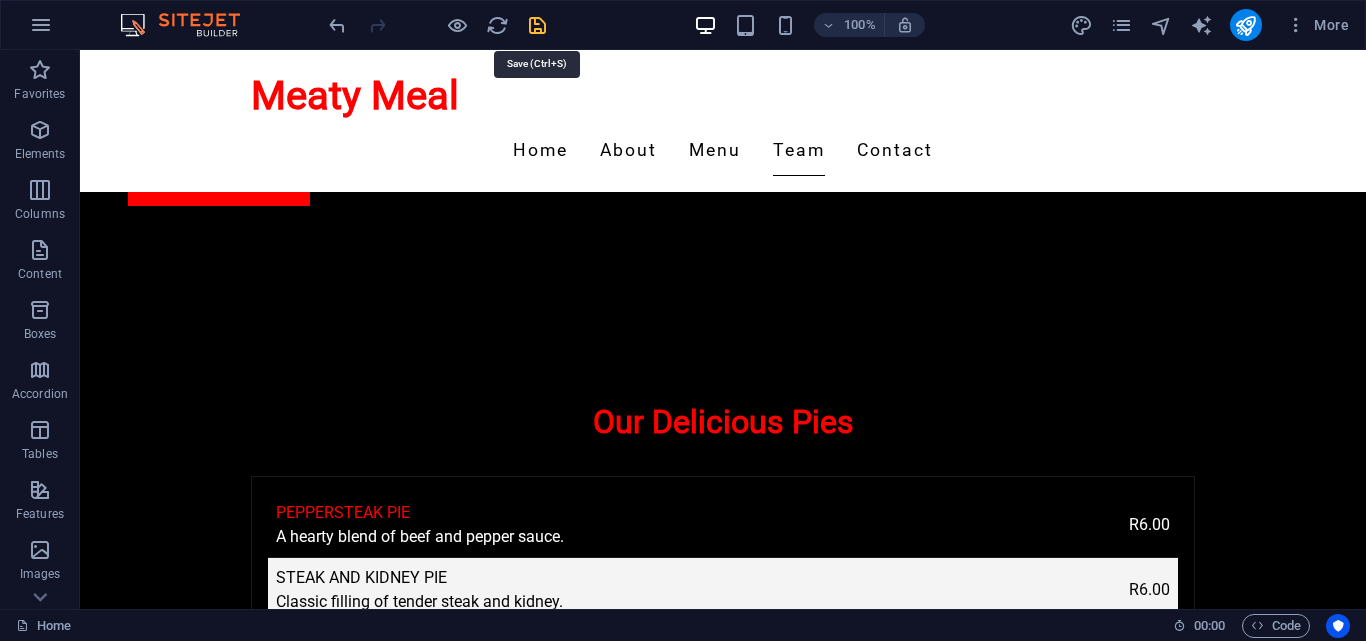 click at bounding box center [537, 25] 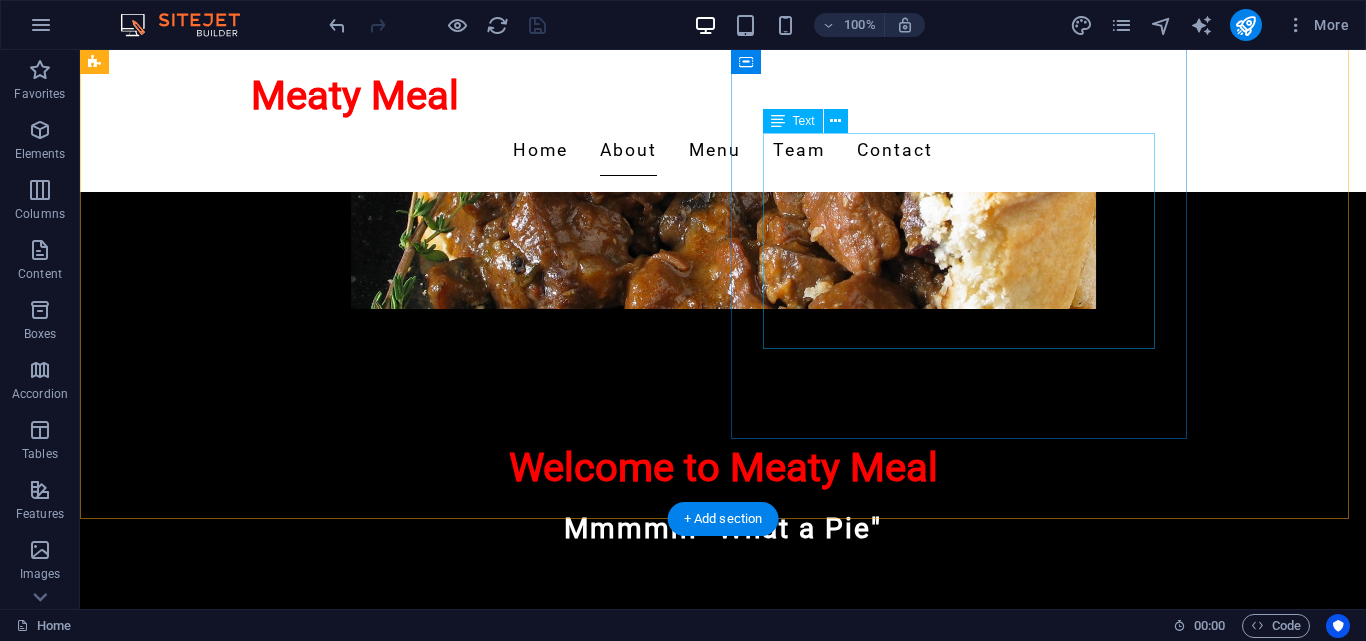 scroll, scrollTop: 600, scrollLeft: 0, axis: vertical 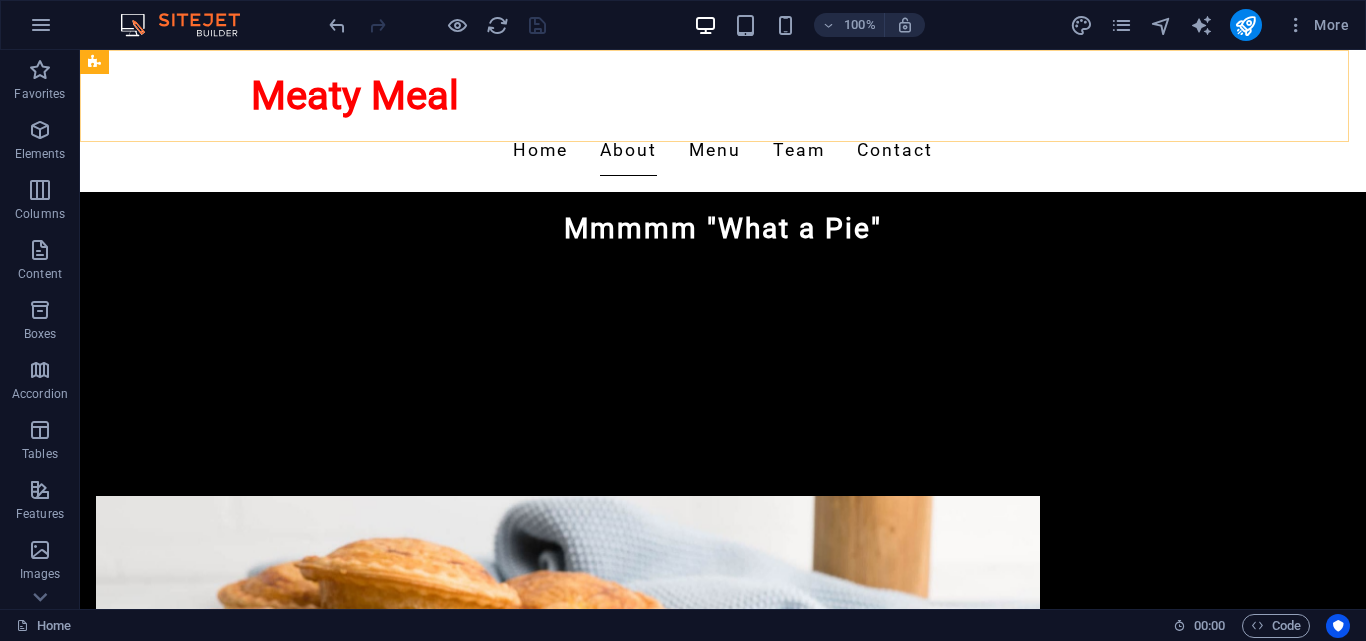 click on "Meaty Meal Home About Menu Team Contact" at bounding box center (723, 121) 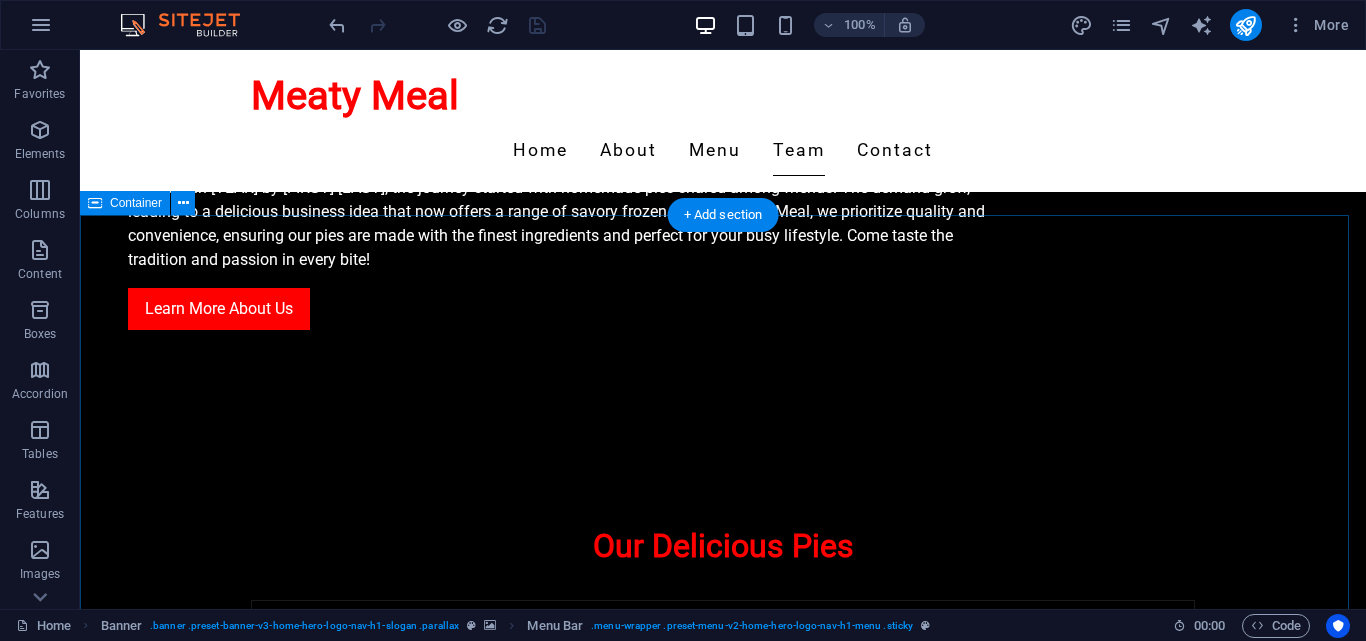 scroll, scrollTop: 1600, scrollLeft: 0, axis: vertical 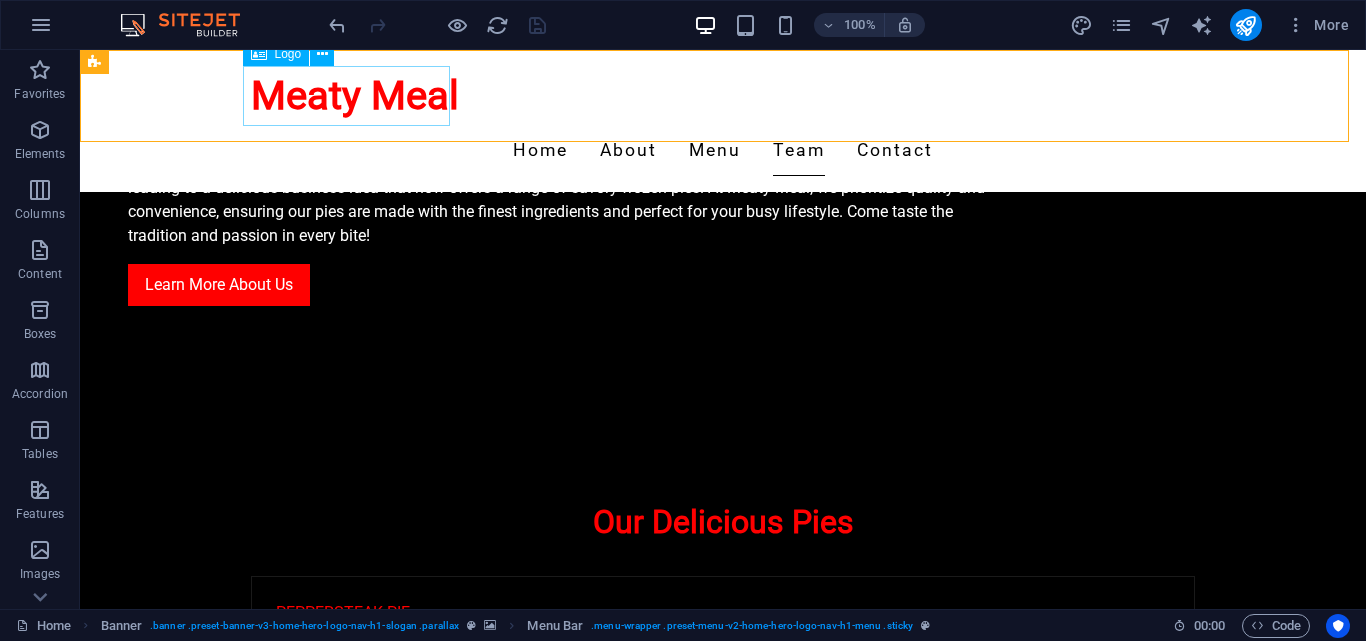 click on "Meaty Meal" at bounding box center [723, 96] 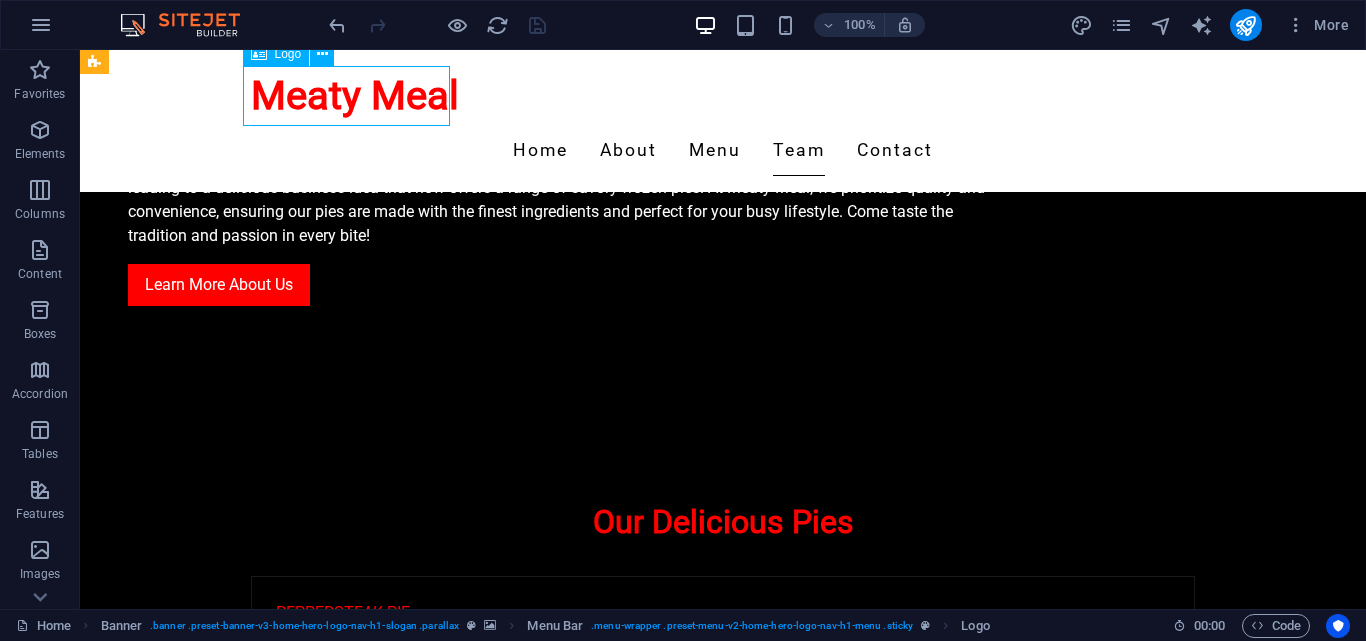 click on "Meaty Meal" at bounding box center (723, 96) 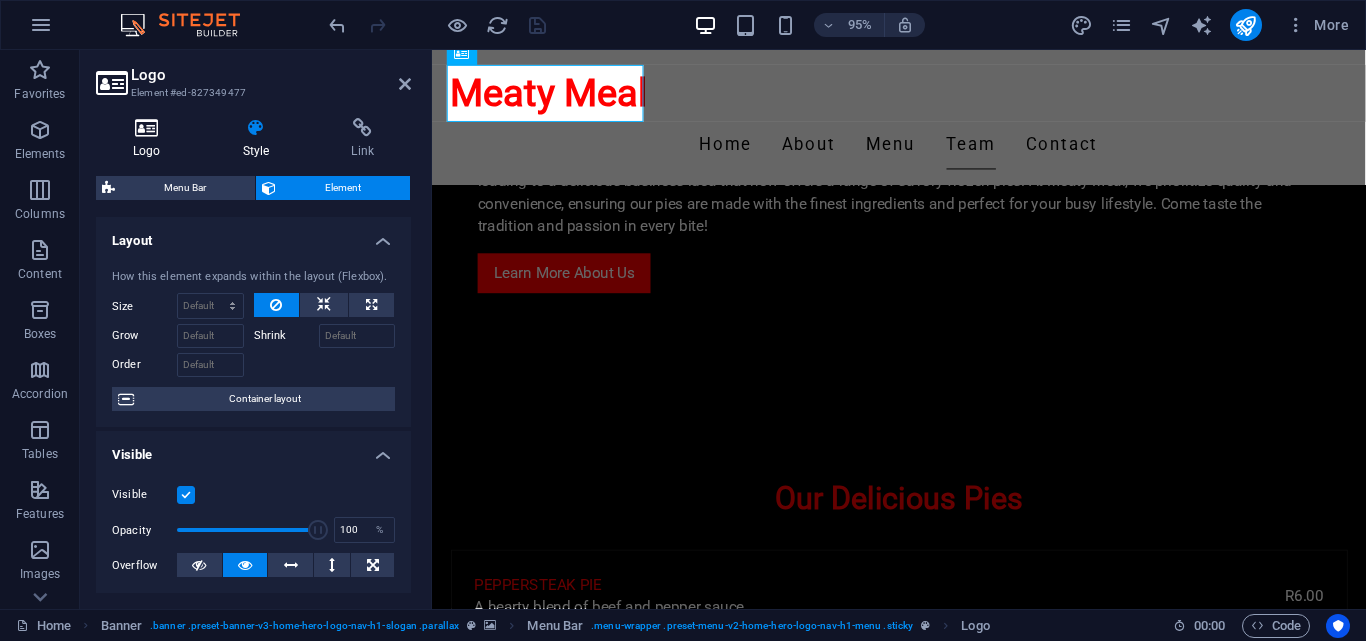click at bounding box center [147, 128] 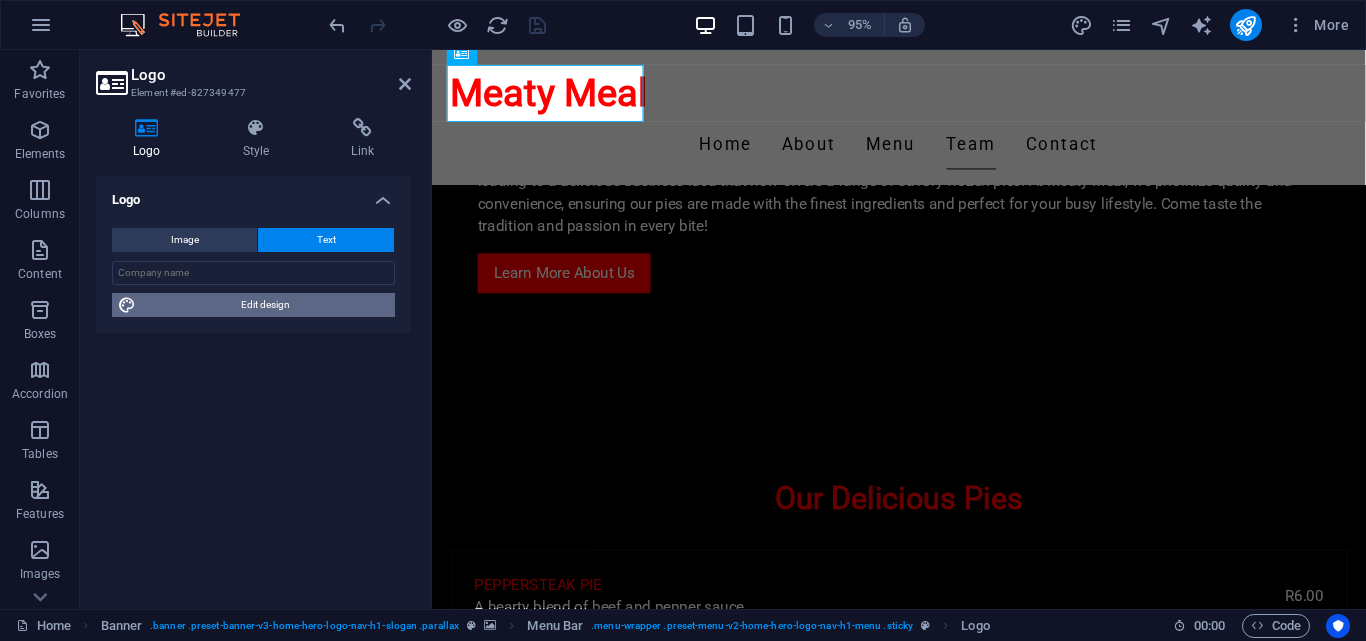 click on "Edit design" at bounding box center (265, 305) 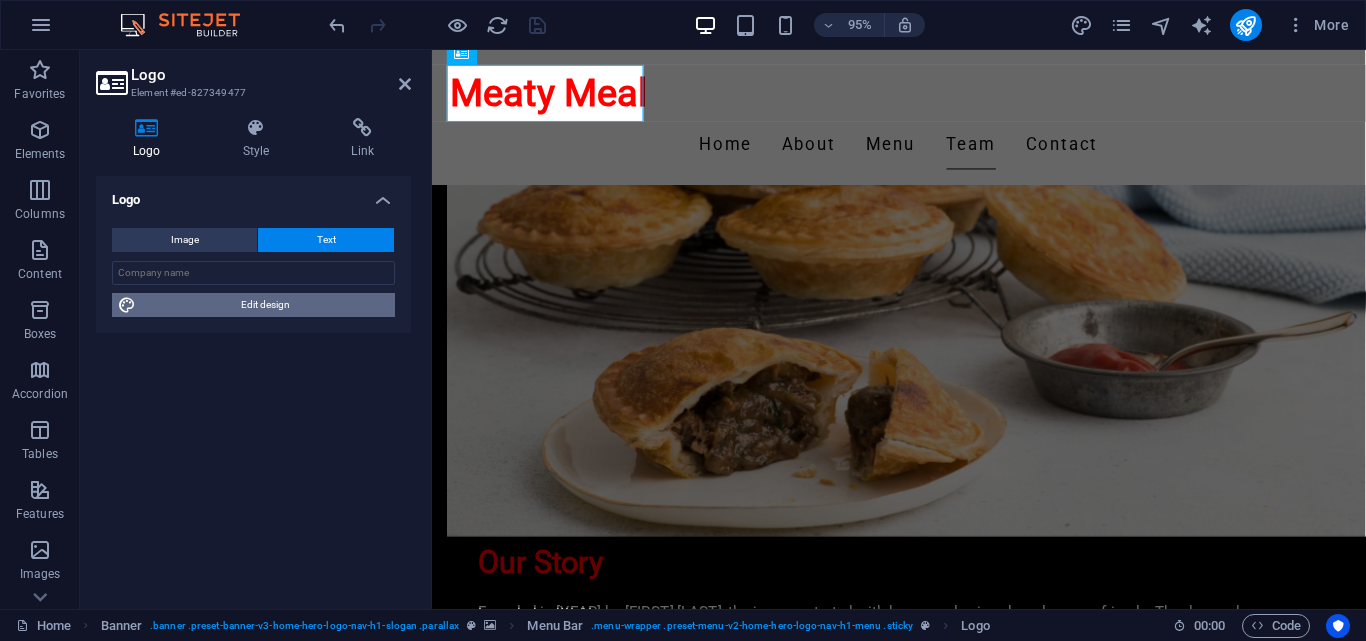 select on "800" 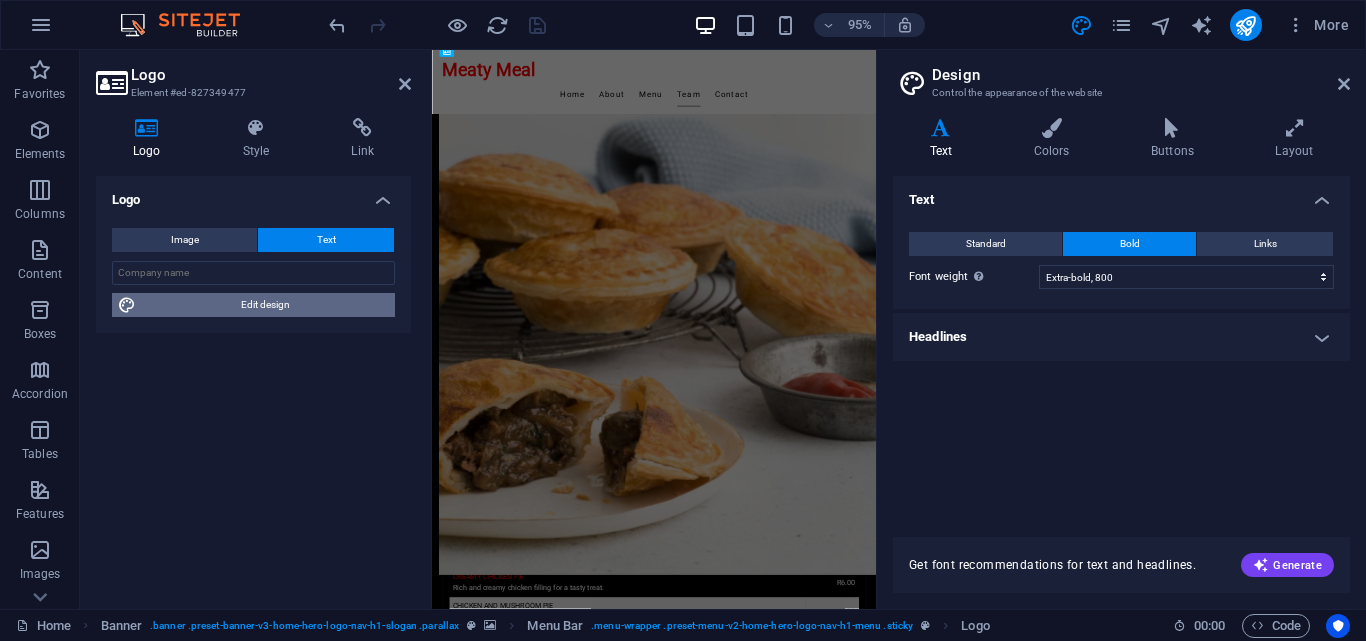 scroll, scrollTop: 1771, scrollLeft: 0, axis: vertical 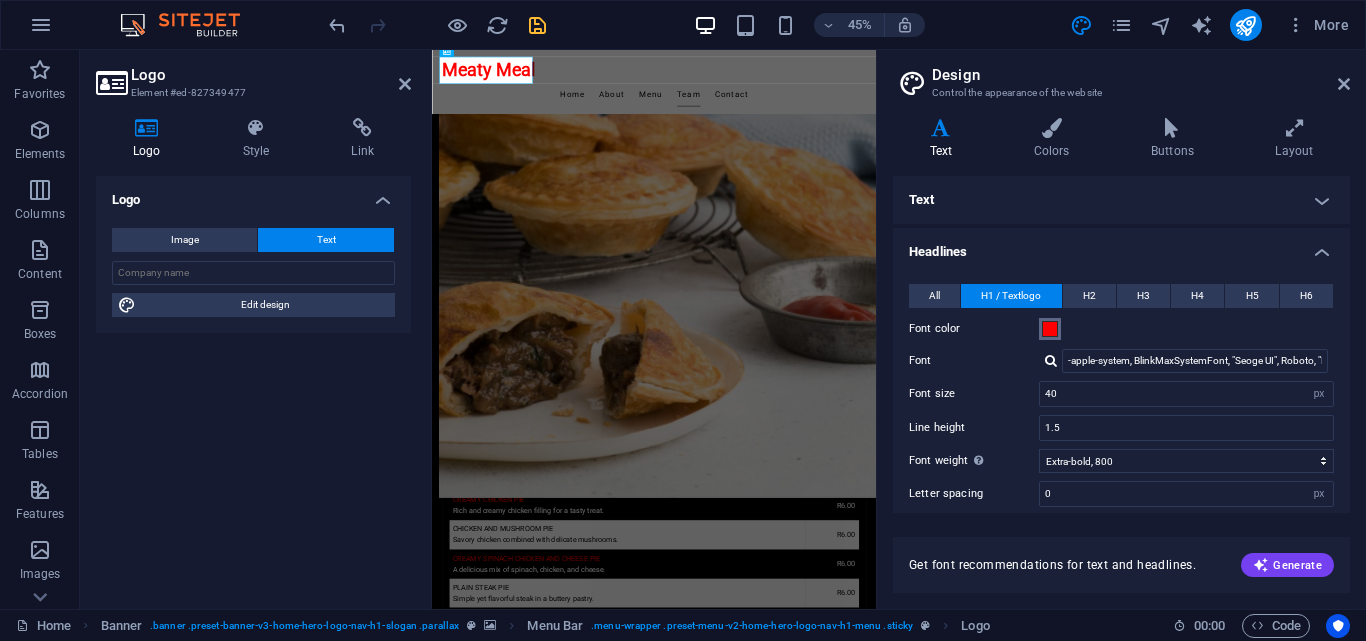 click at bounding box center (1050, 329) 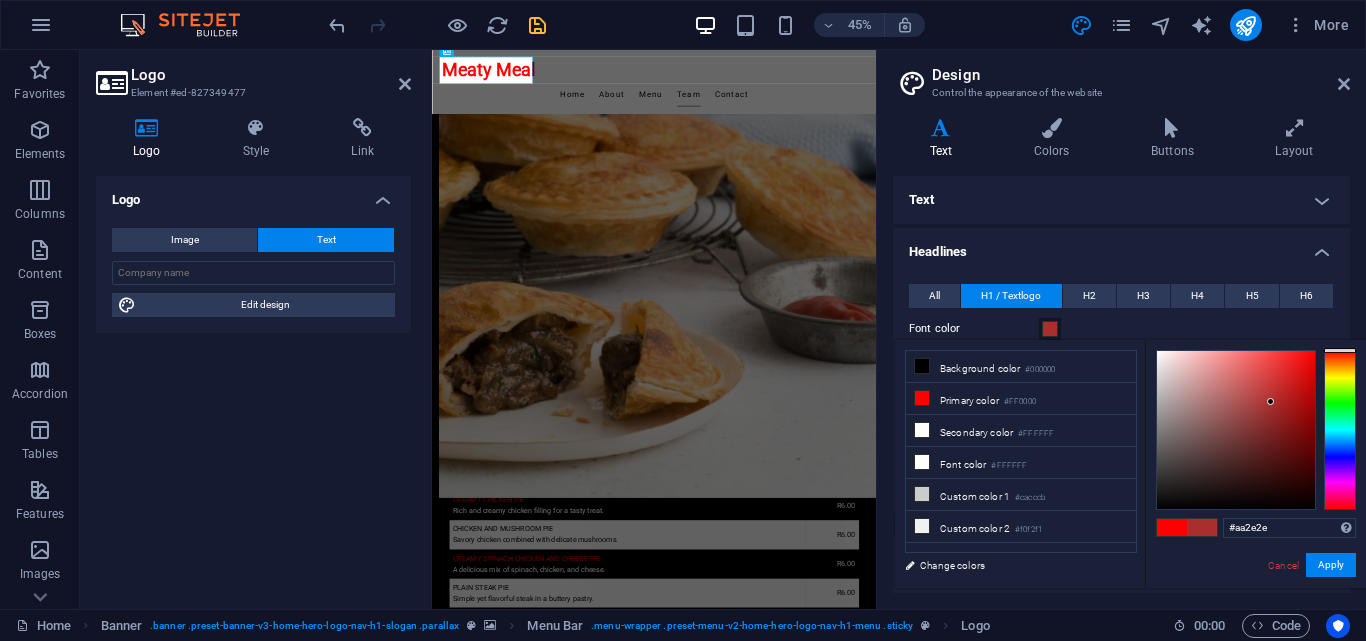 type on "#ae2e2e" 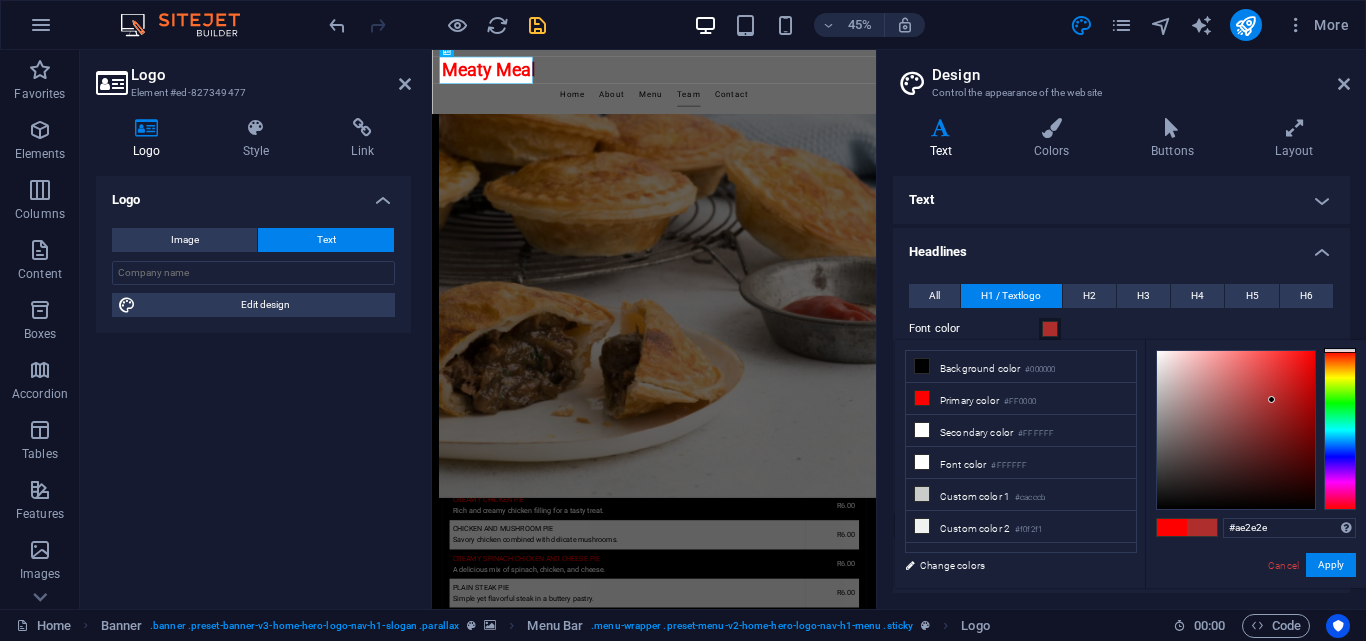 drag, startPoint x: 1196, startPoint y: 423, endPoint x: 1272, endPoint y: 400, distance: 79.40403 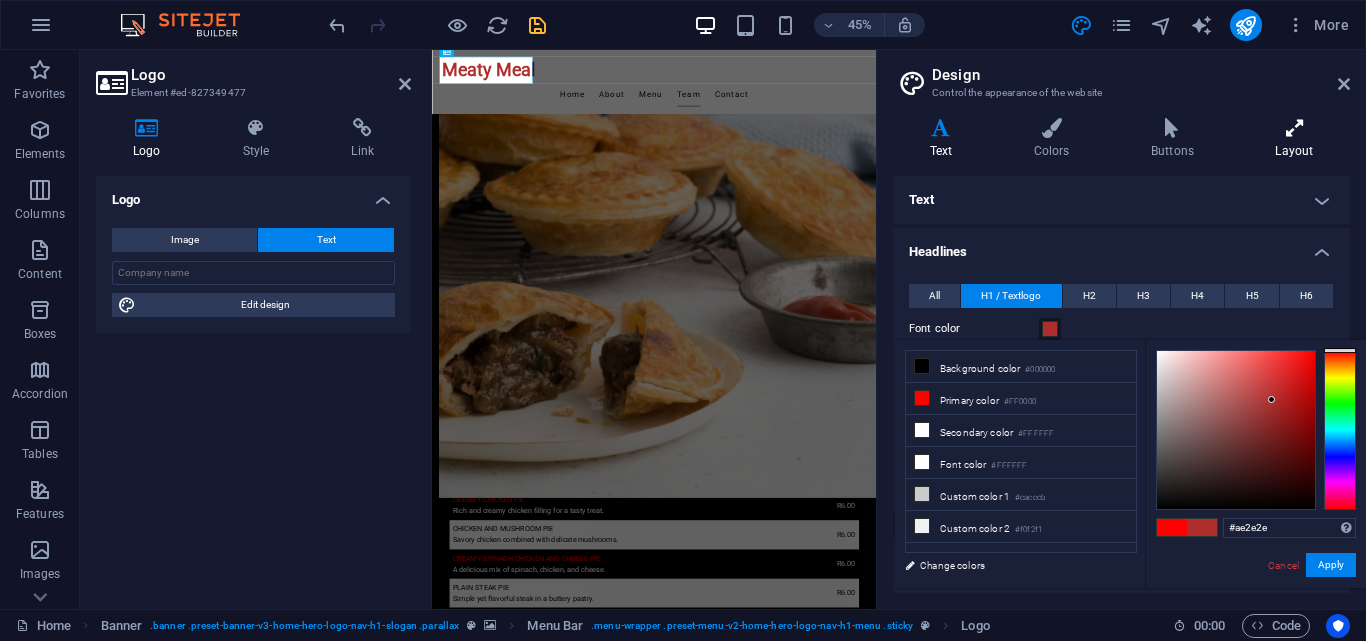 click on "Layout" at bounding box center [1294, 139] 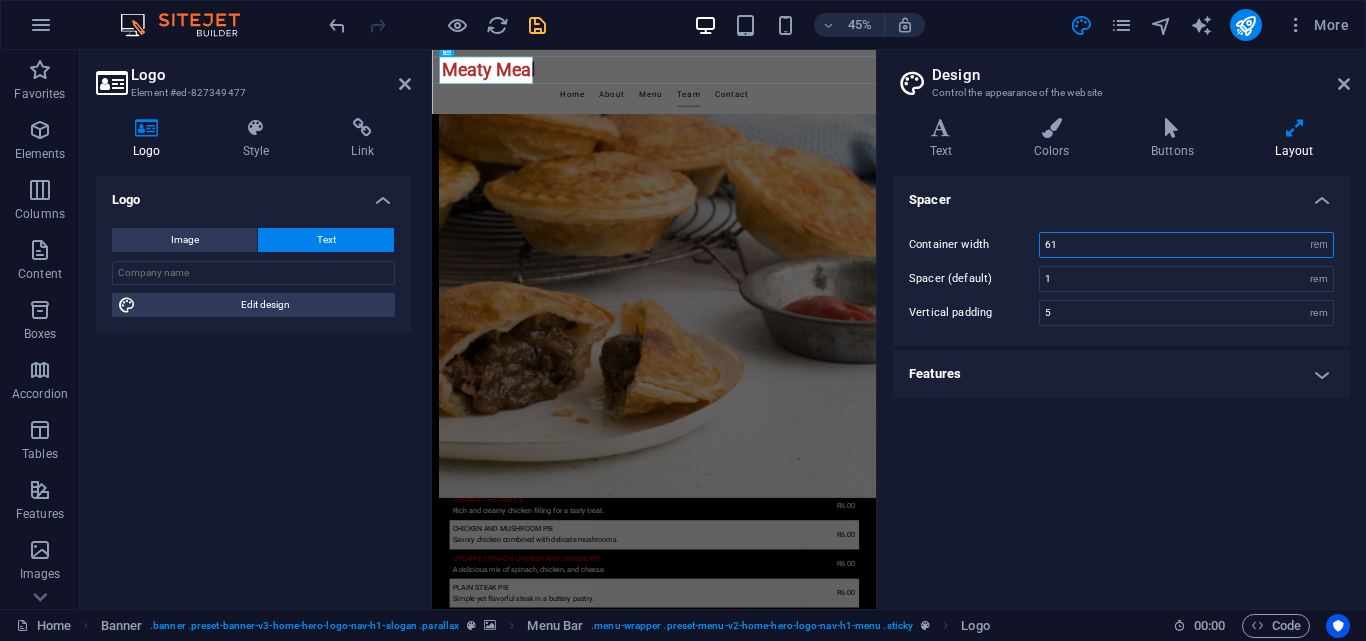 click on "61" at bounding box center (1186, 245) 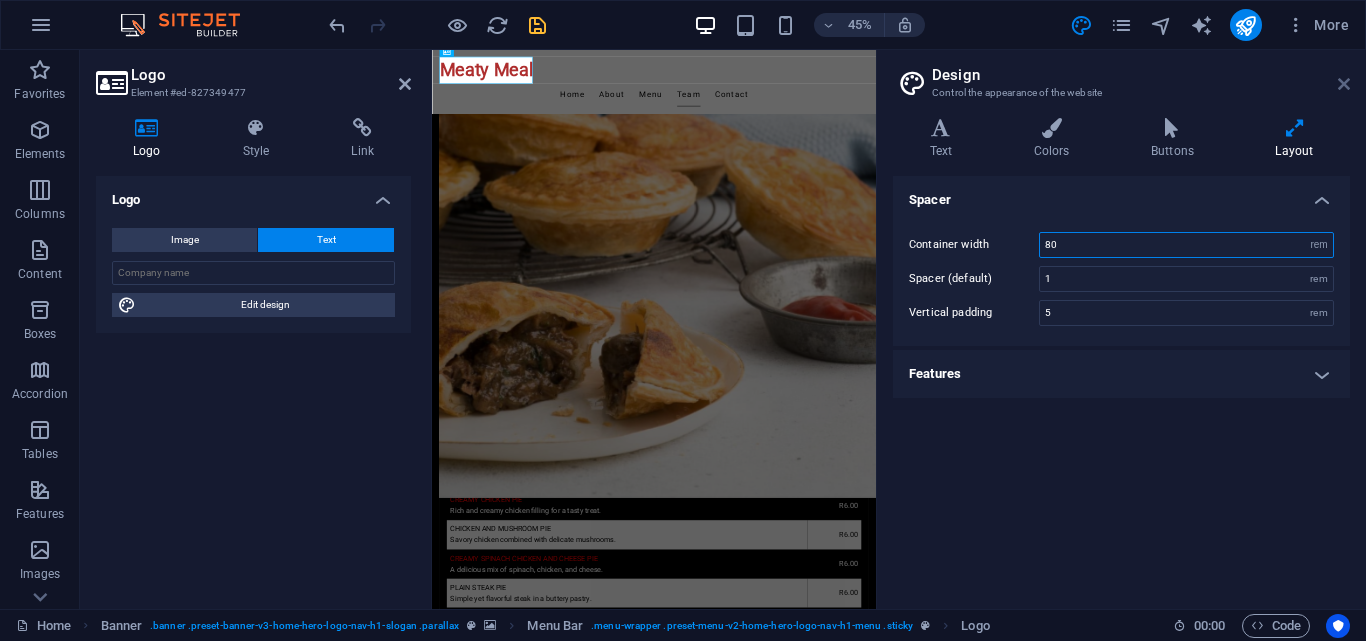 type on "80" 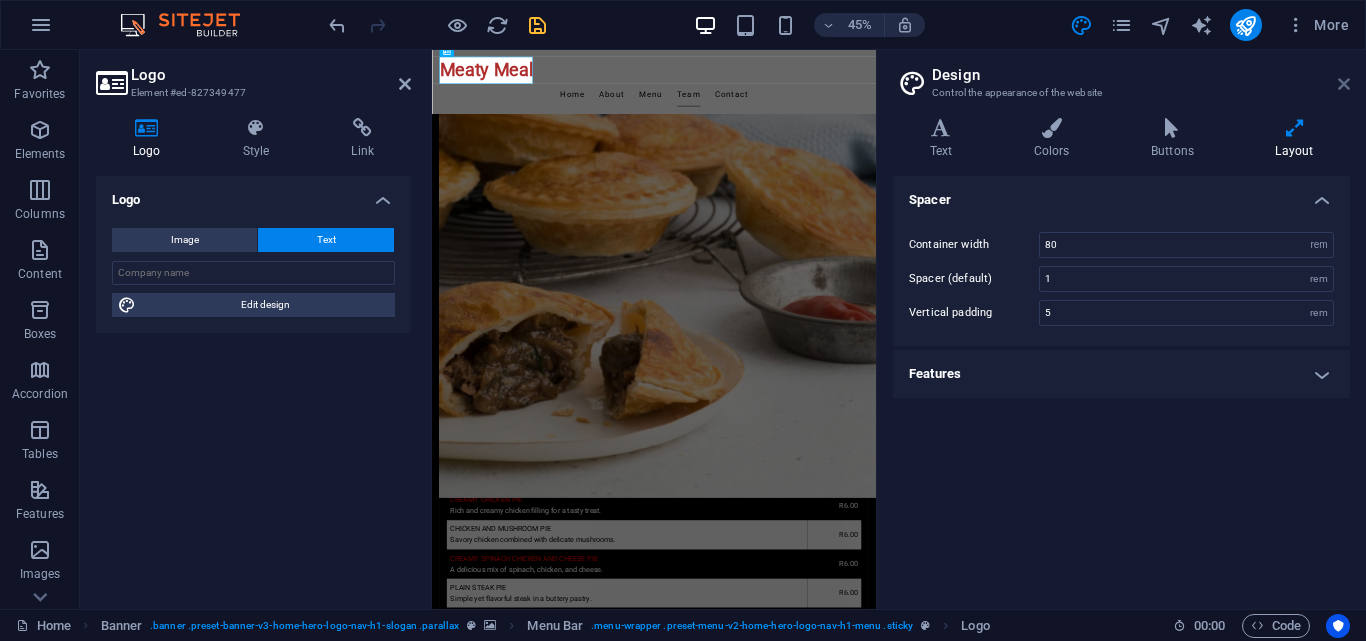 click at bounding box center [1344, 84] 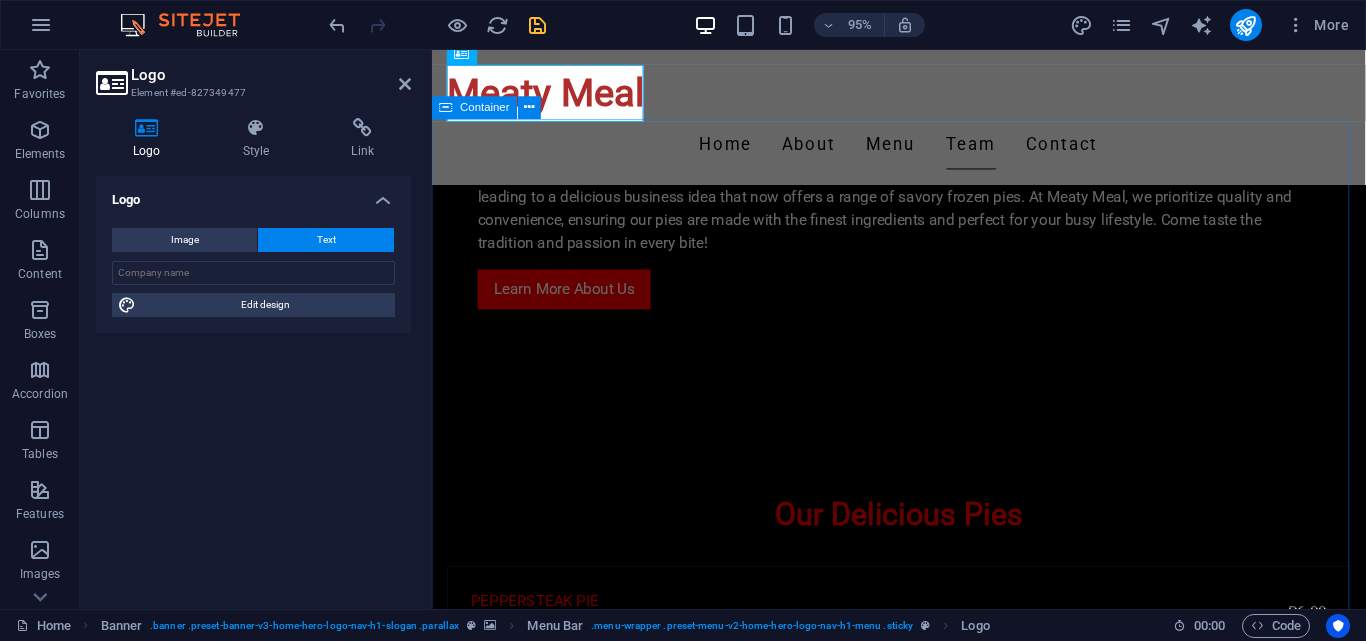 click on "Team" at bounding box center [923, 1200] 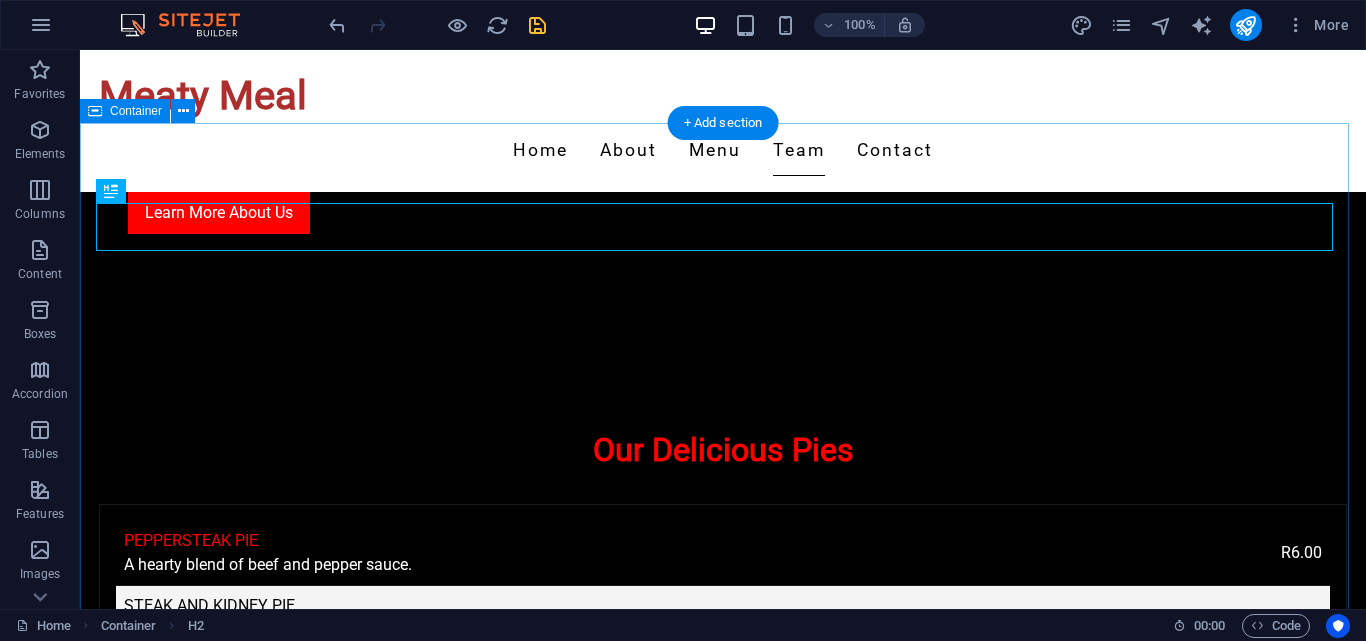 scroll, scrollTop: 1552, scrollLeft: 0, axis: vertical 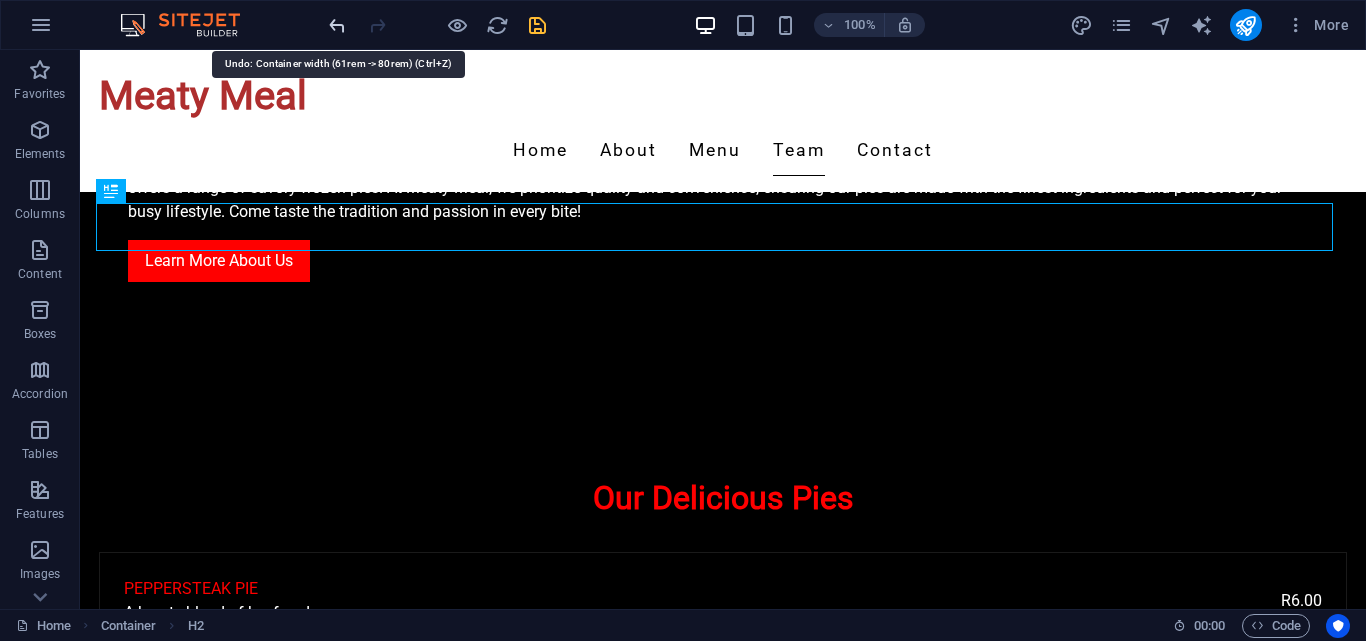 click at bounding box center [337, 25] 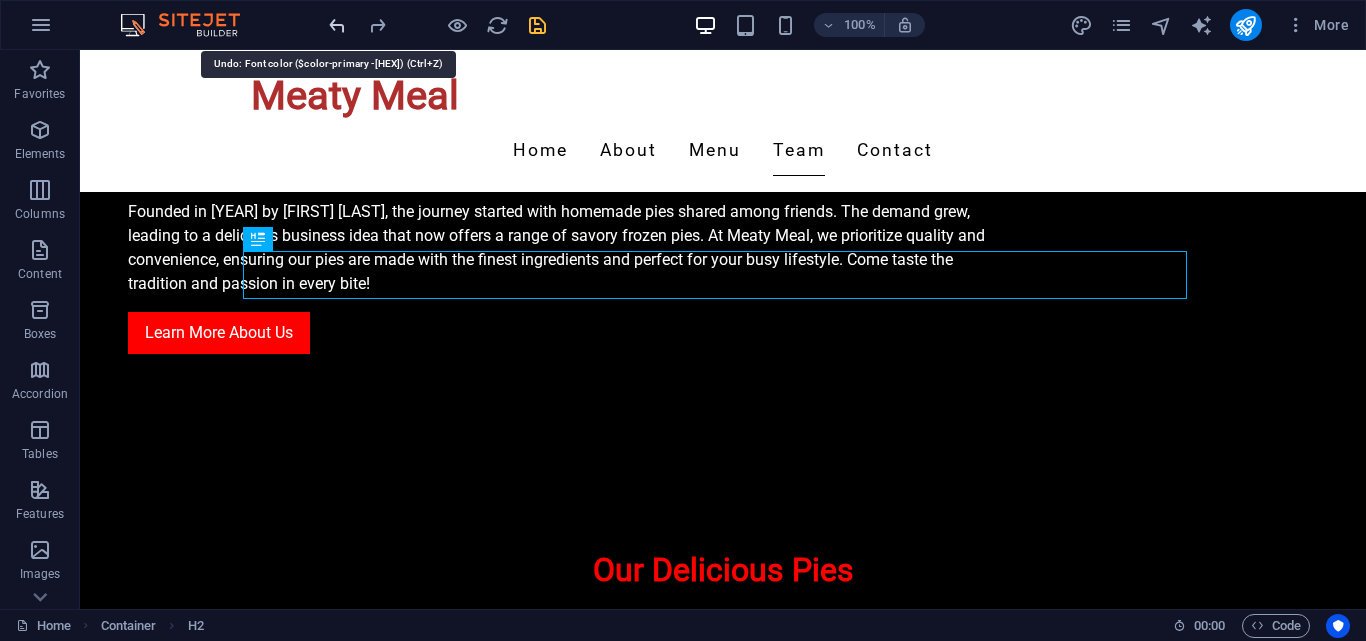 click at bounding box center (337, 25) 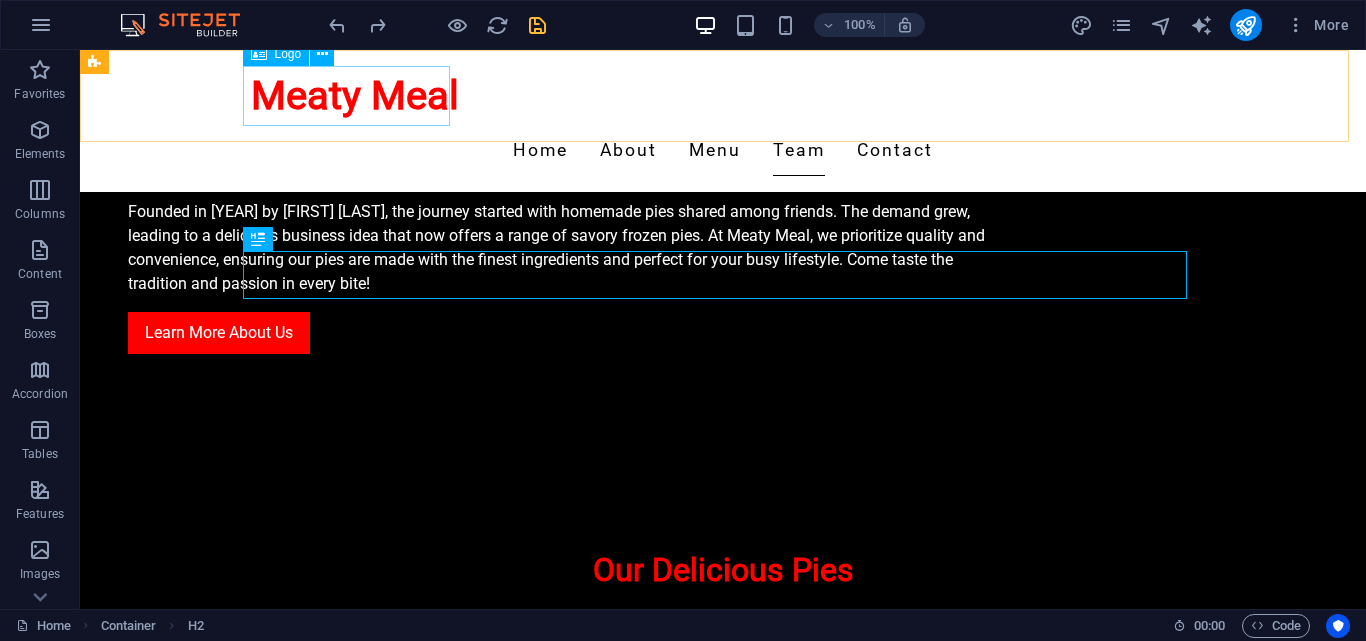 click on "Meaty Meal" at bounding box center [723, 96] 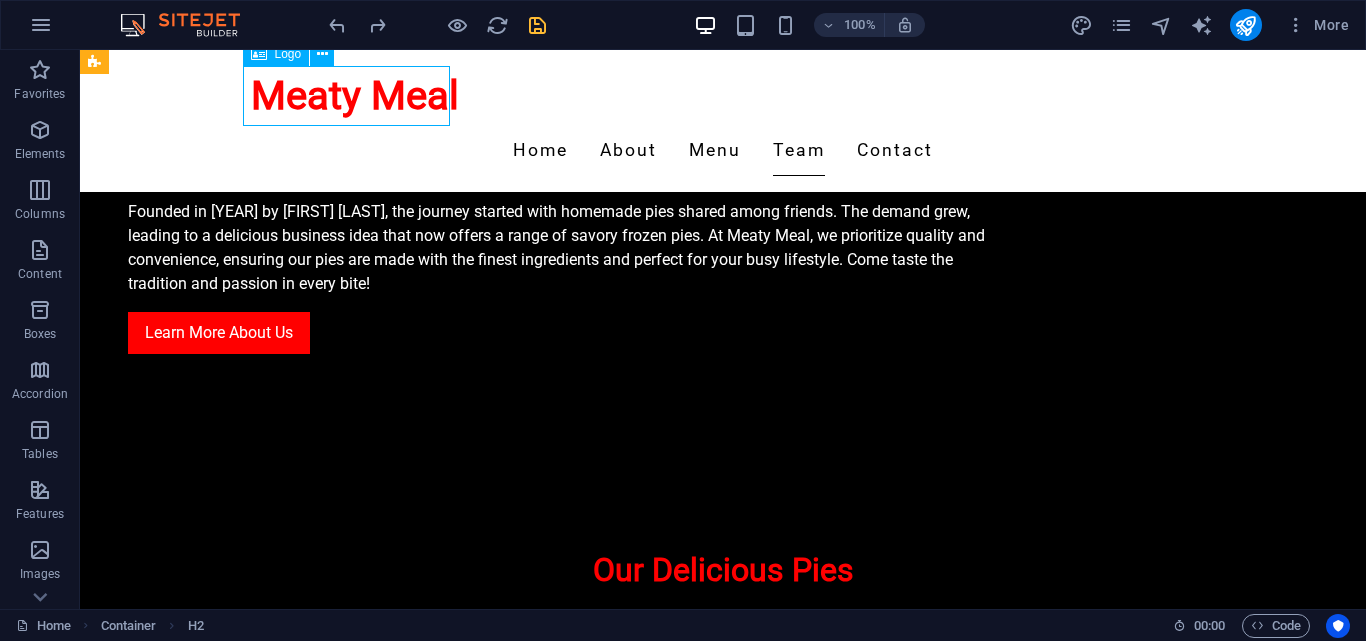 click on "Meaty Meal" at bounding box center (723, 96) 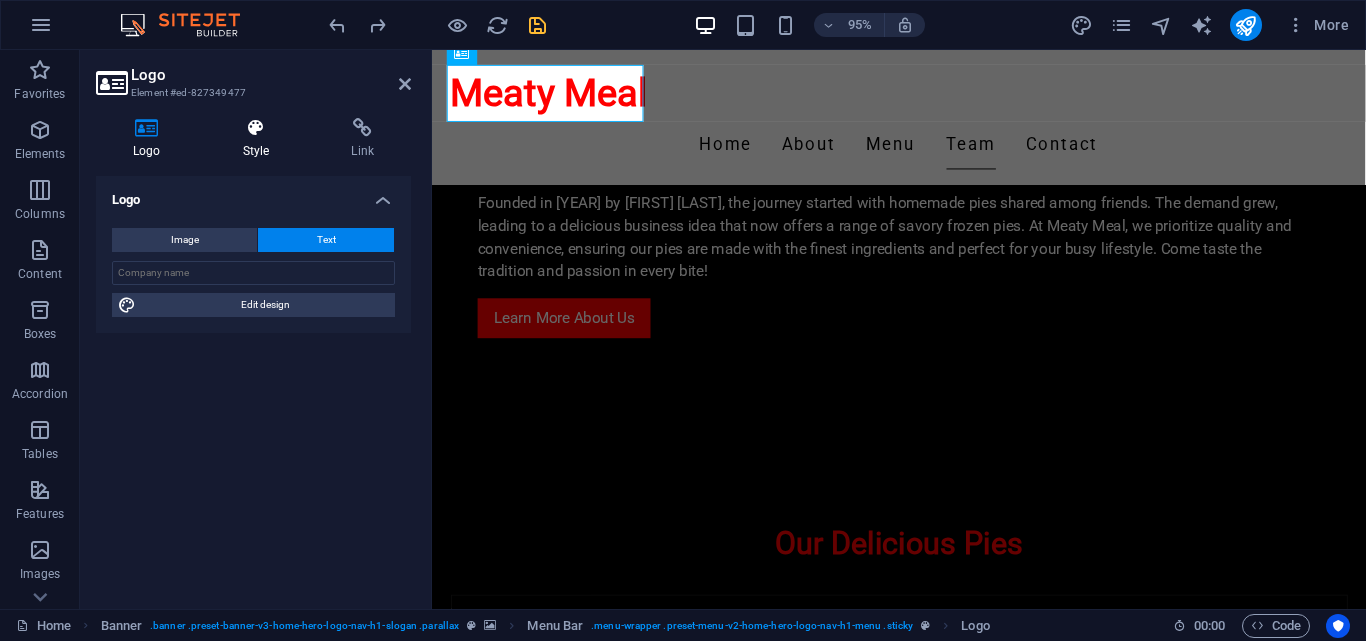 click at bounding box center [256, 128] 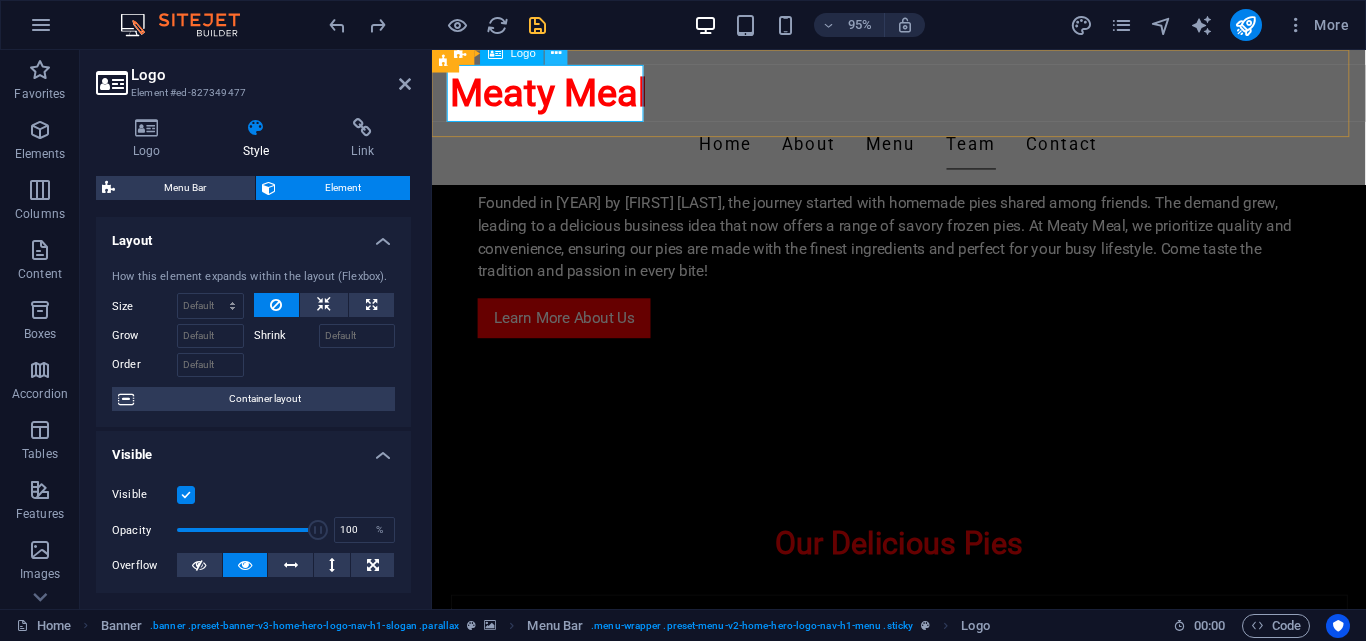 click at bounding box center [556, 54] 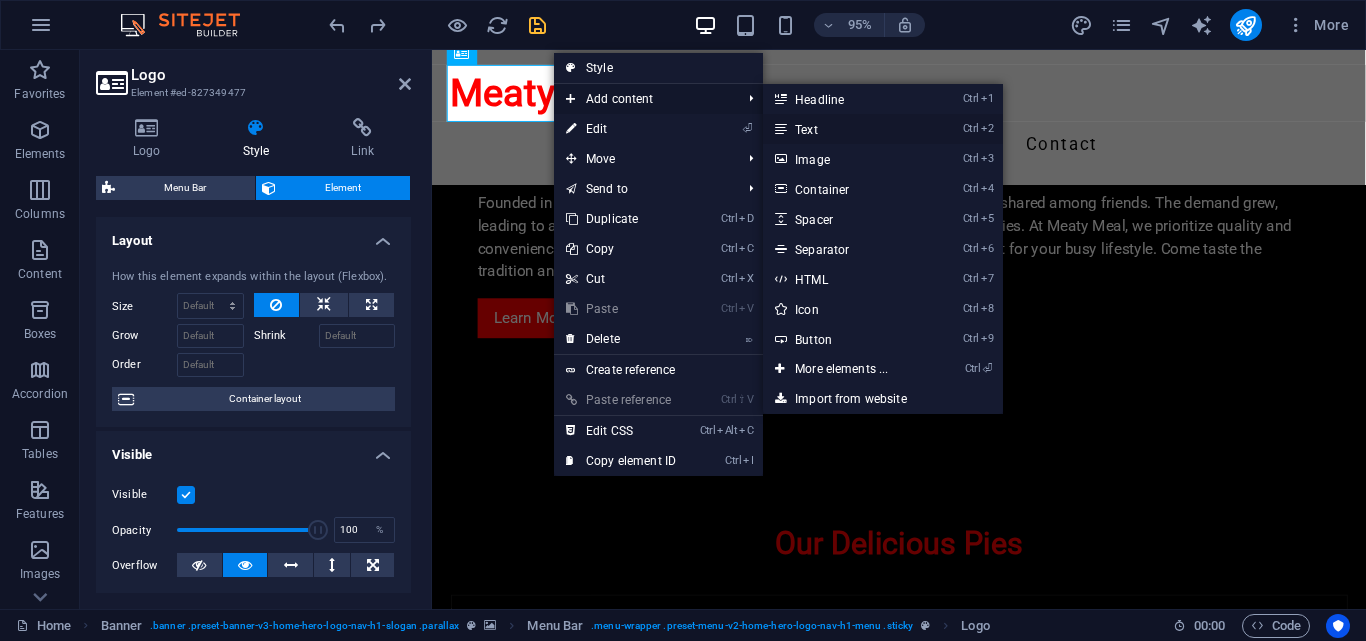 click on "Ctrl 2  Text" at bounding box center (845, 129) 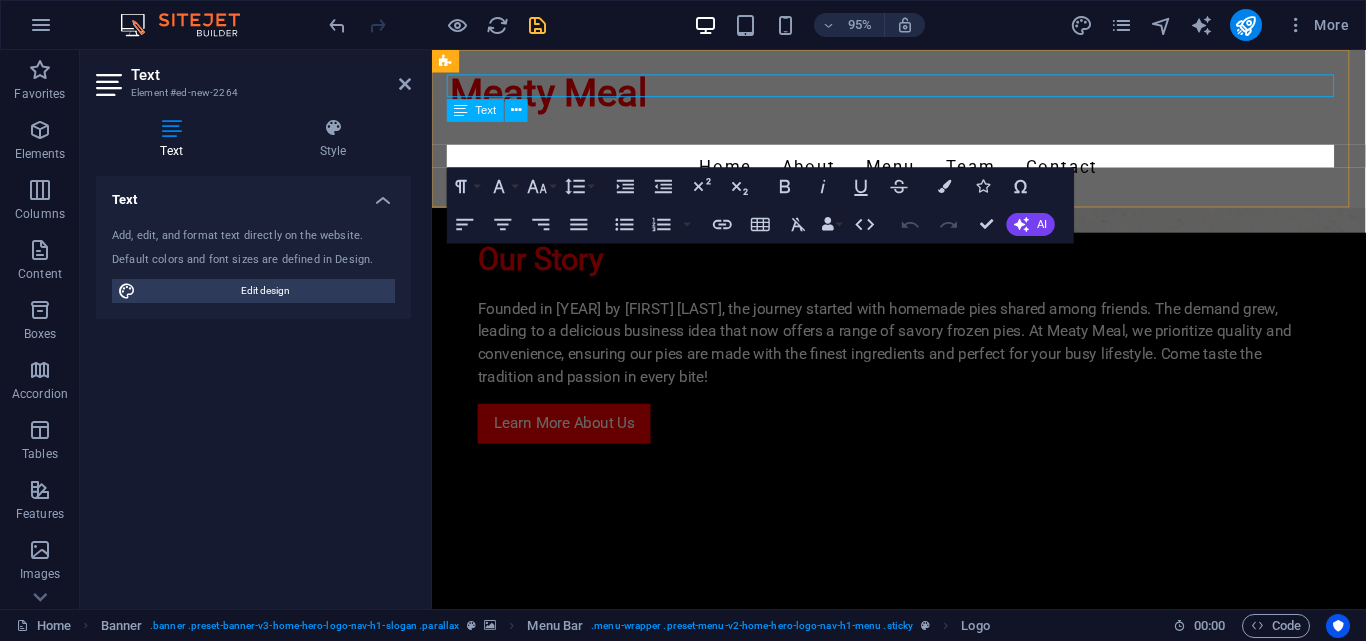 scroll, scrollTop: 1626, scrollLeft: 0, axis: vertical 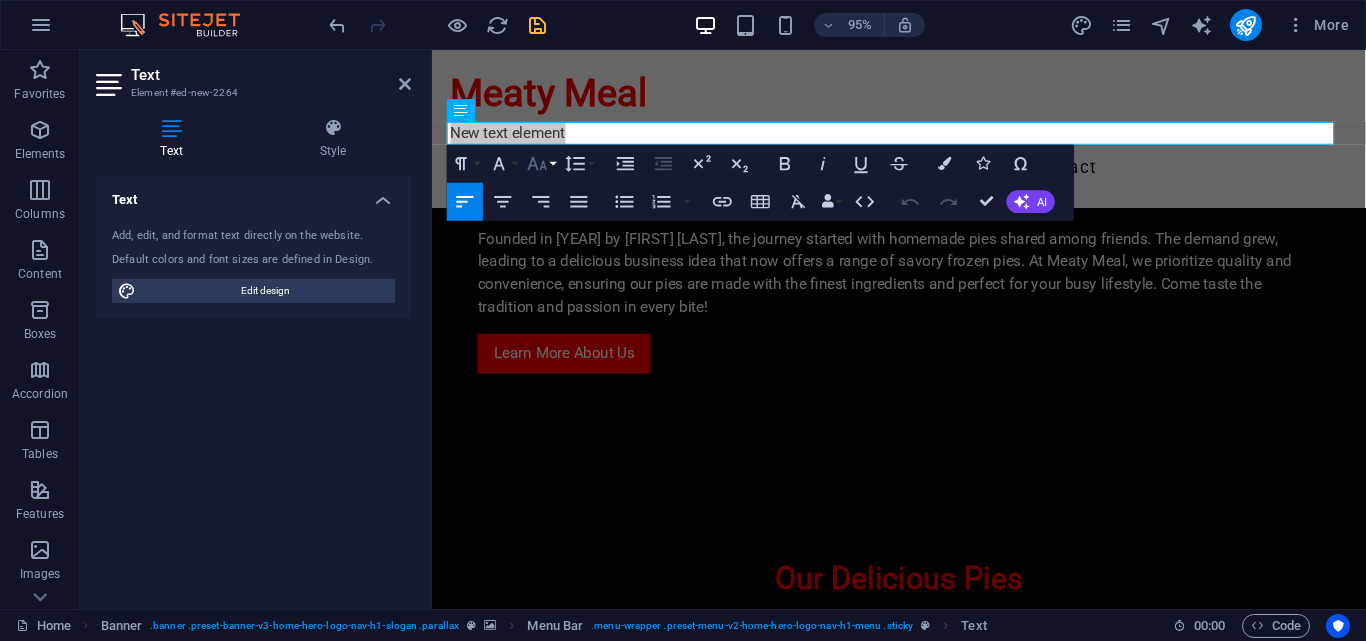 click 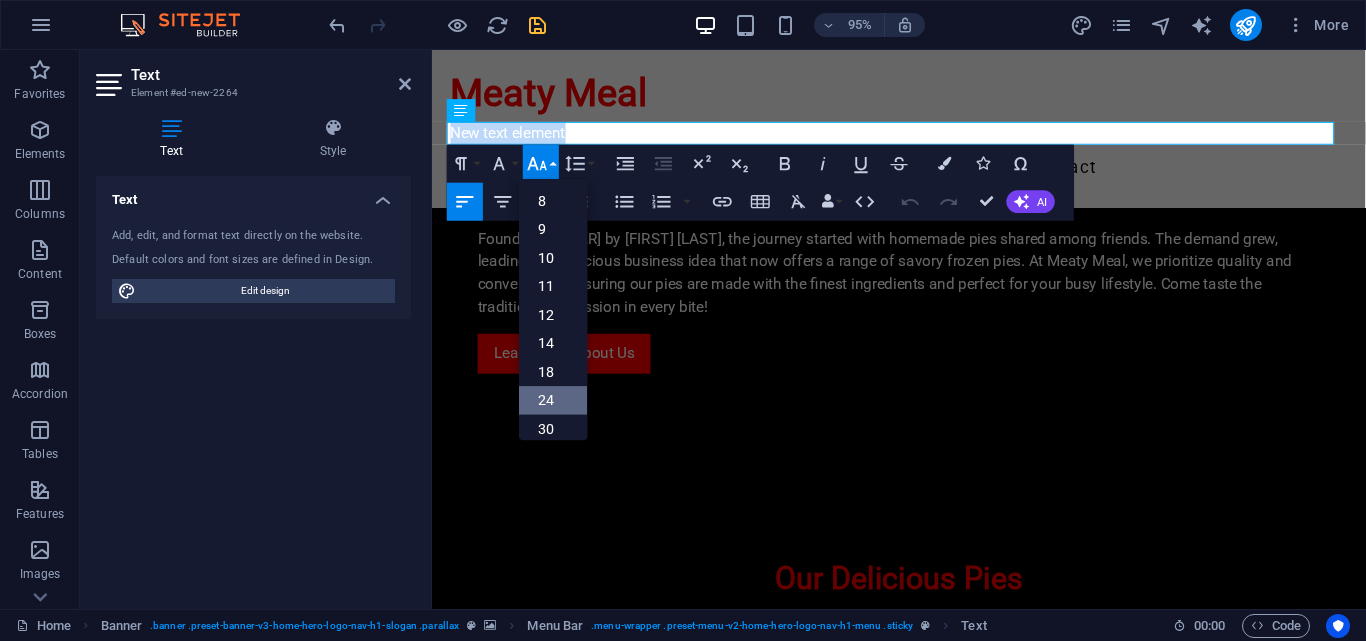 click on "24" at bounding box center (553, 400) 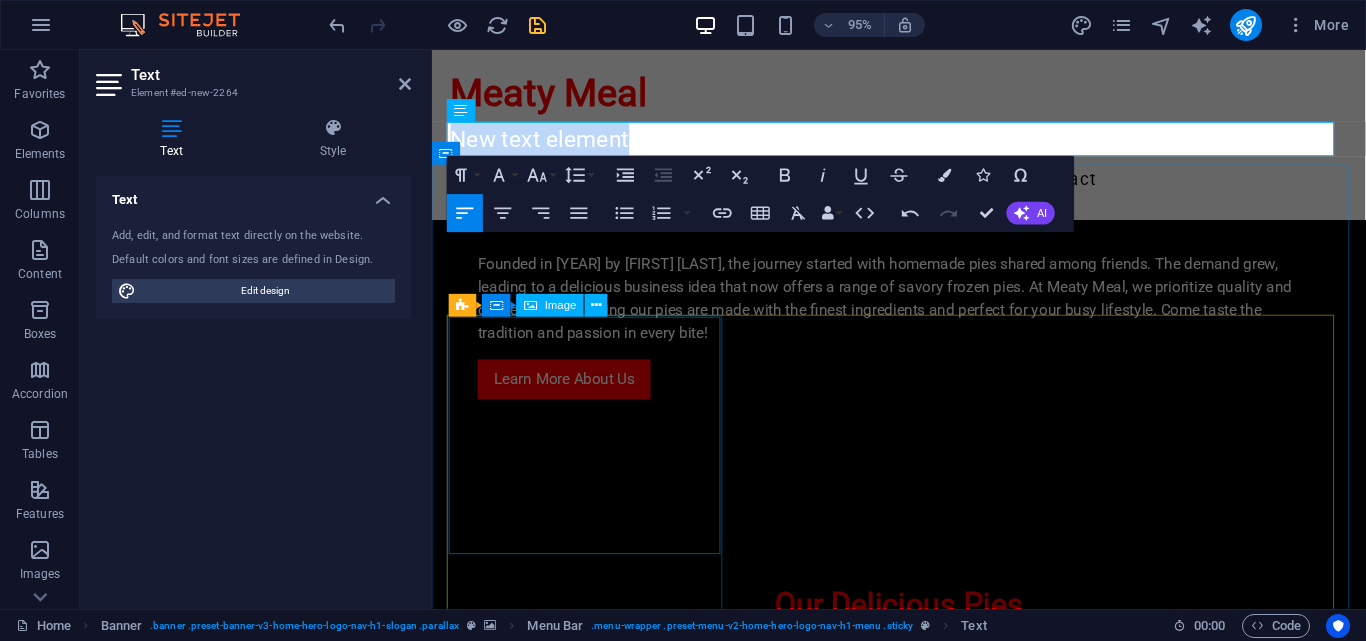 scroll, scrollTop: 1638, scrollLeft: 0, axis: vertical 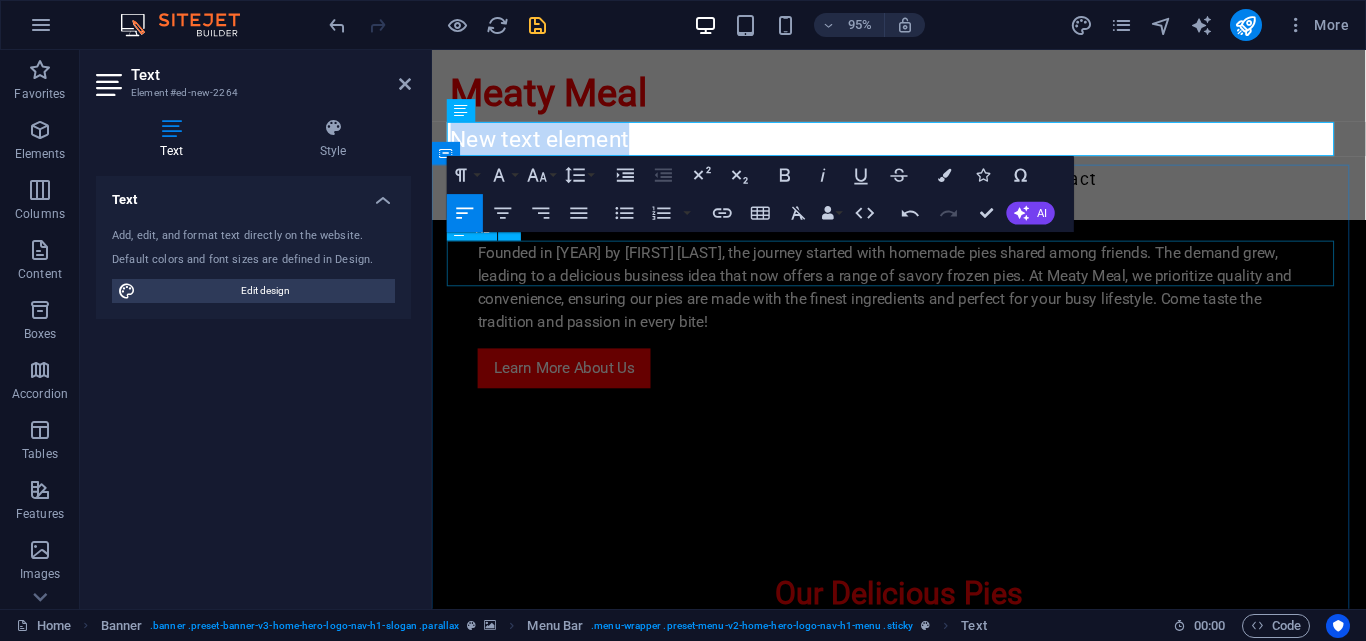 click on "Team" at bounding box center (924, 1283) 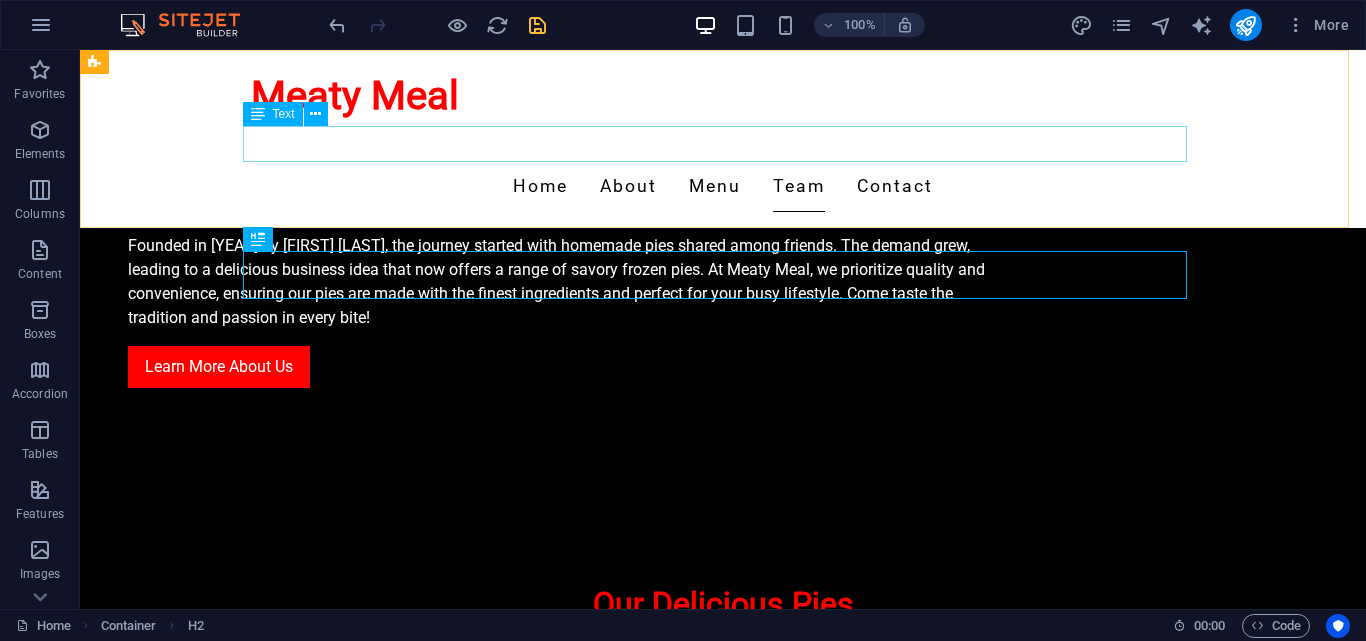 click on "New text element" at bounding box center (723, 144) 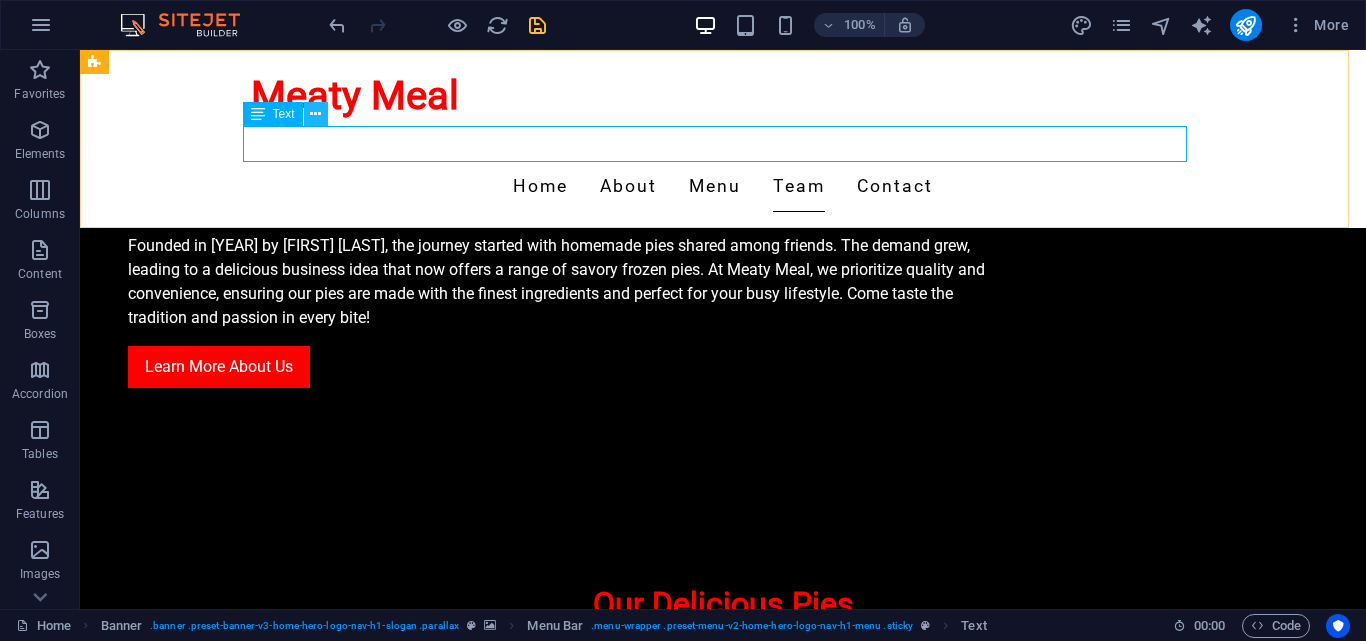 click at bounding box center (315, 114) 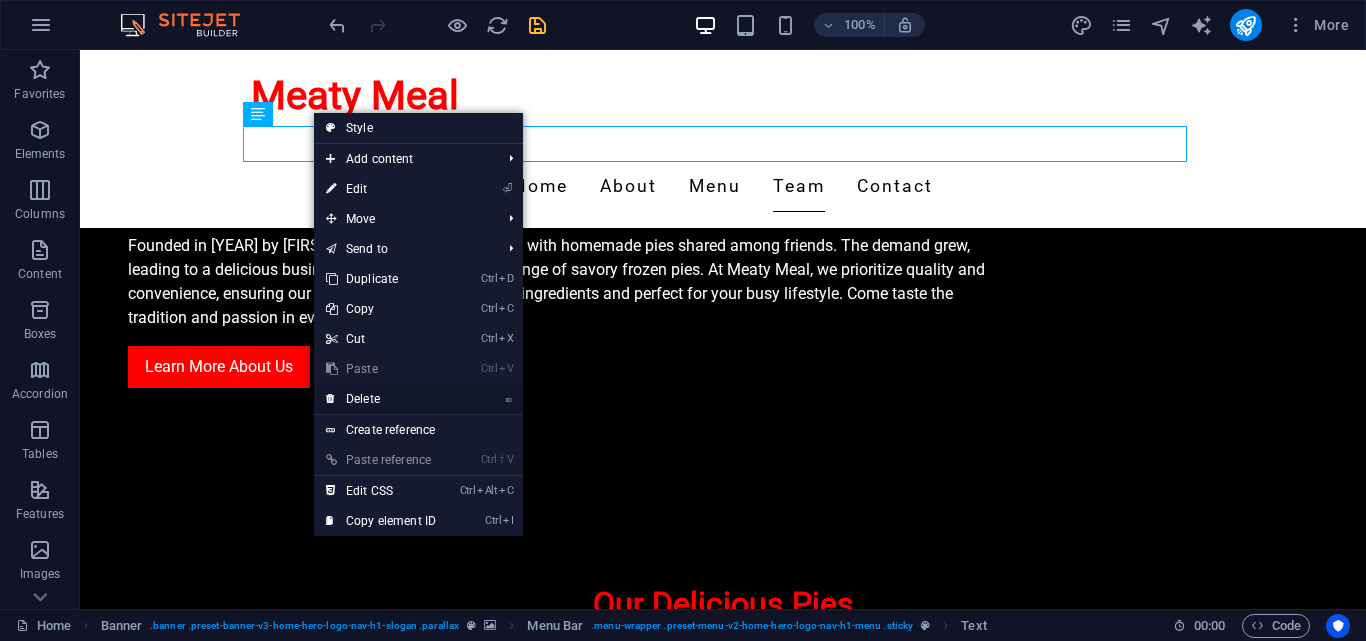 click on "⌦  Delete" at bounding box center [381, 399] 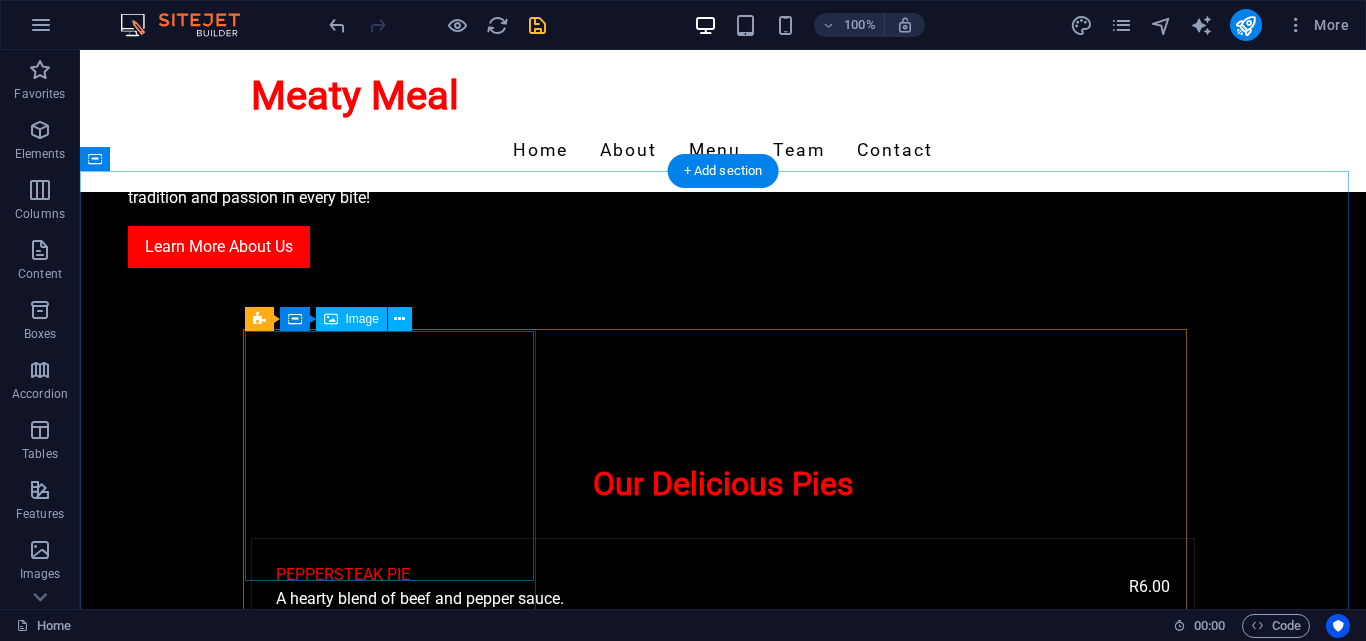 scroll, scrollTop: 1552, scrollLeft: 0, axis: vertical 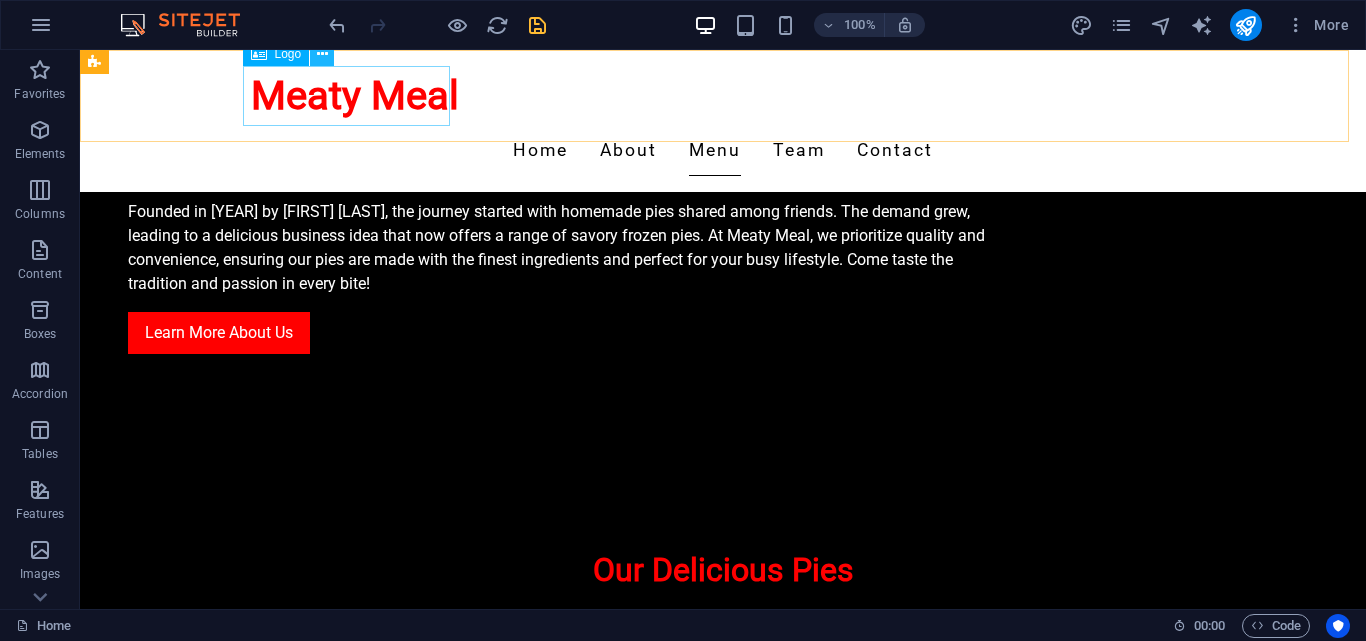click at bounding box center (322, 54) 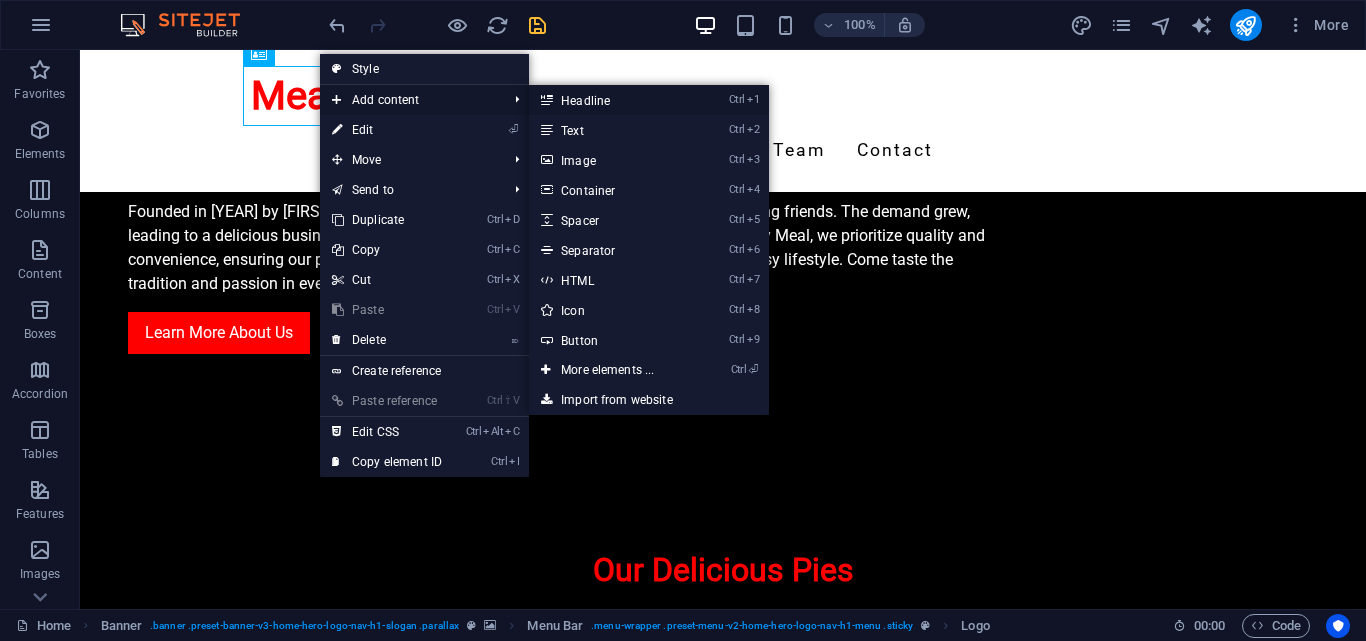 click on "Ctrl 1  Headline" at bounding box center [611, 100] 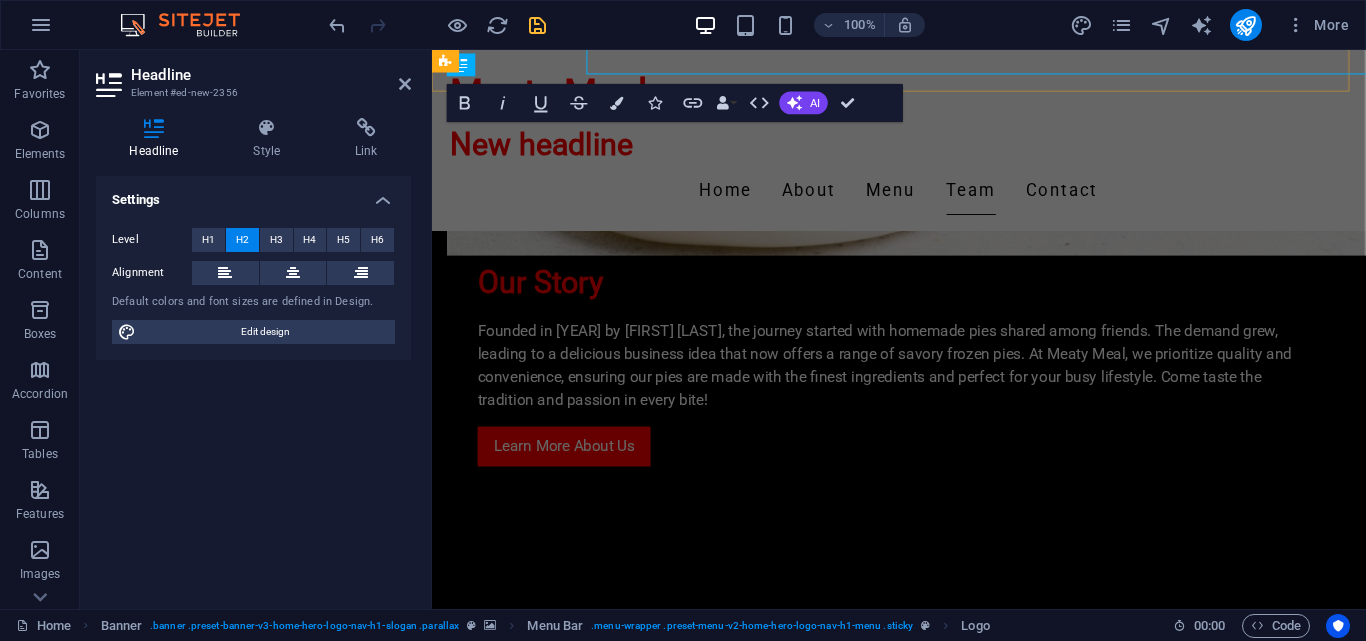 scroll, scrollTop: 1650, scrollLeft: 0, axis: vertical 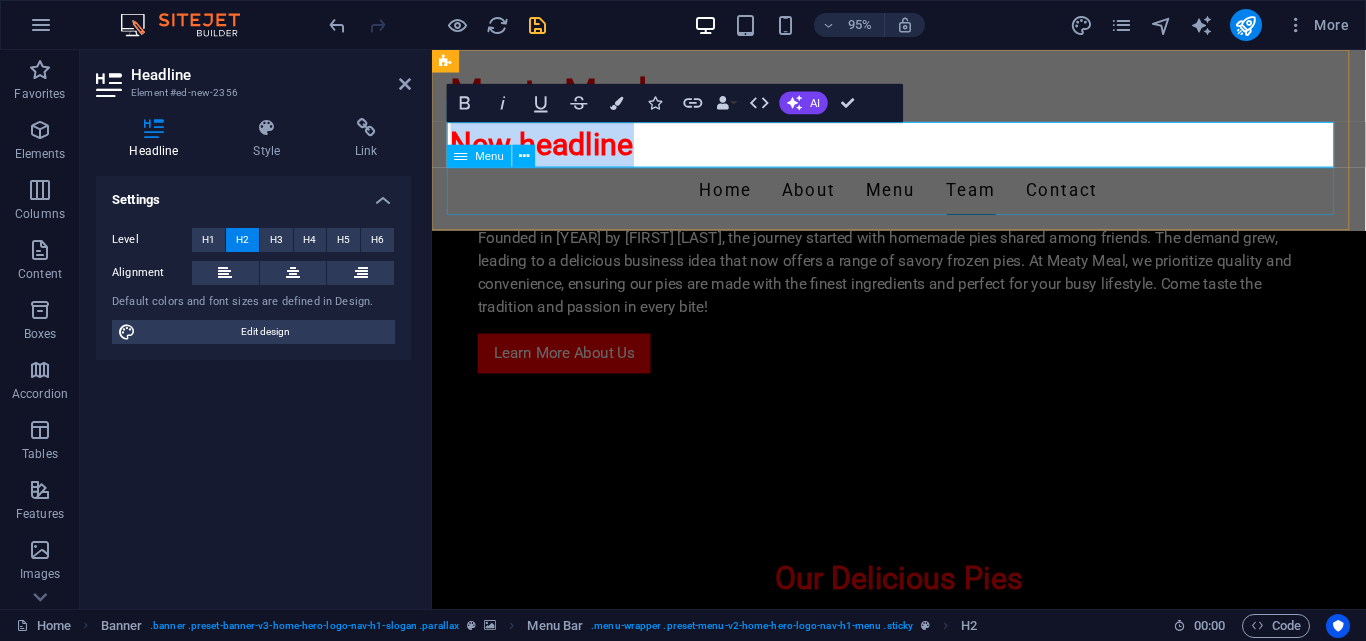 click on "Home About Menu Team Contact" at bounding box center [924, 199] 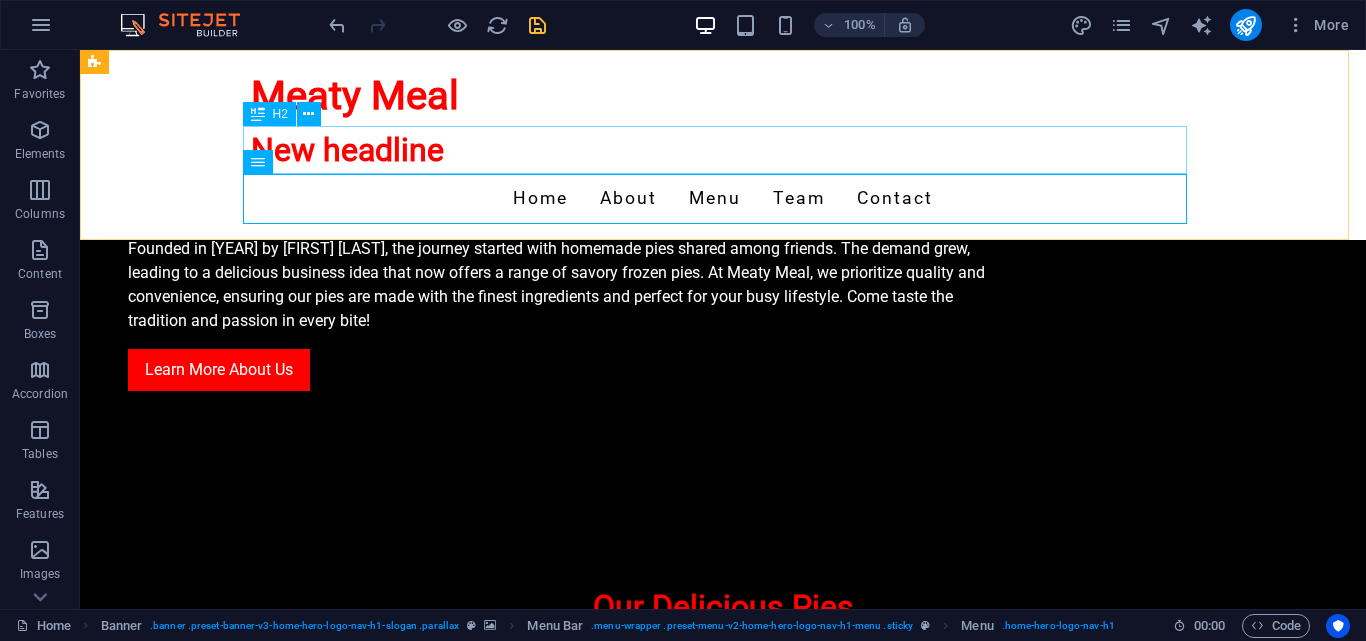 click on "New headline" at bounding box center [723, 150] 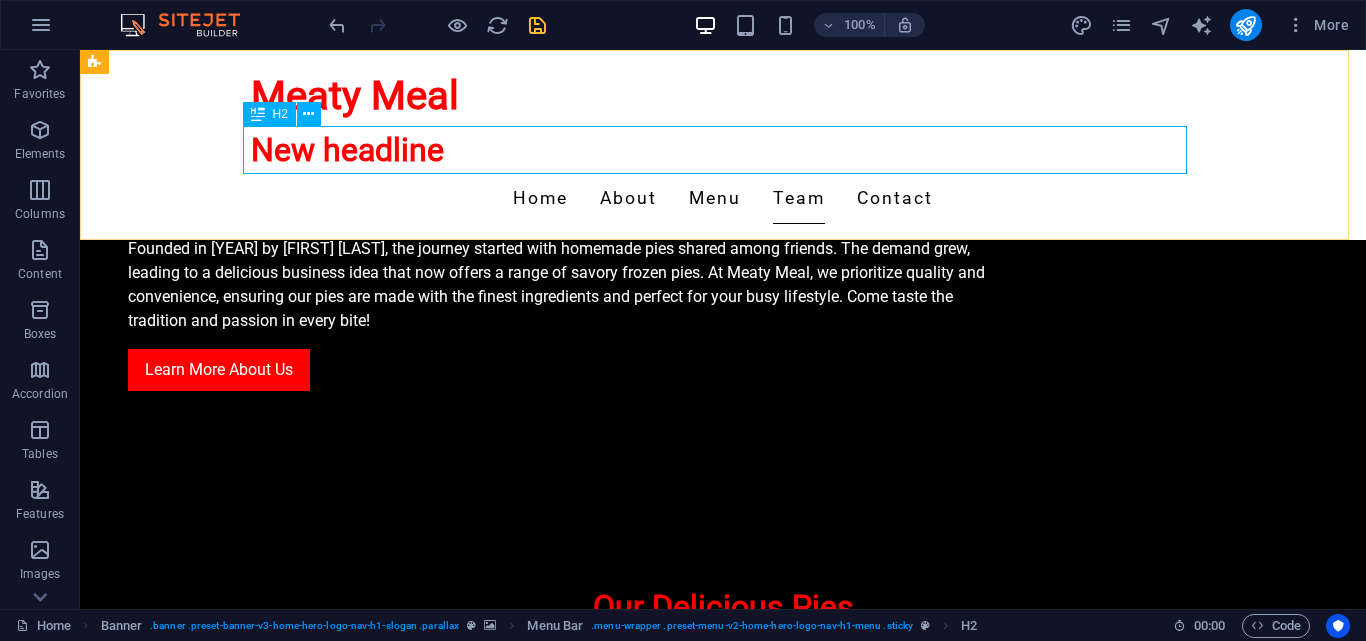 click on "New headline" at bounding box center (723, 150) 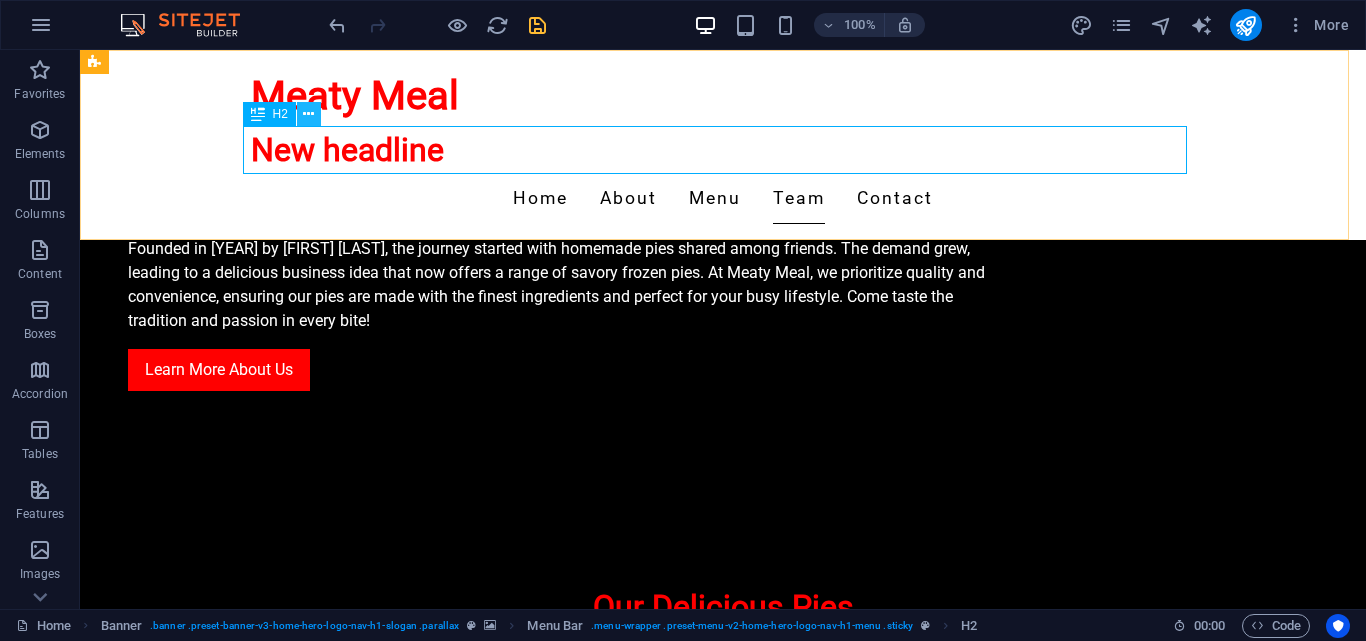 click at bounding box center (308, 114) 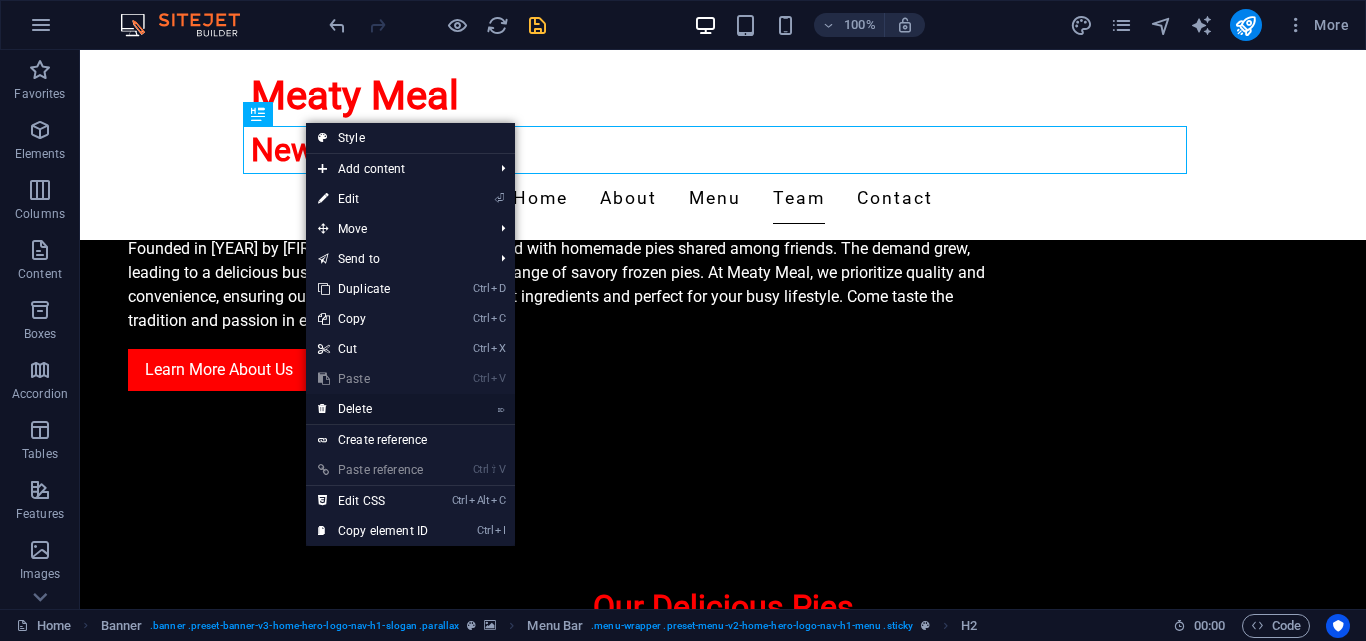 click on "⌦  Delete" at bounding box center (373, 409) 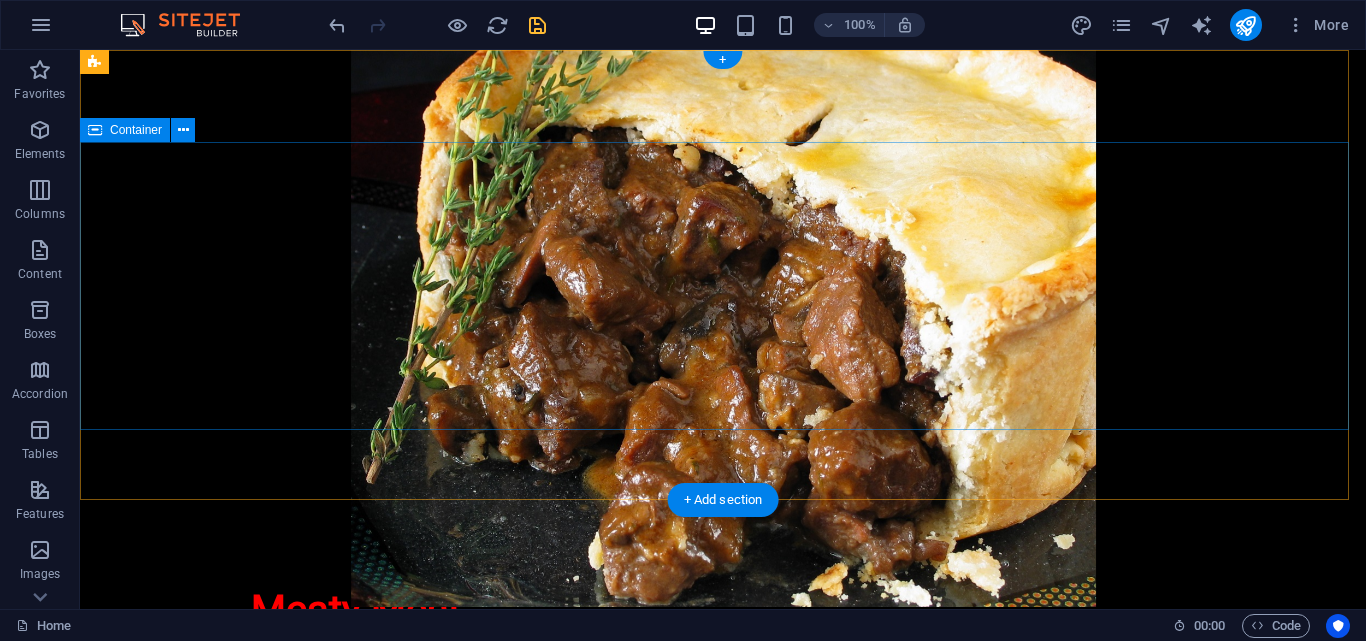 scroll, scrollTop: 0, scrollLeft: 0, axis: both 